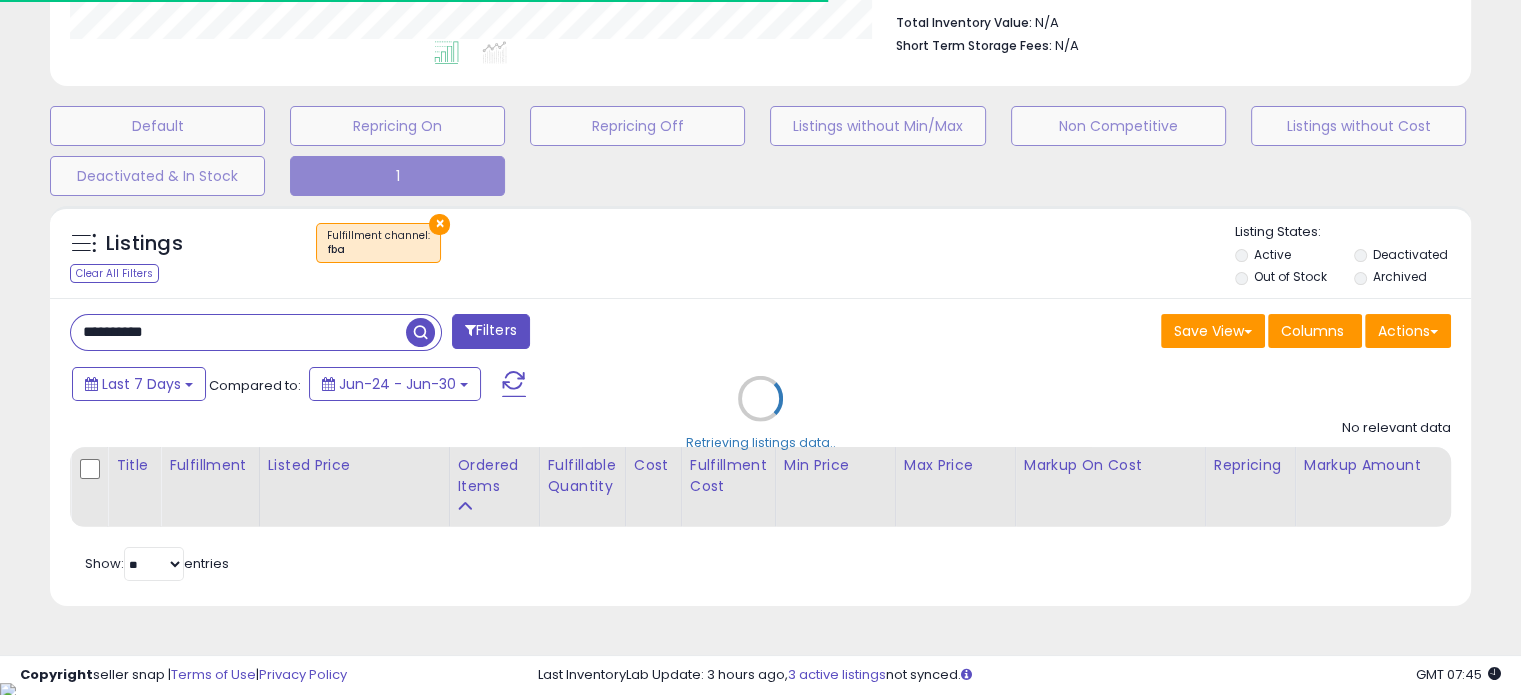 scroll, scrollTop: 524, scrollLeft: 0, axis: vertical 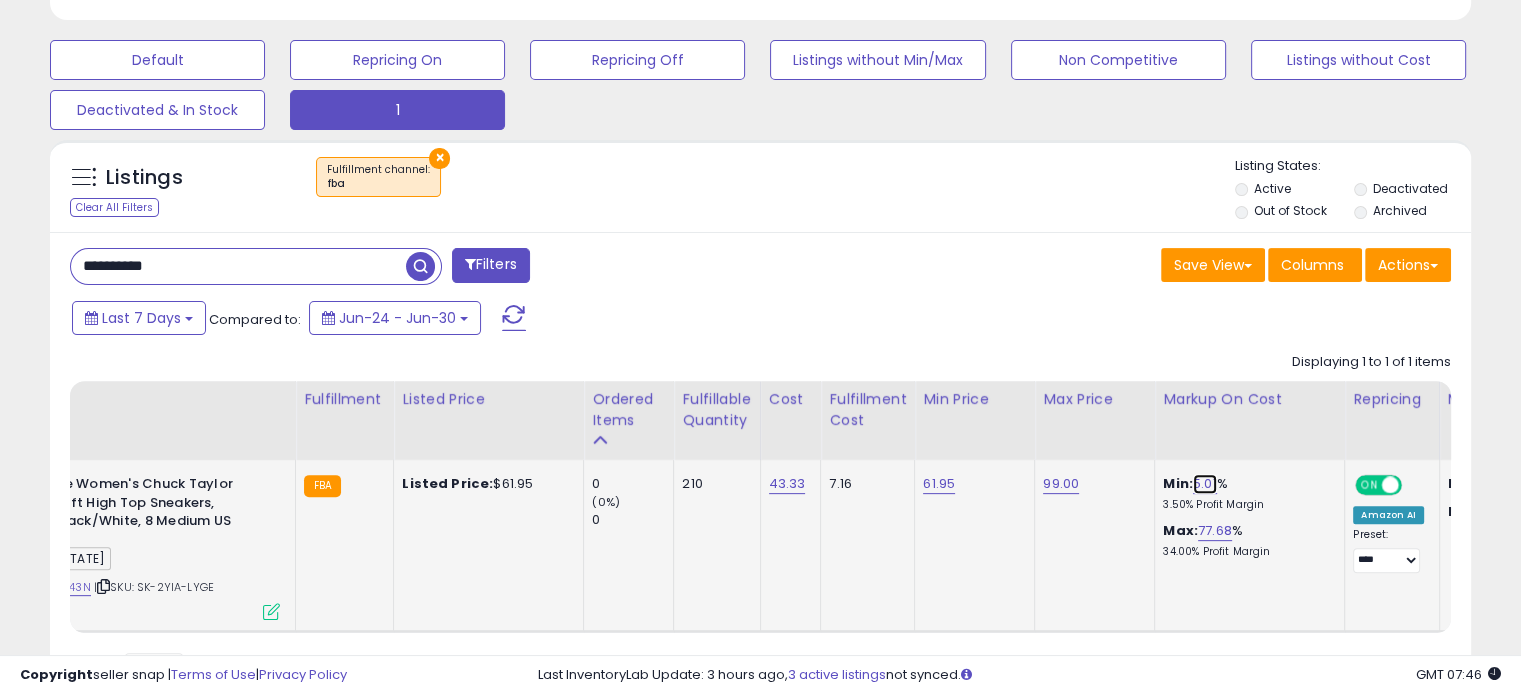 click on "5.01" at bounding box center (1205, 484) 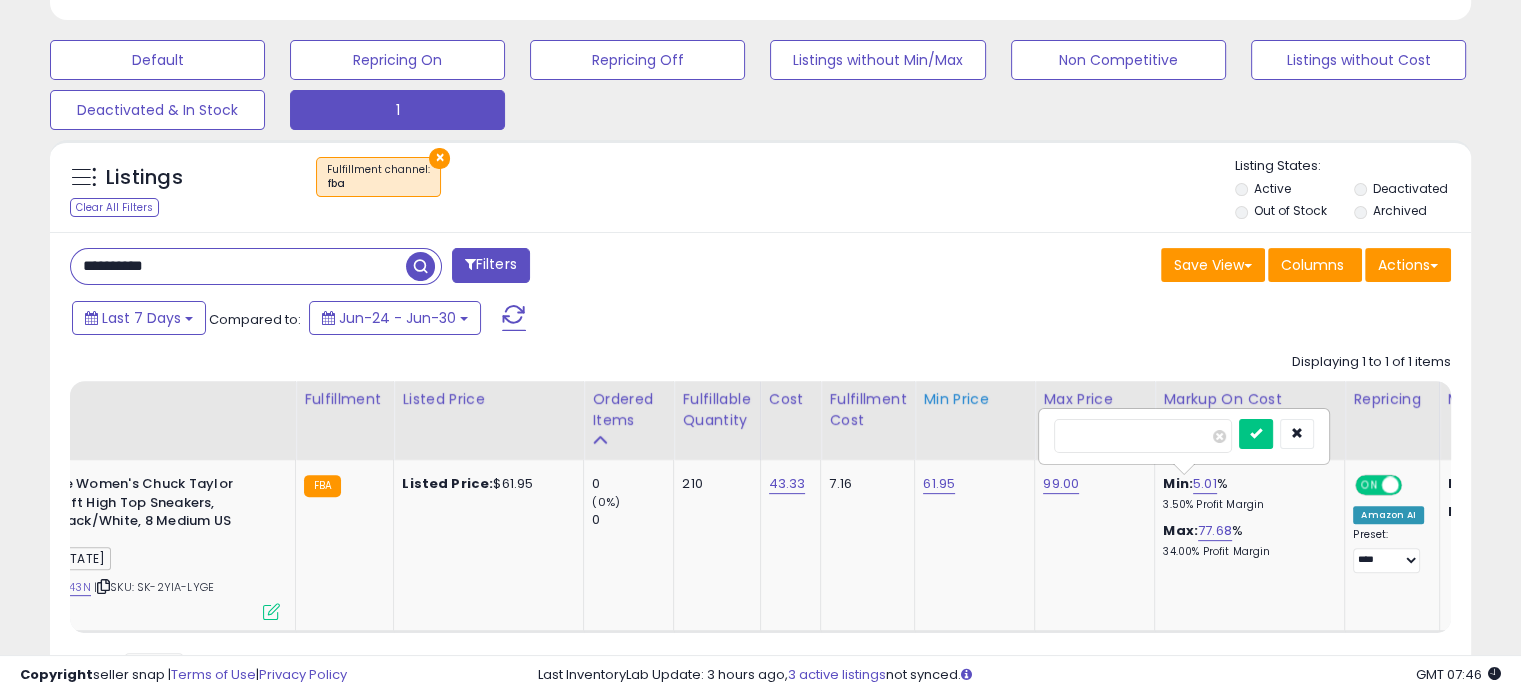 drag, startPoint x: 1148, startPoint y: 429, endPoint x: 1010, endPoint y: 419, distance: 138.36185 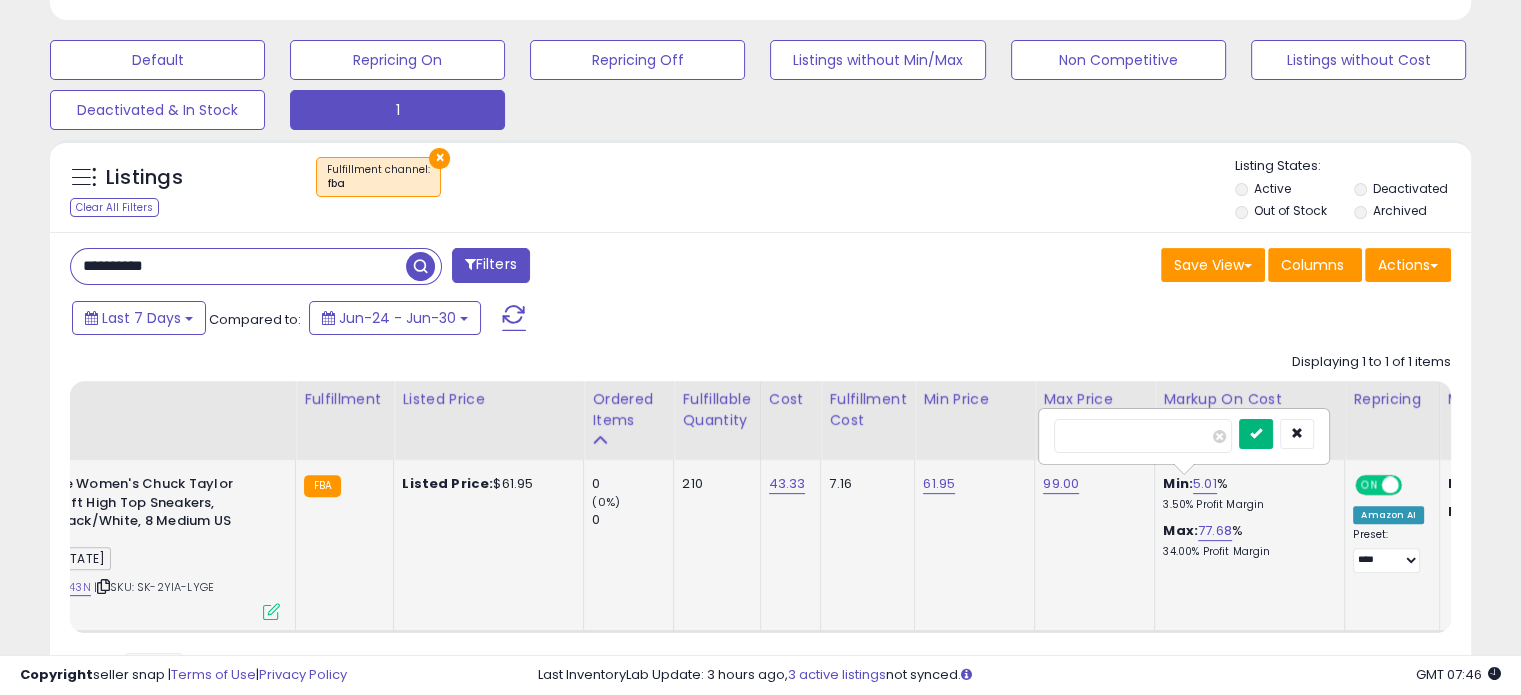 type on "*" 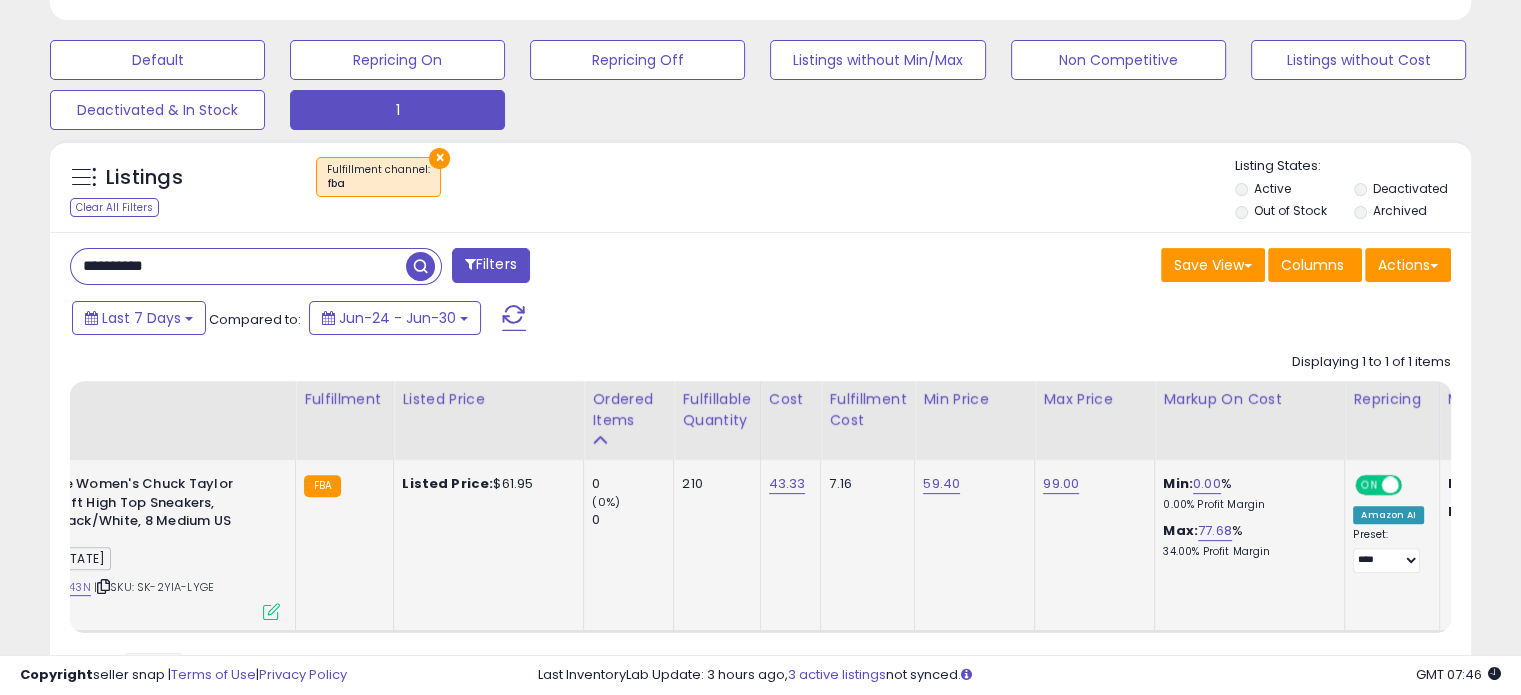 click on "**********" at bounding box center (760, 131) 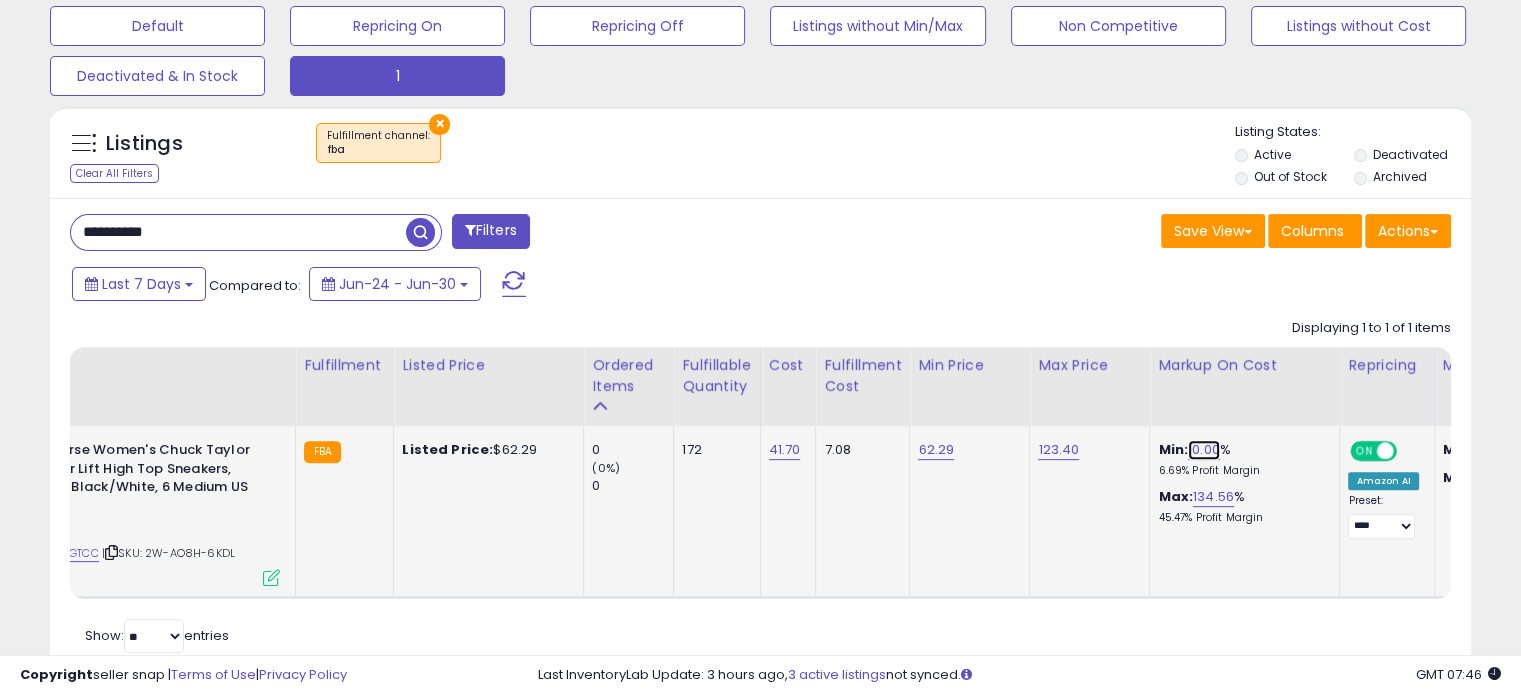 click on "10.00" at bounding box center [1204, 450] 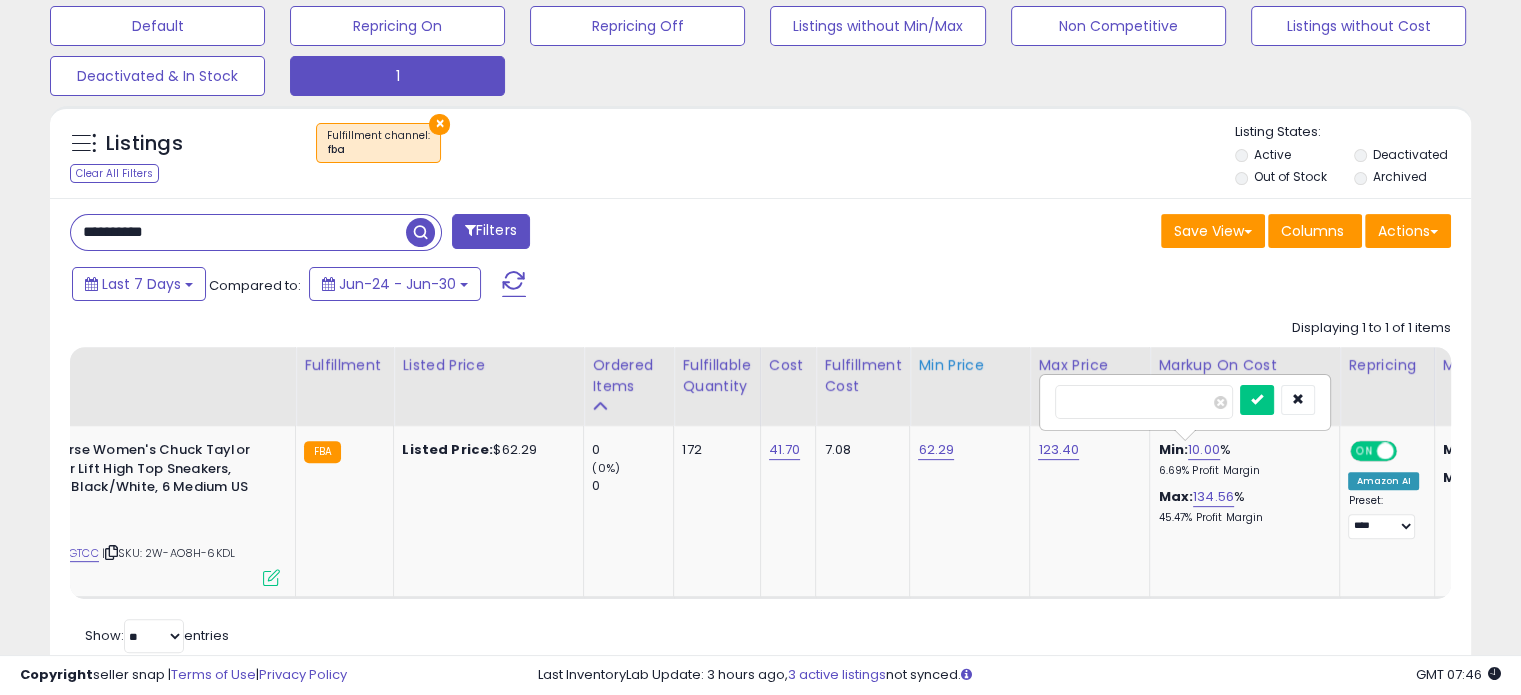 drag, startPoint x: 1128, startPoint y: 407, endPoint x: 997, endPoint y: 387, distance: 132.51793 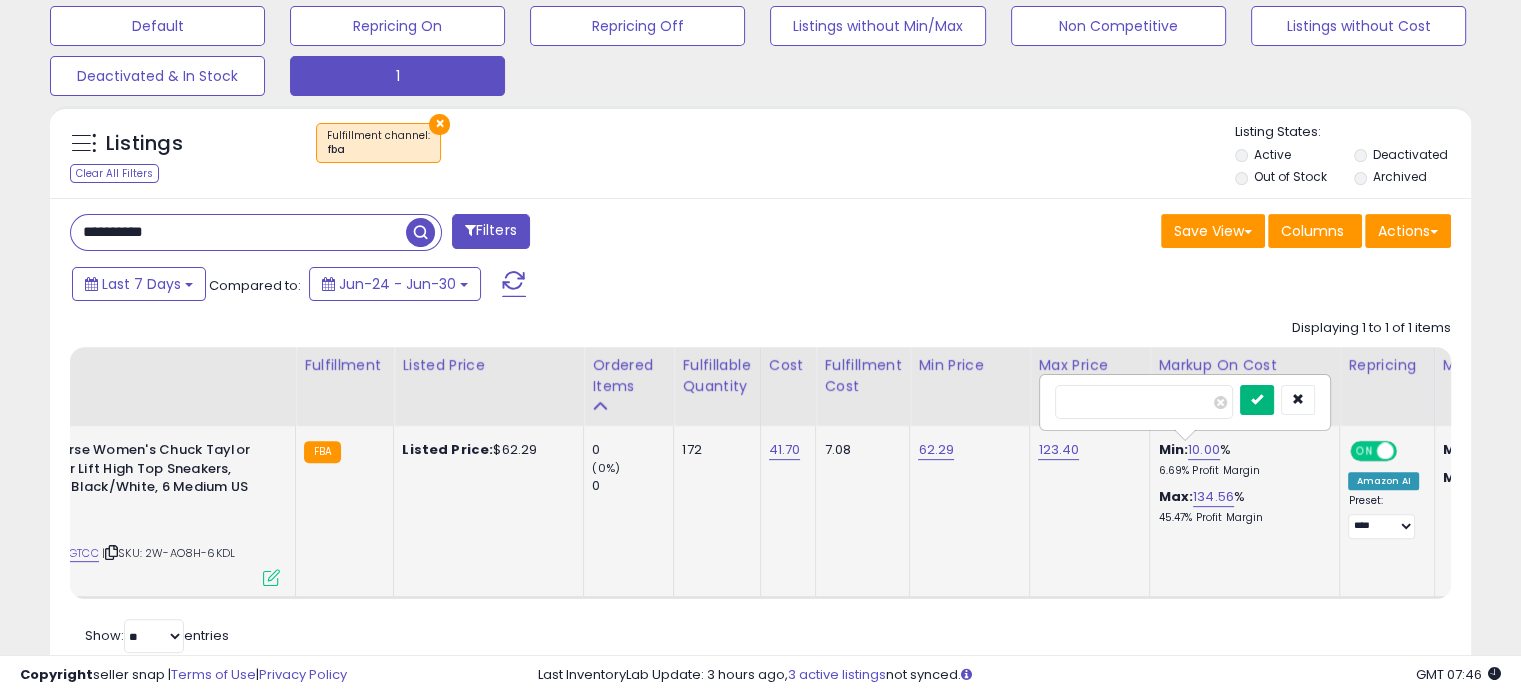 type on "*" 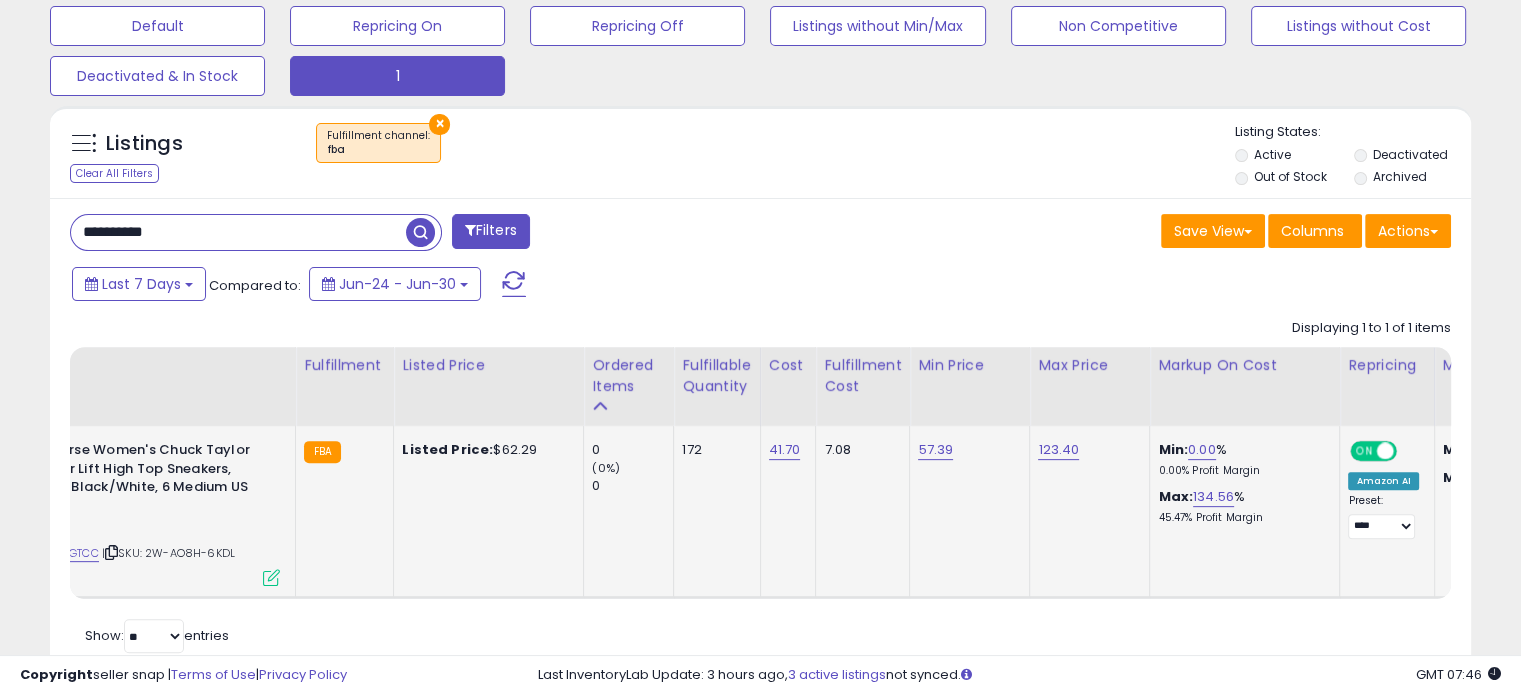 drag, startPoint x: 200, startPoint y: 234, endPoint x: 38, endPoint y: 212, distance: 163.487 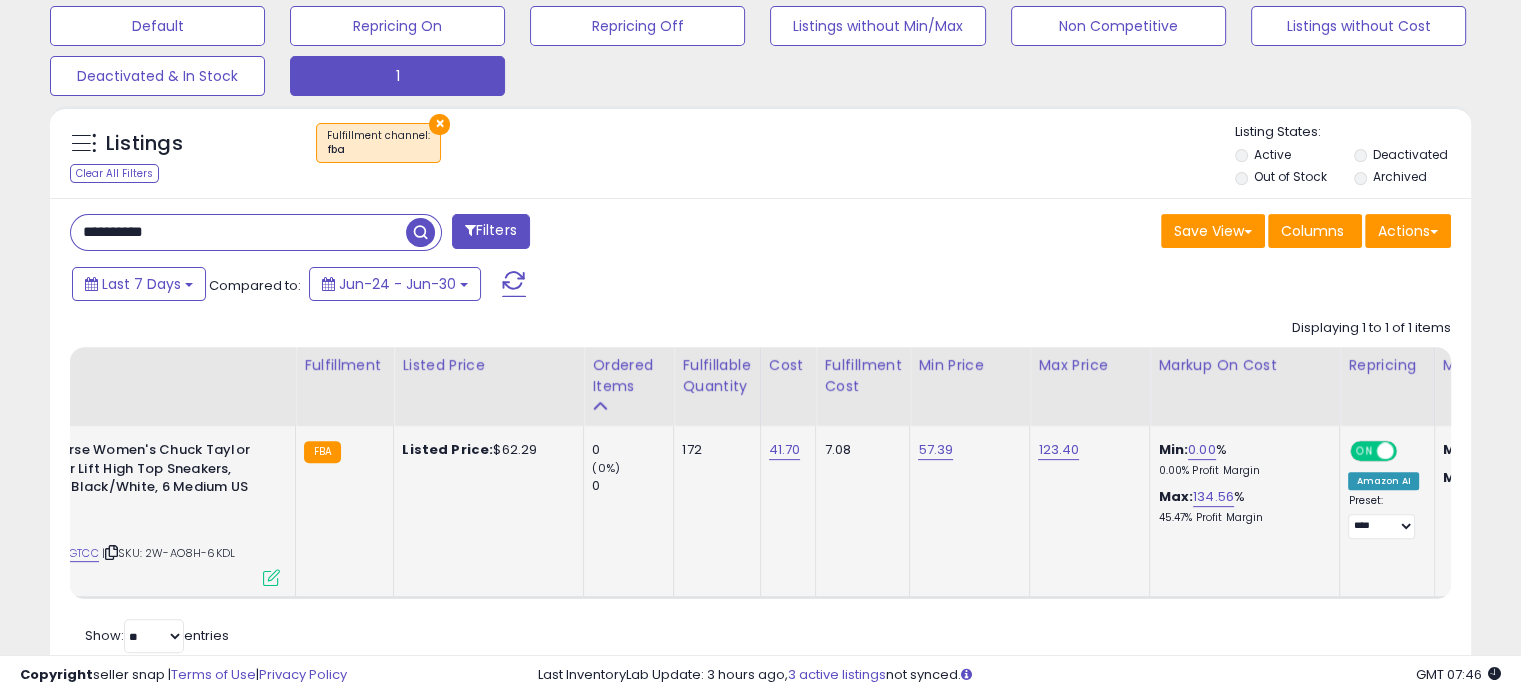paste 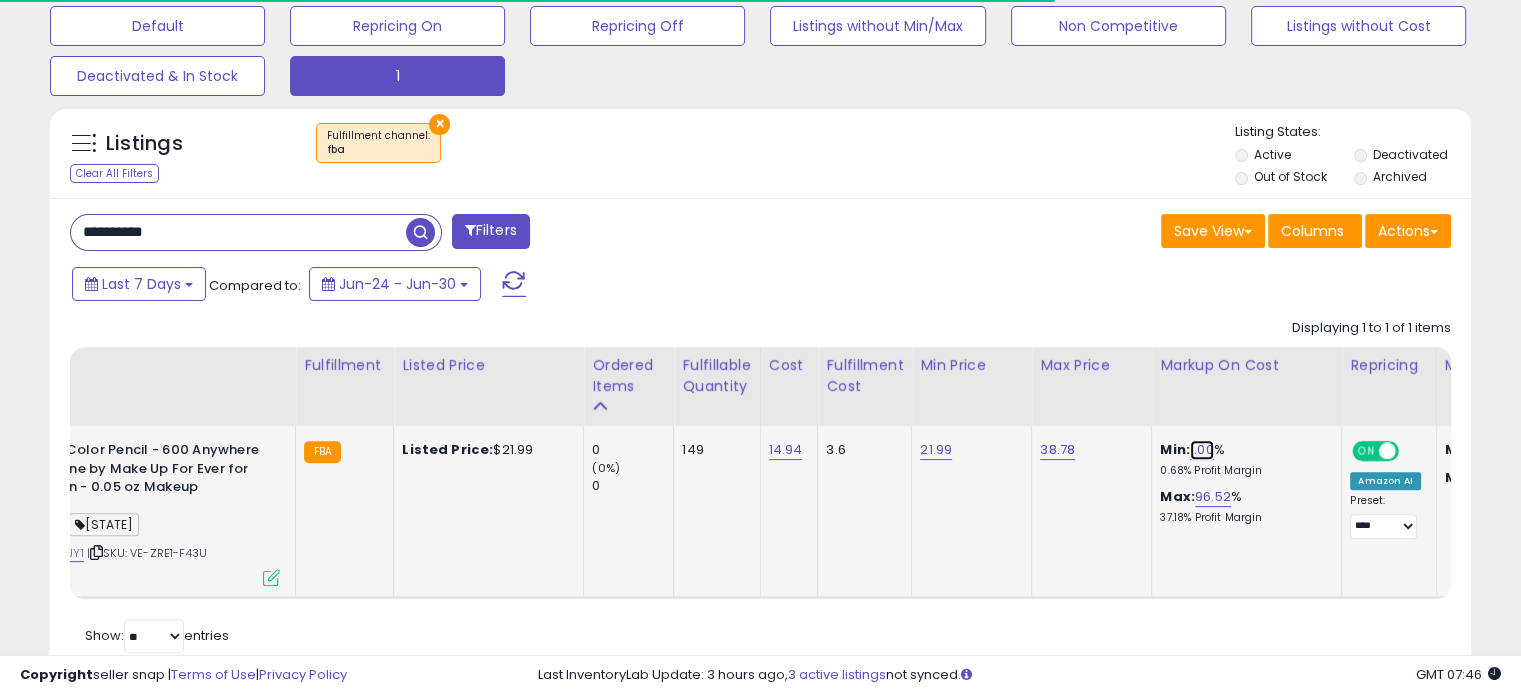click on "1.00" at bounding box center [1202, 450] 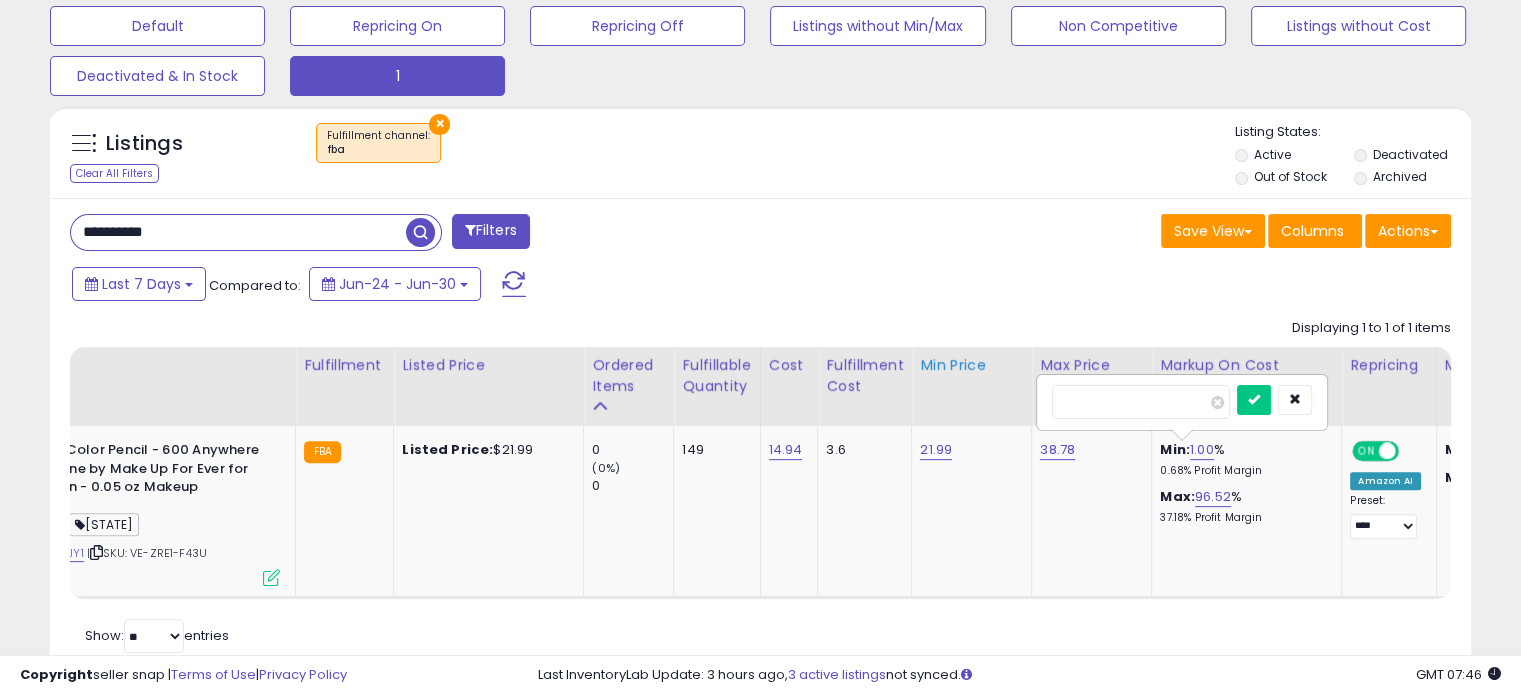 drag, startPoint x: 1100, startPoint y: 396, endPoint x: 956, endPoint y: 385, distance: 144.41953 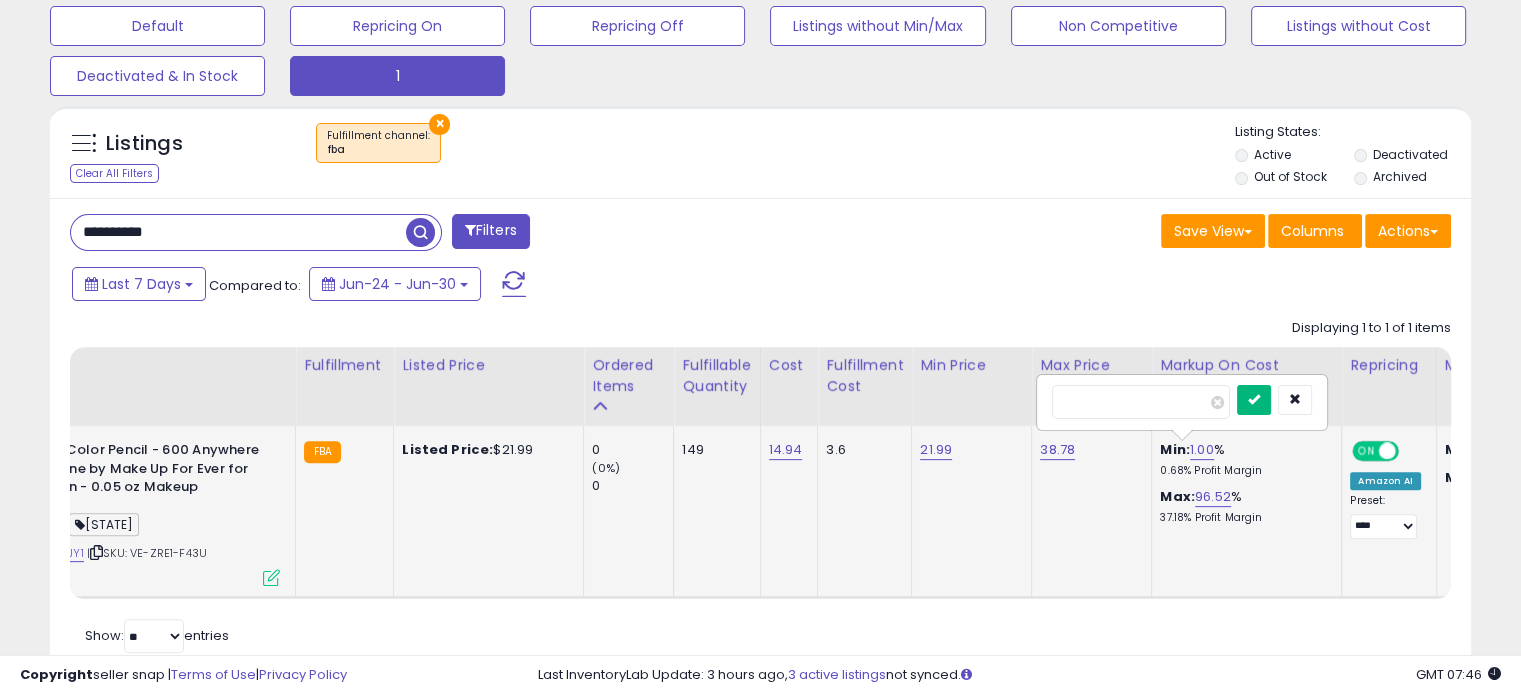 type on "**" 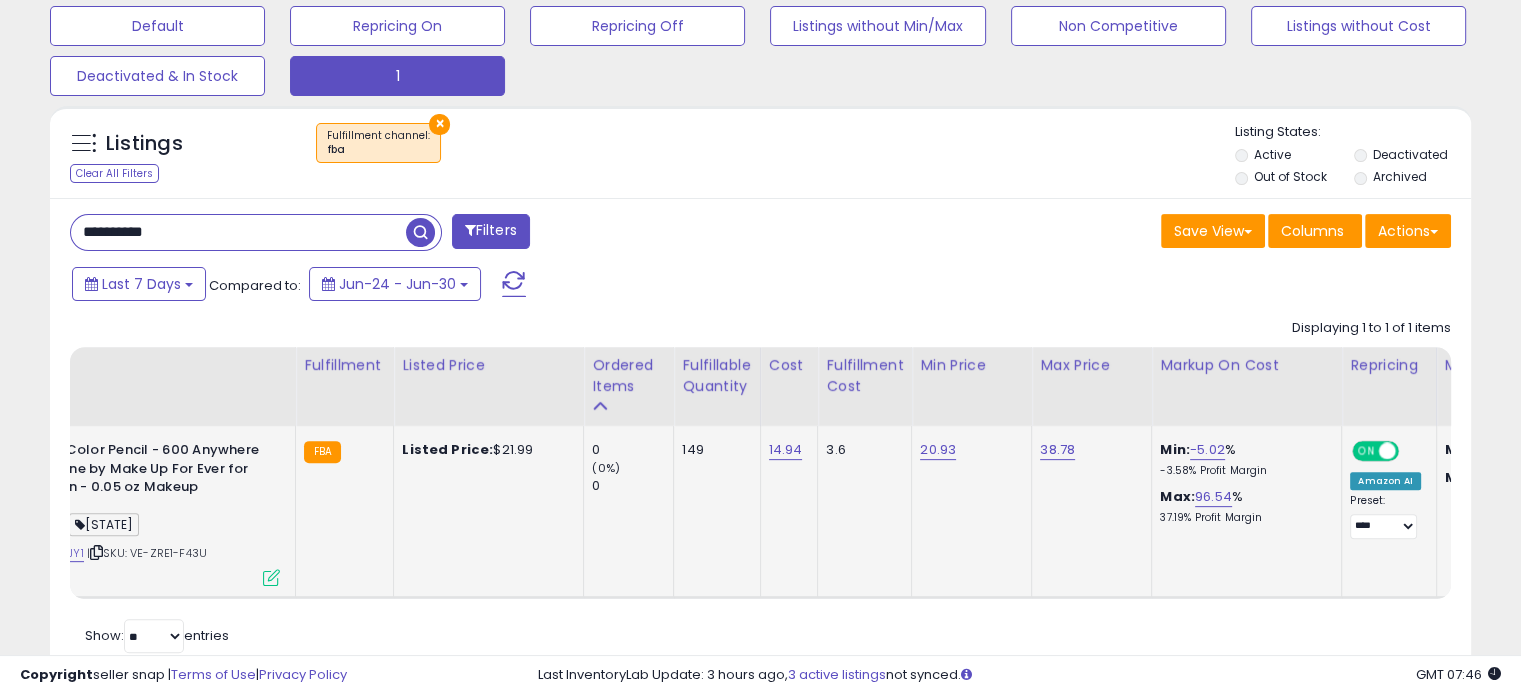drag, startPoint x: 200, startPoint y: 223, endPoint x: 0, endPoint y: 183, distance: 203.96078 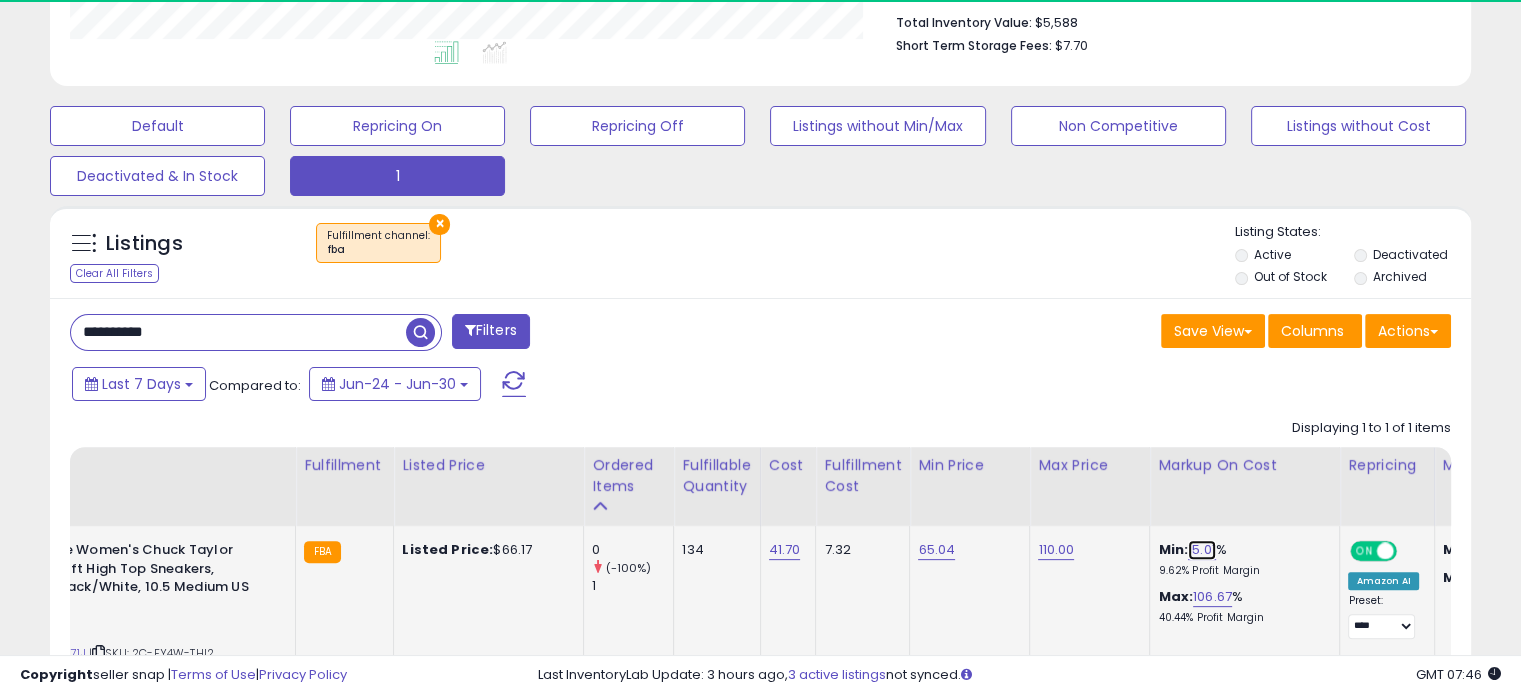 click on "15.01" at bounding box center [1202, 550] 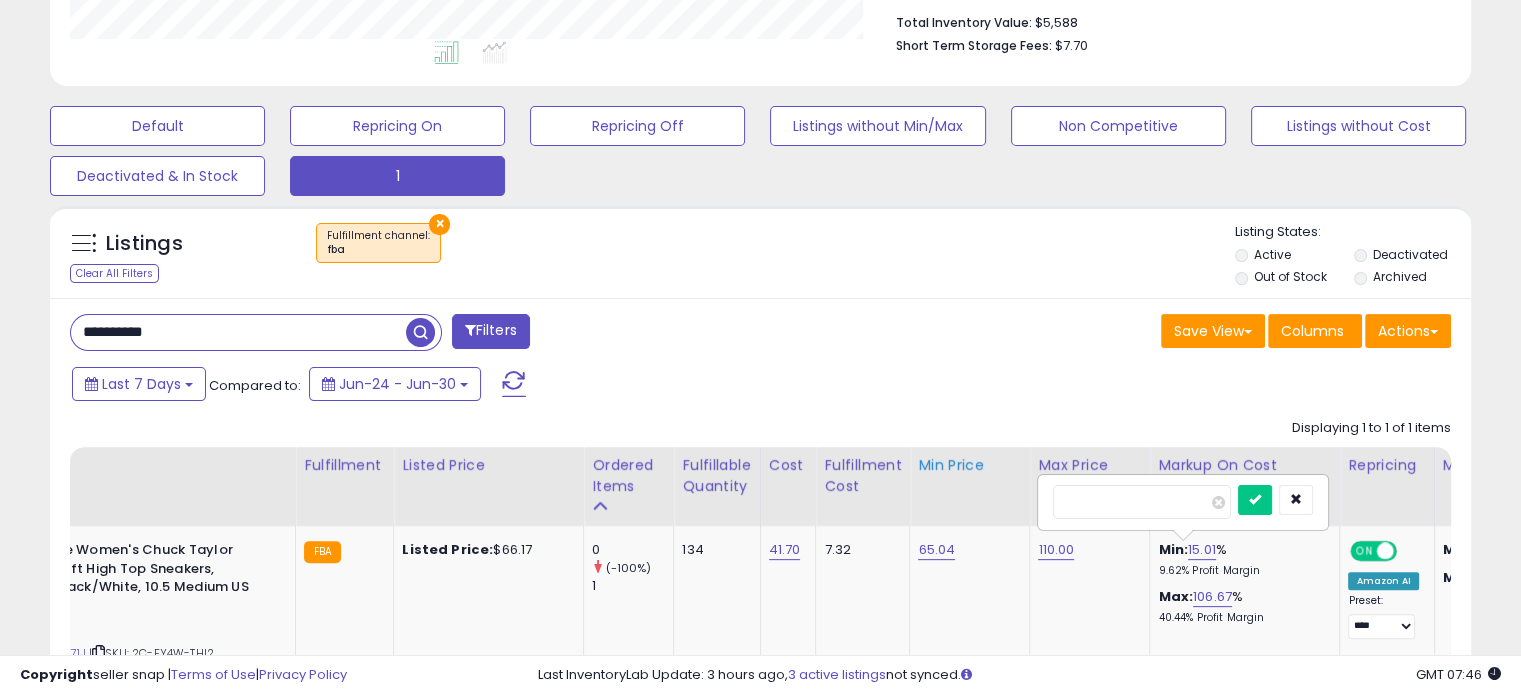 drag, startPoint x: 1075, startPoint y: 491, endPoint x: 1002, endPoint y: 488, distance: 73.061615 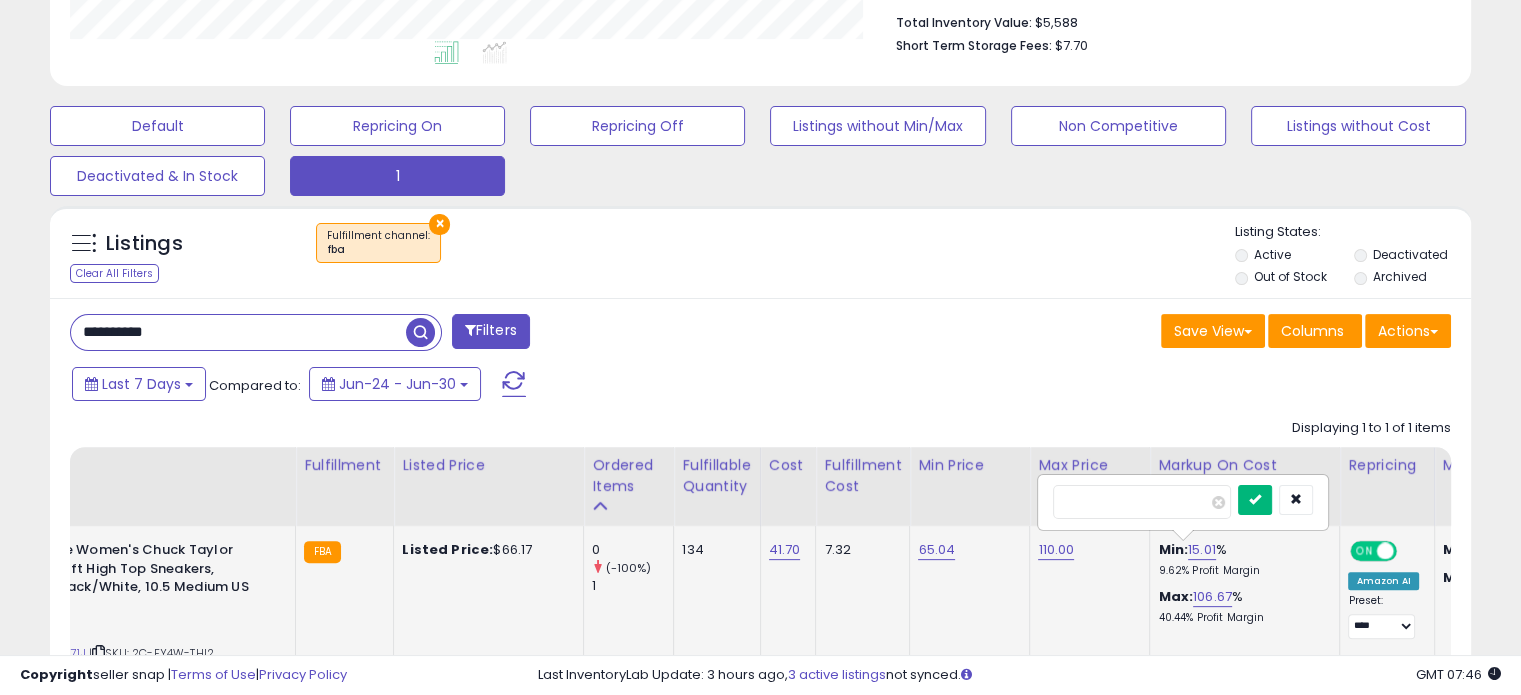 type on "*" 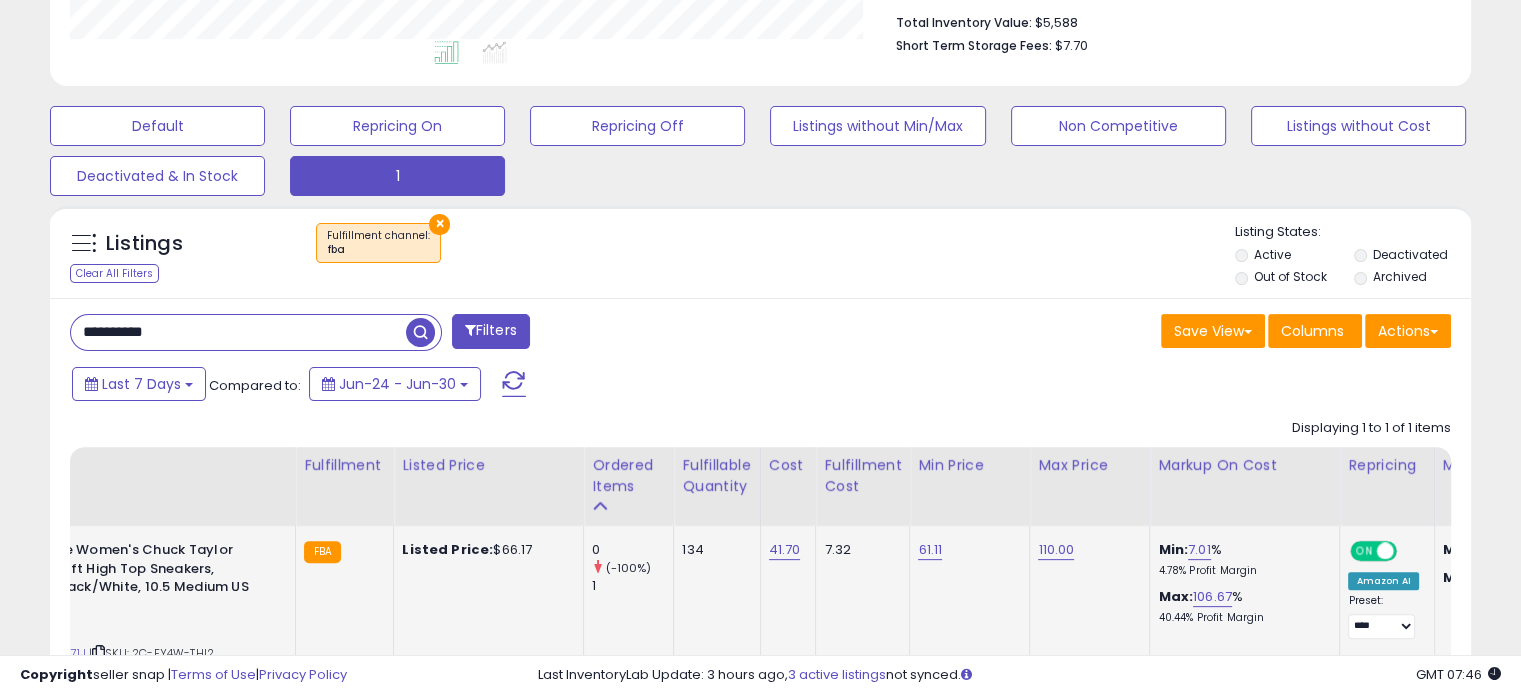 drag, startPoint x: 140, startPoint y: 313, endPoint x: 40, endPoint y: 295, distance: 101.607086 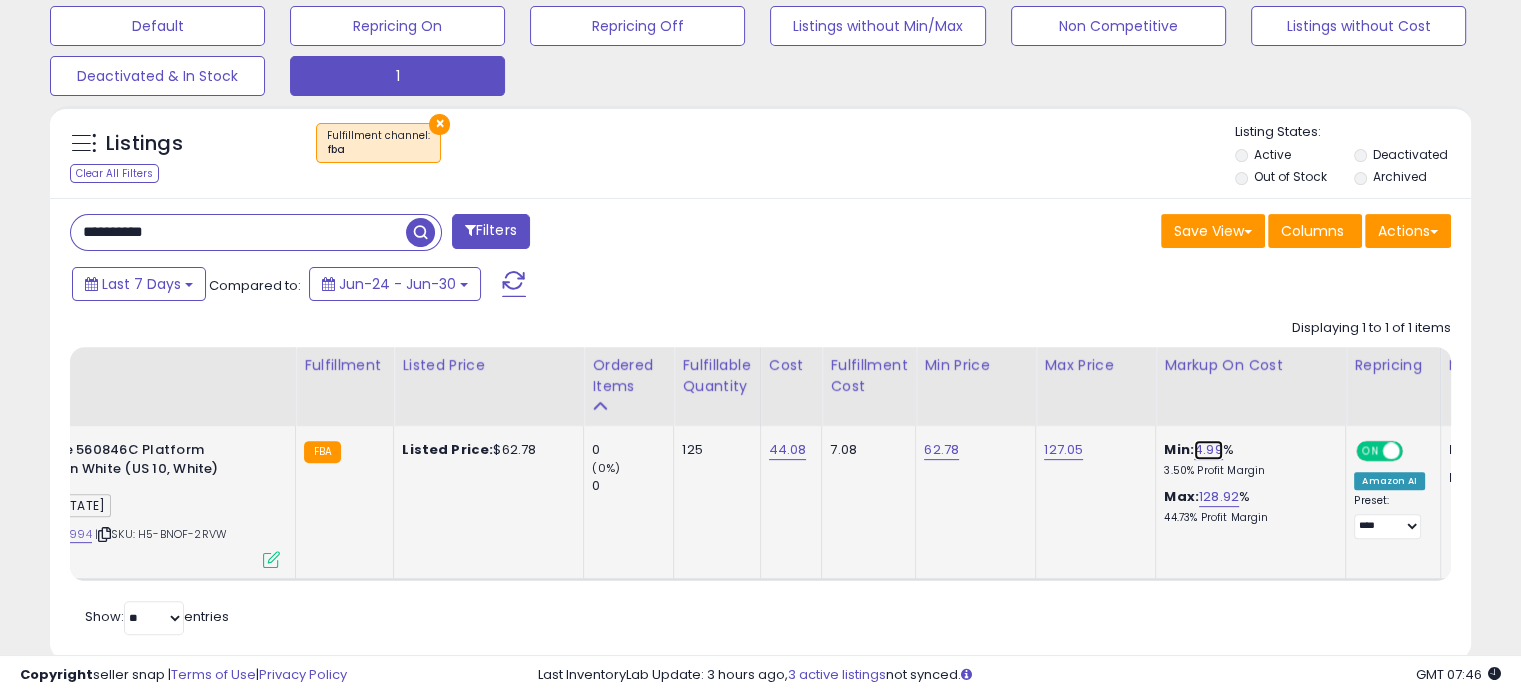click on "4.99" at bounding box center [1208, 450] 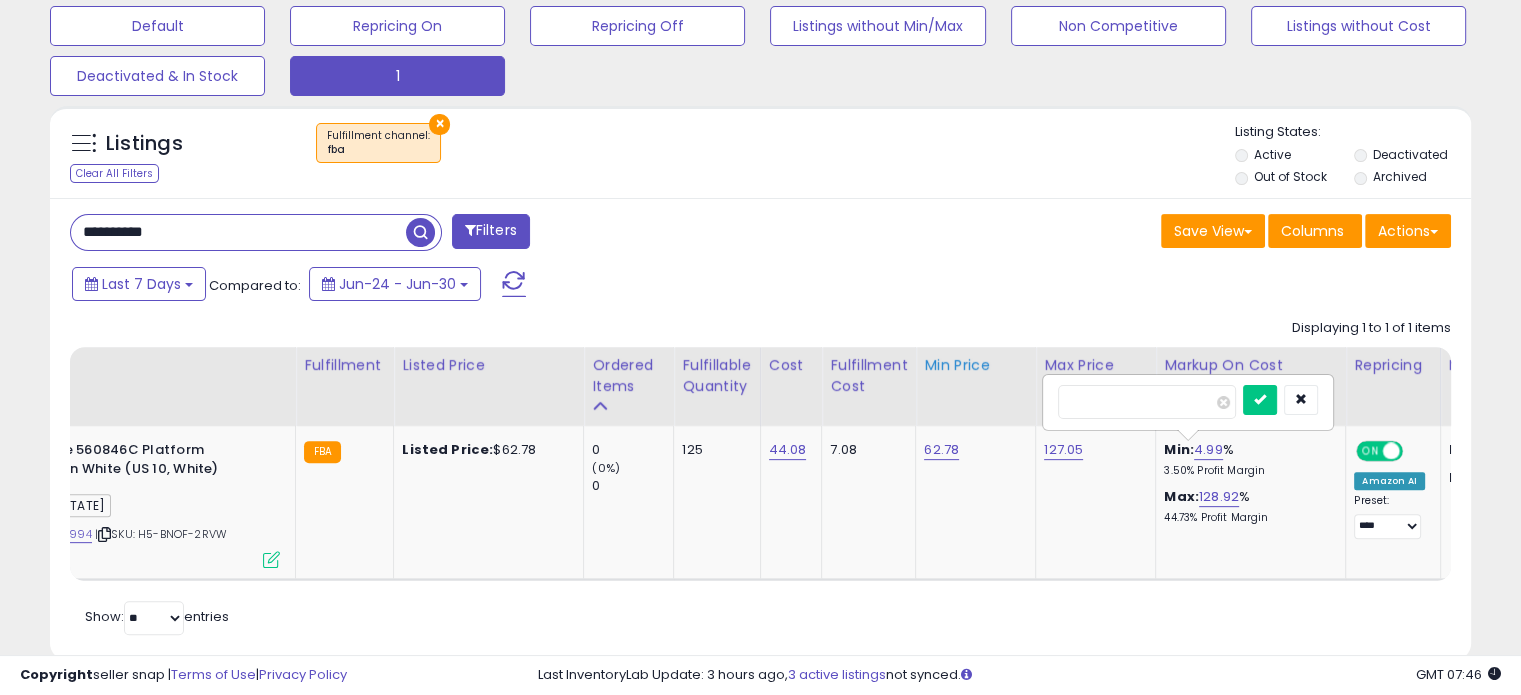 drag, startPoint x: 1061, startPoint y: 401, endPoint x: 931, endPoint y: 375, distance: 132.57451 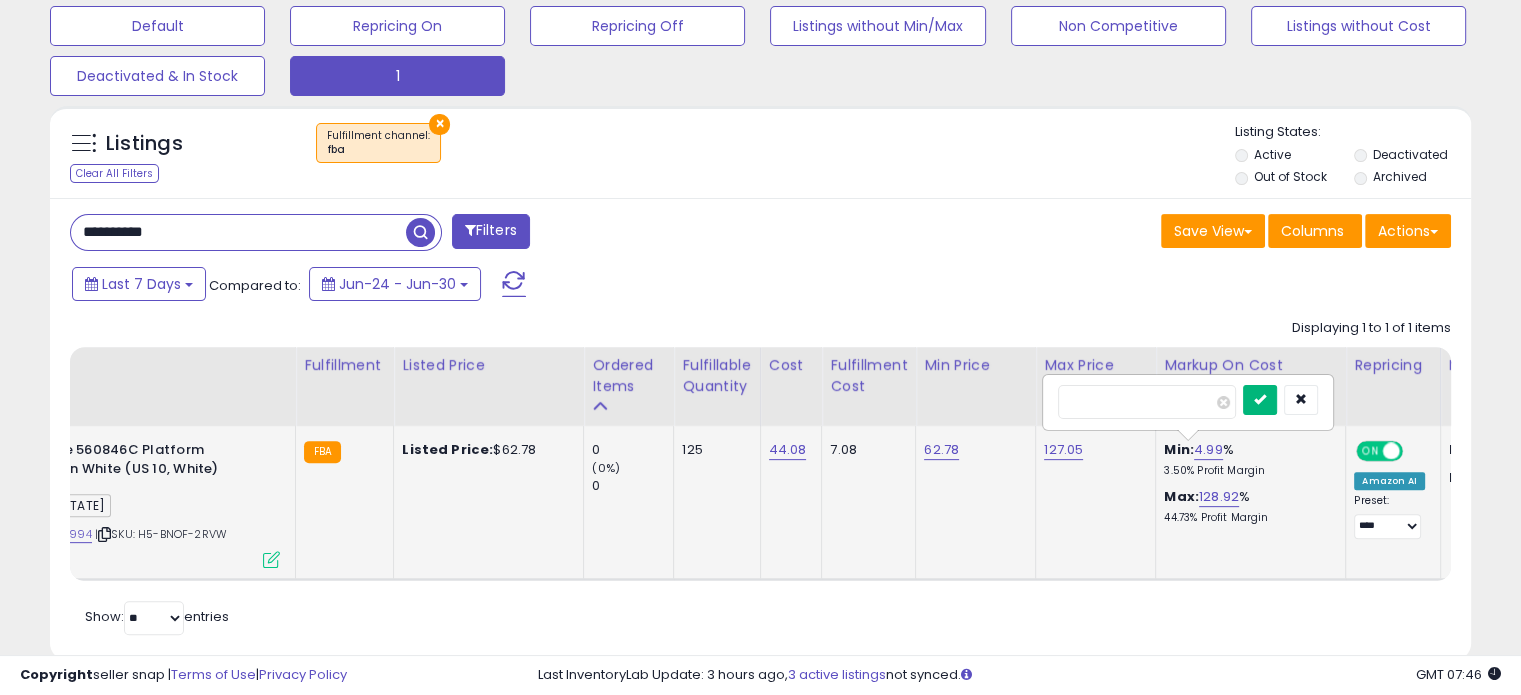 type on "**" 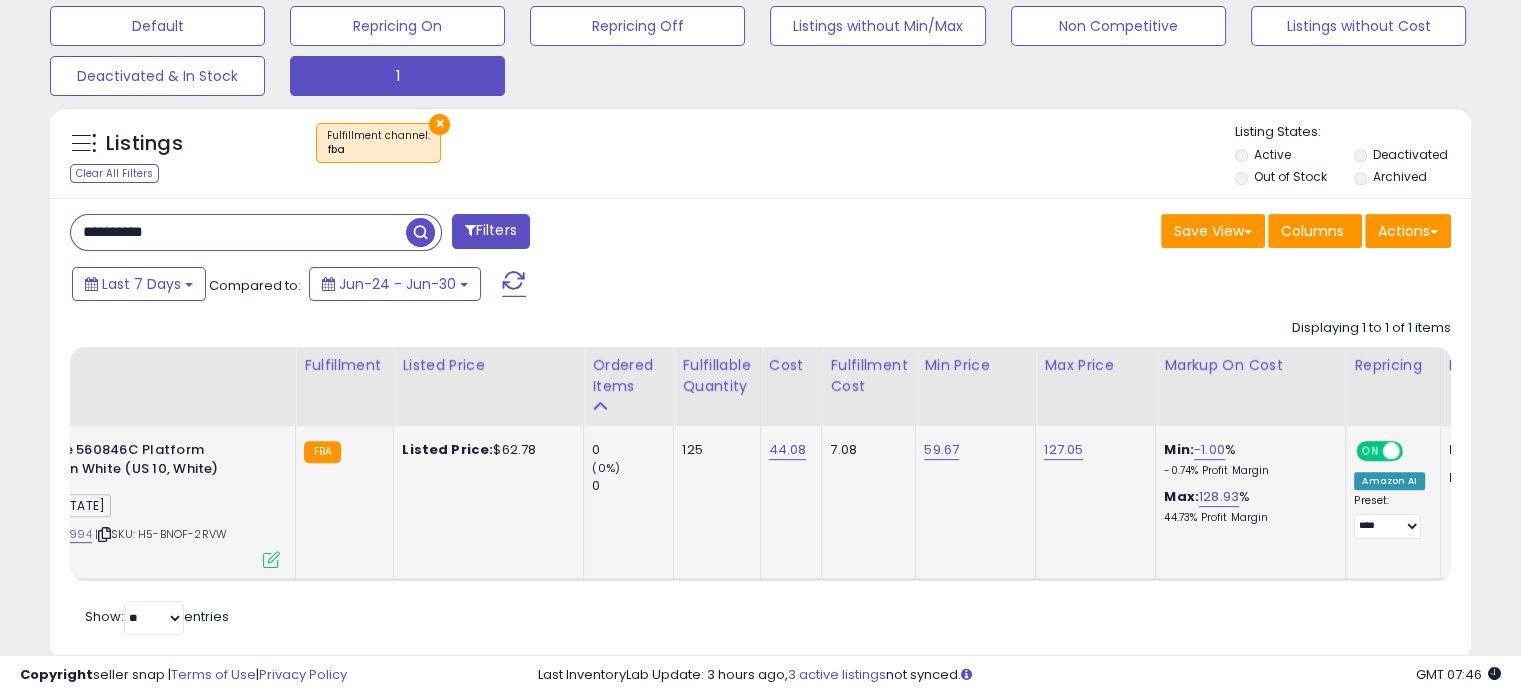 drag, startPoint x: 194, startPoint y: 231, endPoint x: 0, endPoint y: 211, distance: 195.0282 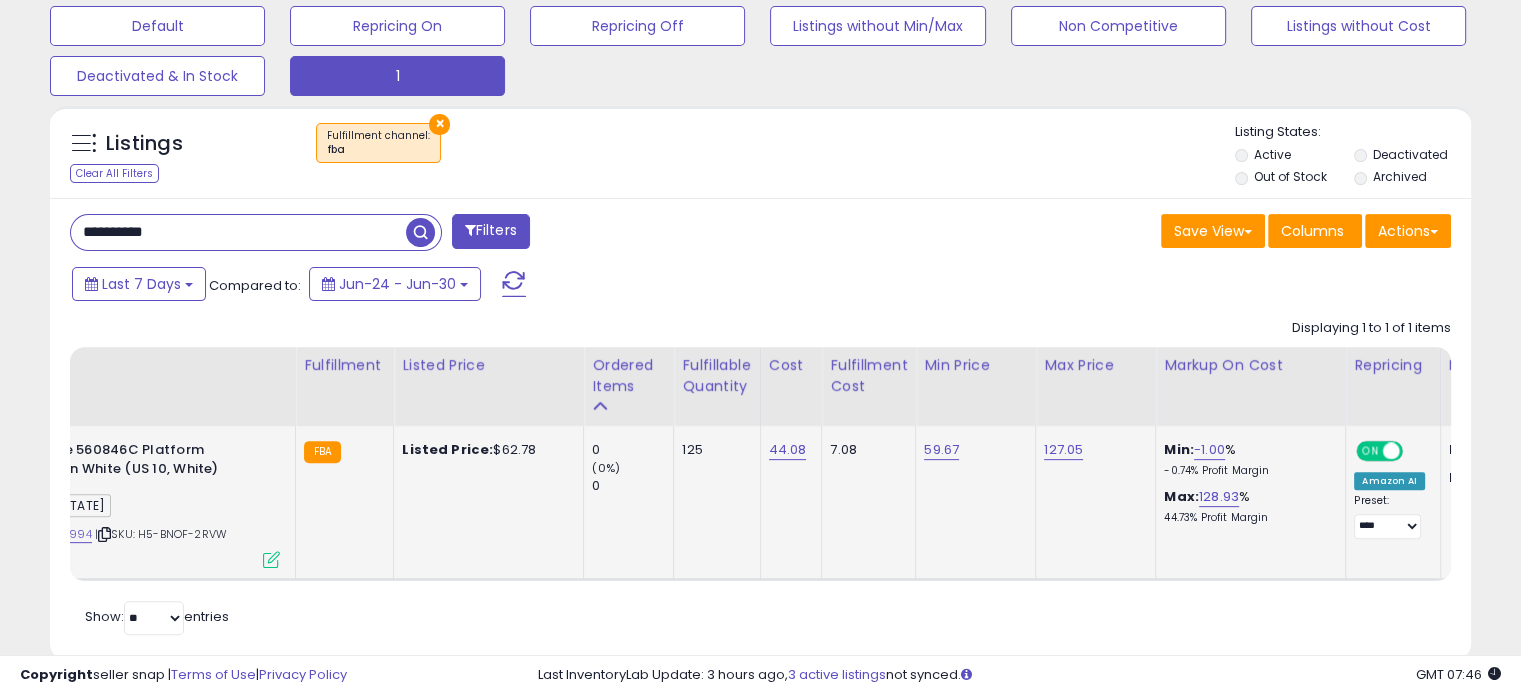 paste 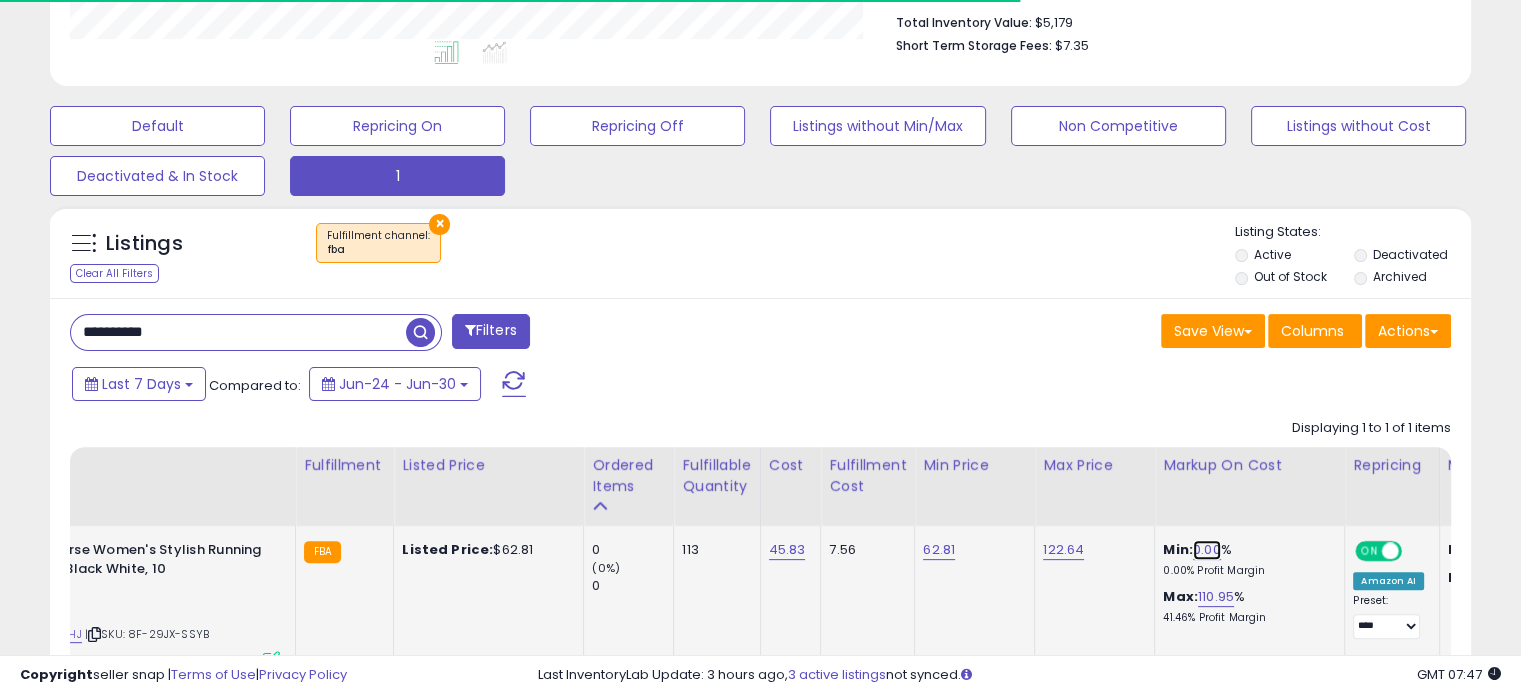 click on "0.00" at bounding box center (1207, 550) 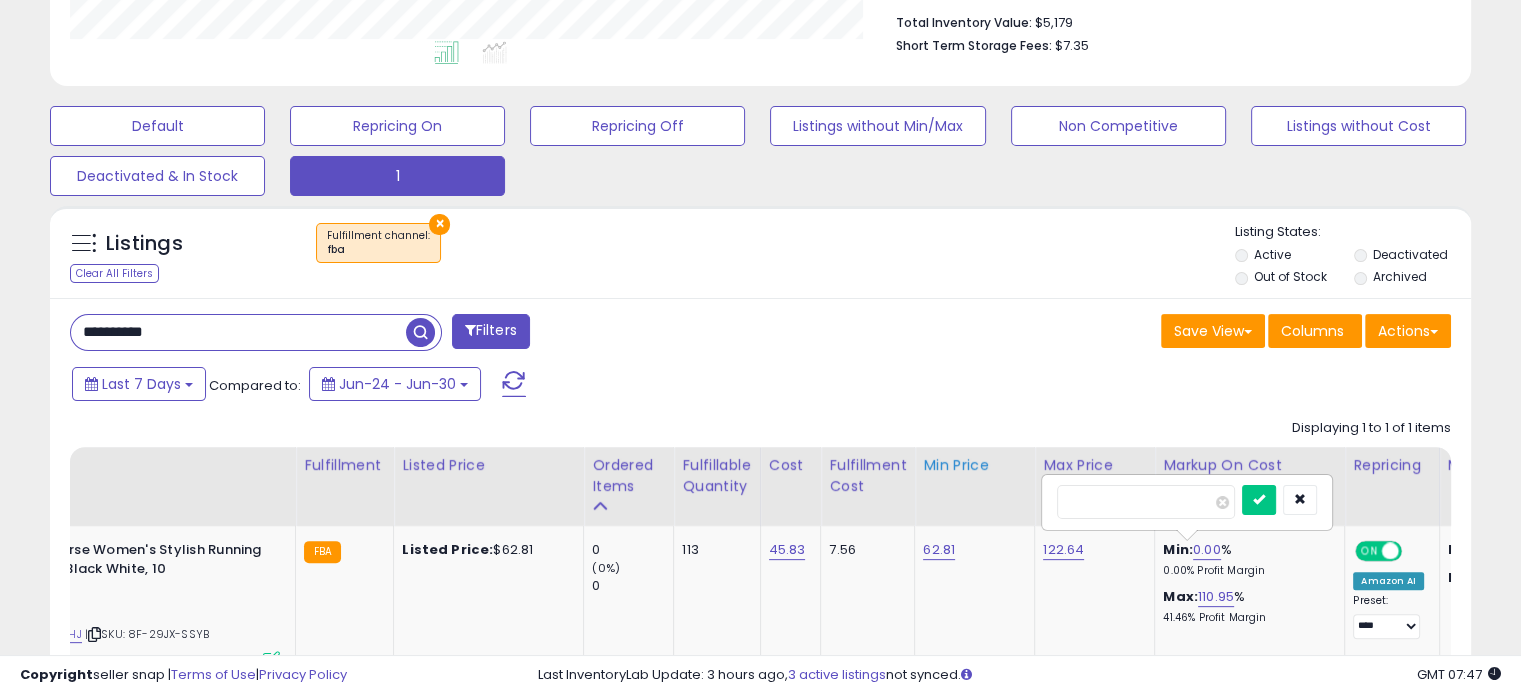 drag, startPoint x: 1125, startPoint y: 501, endPoint x: 944, endPoint y: 479, distance: 182.3321 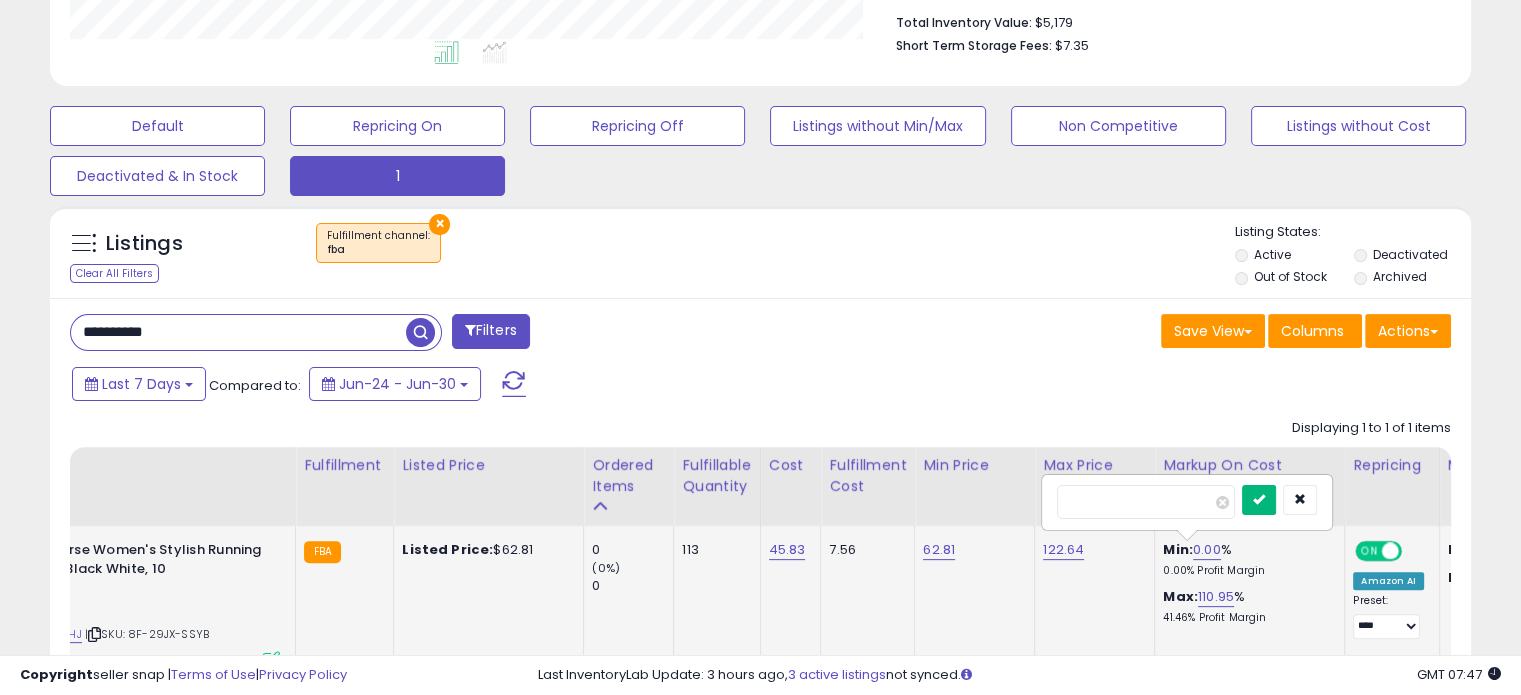 type on "**" 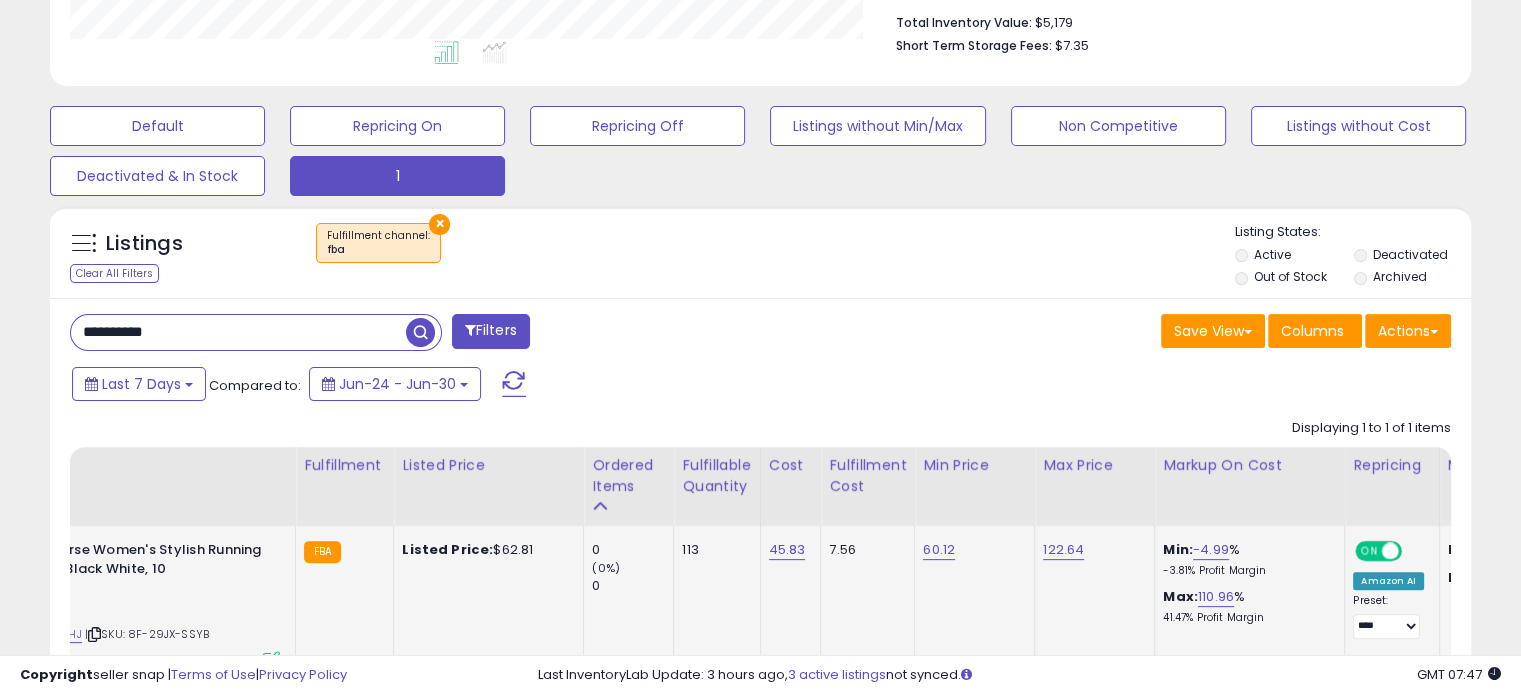 drag, startPoint x: 24, startPoint y: 287, endPoint x: 0, endPoint y: 275, distance: 26.832815 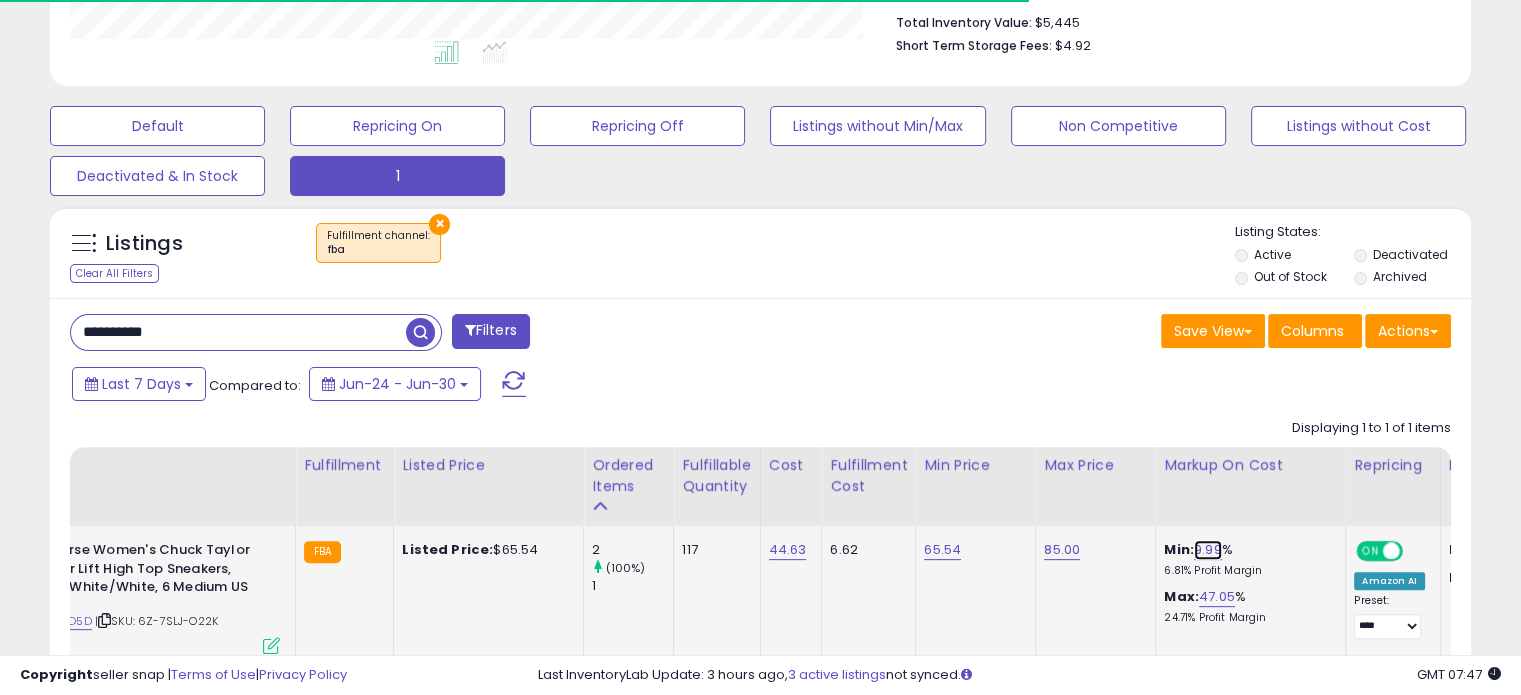 click on "9.99" at bounding box center (1208, 550) 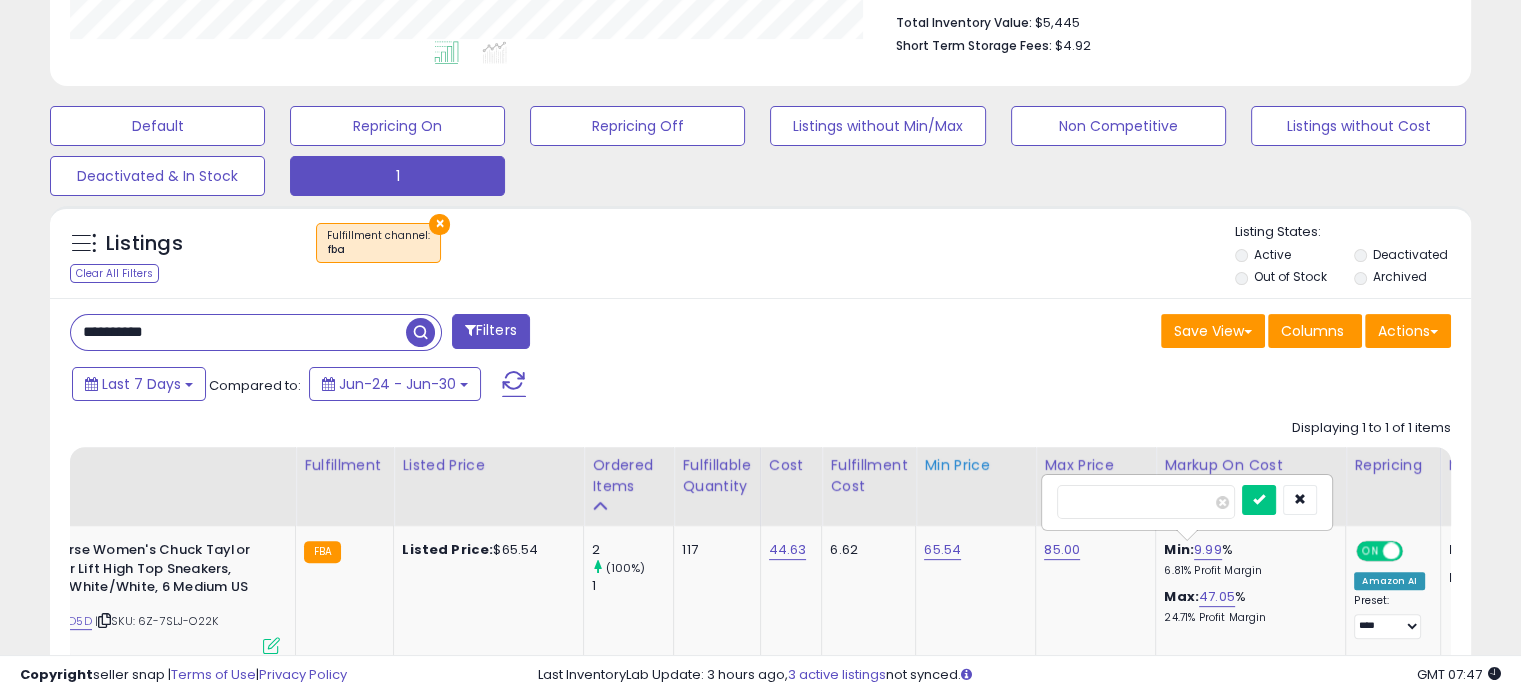 drag, startPoint x: 1046, startPoint y: 490, endPoint x: 1005, endPoint y: 484, distance: 41.4367 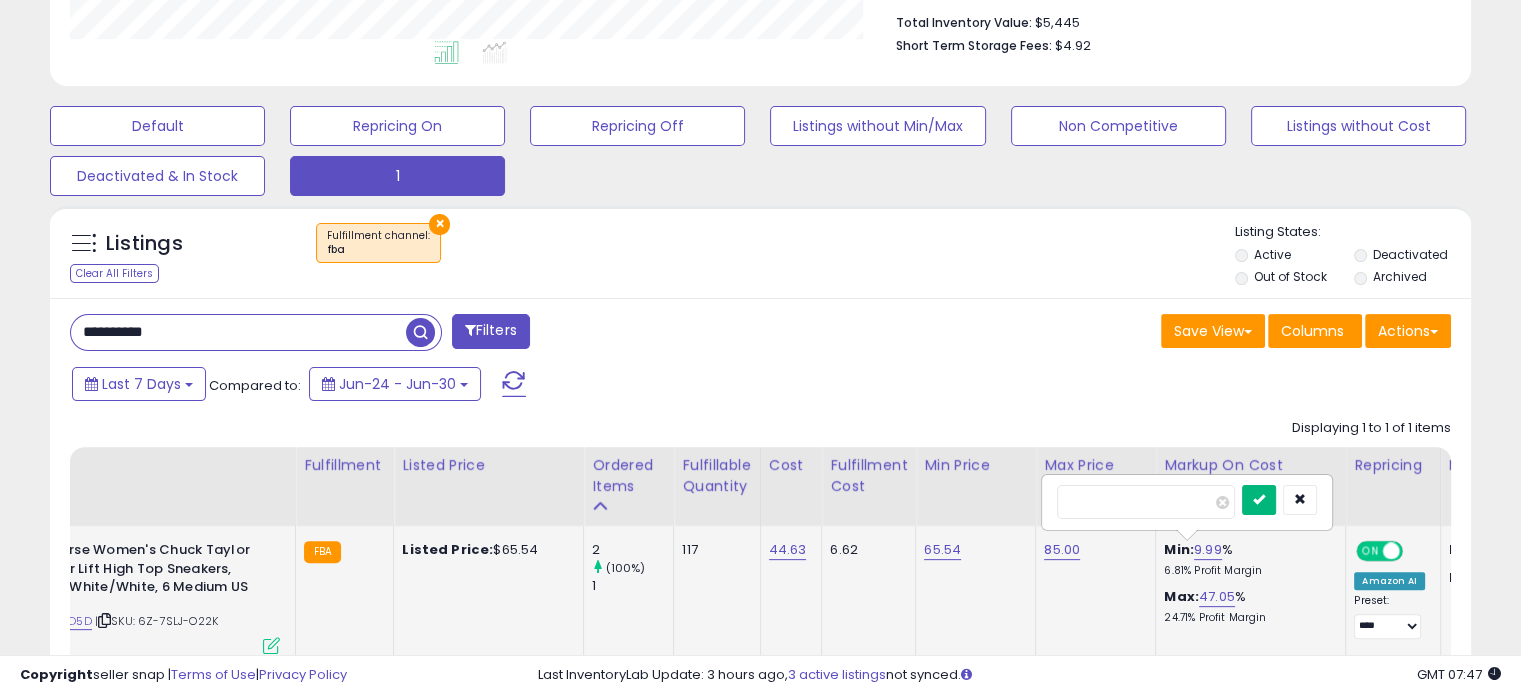 type on "*" 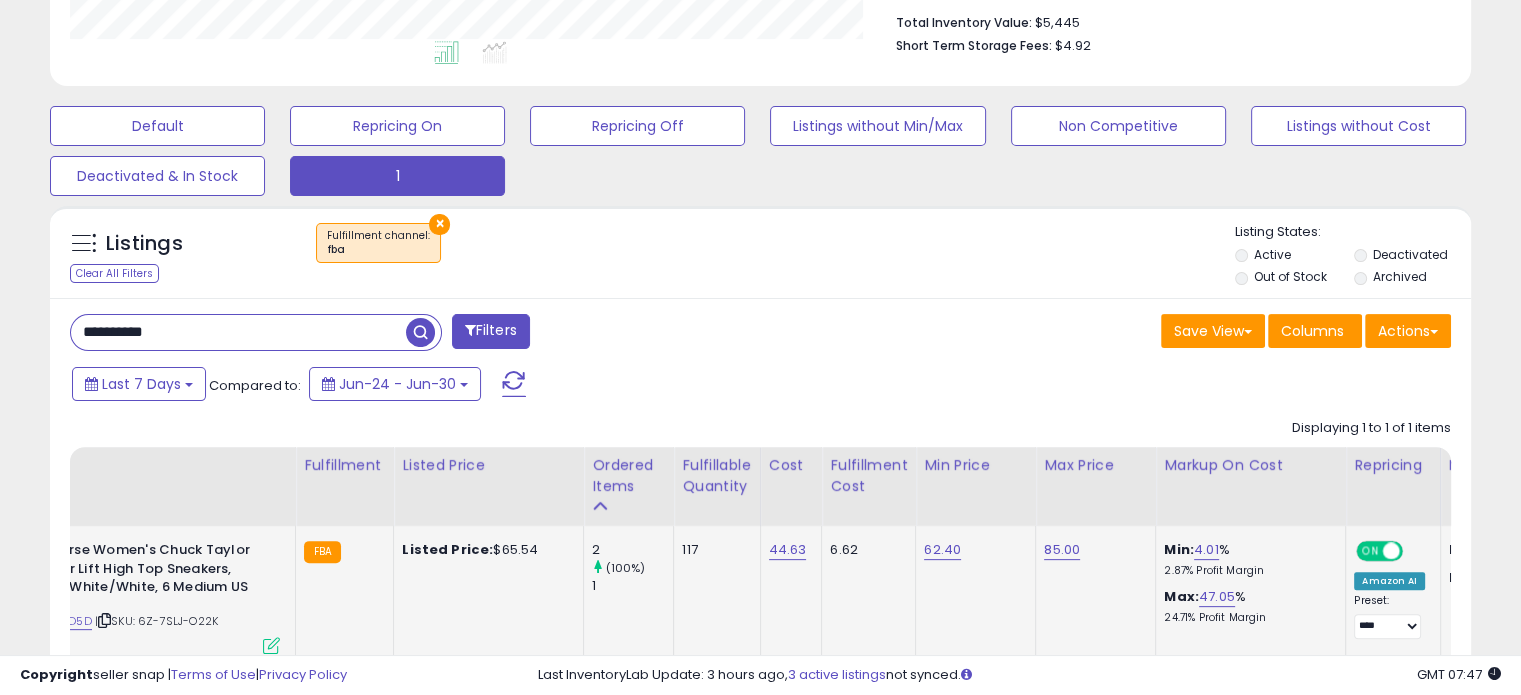 drag, startPoint x: 18, startPoint y: 293, endPoint x: 170, endPoint y: 317, distance: 153.88307 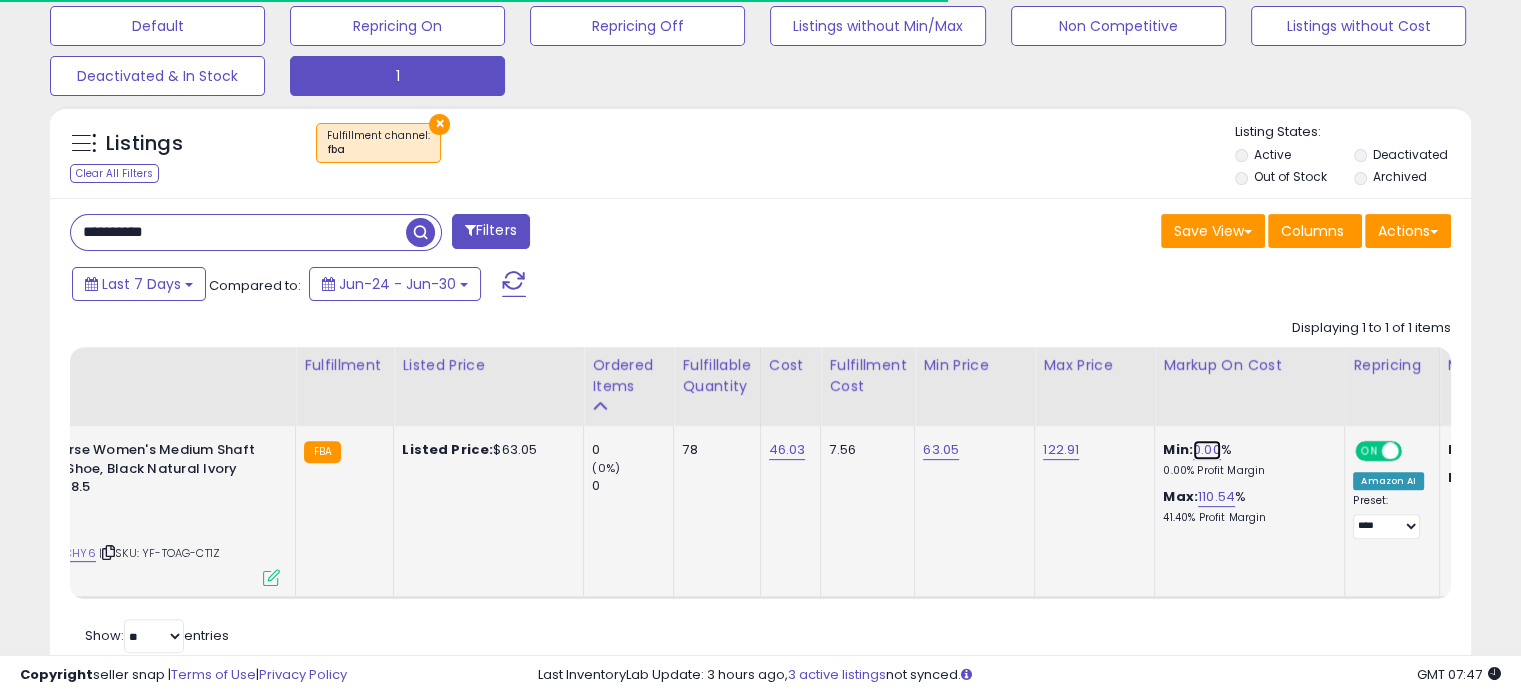 click on "0.00" at bounding box center (1207, 450) 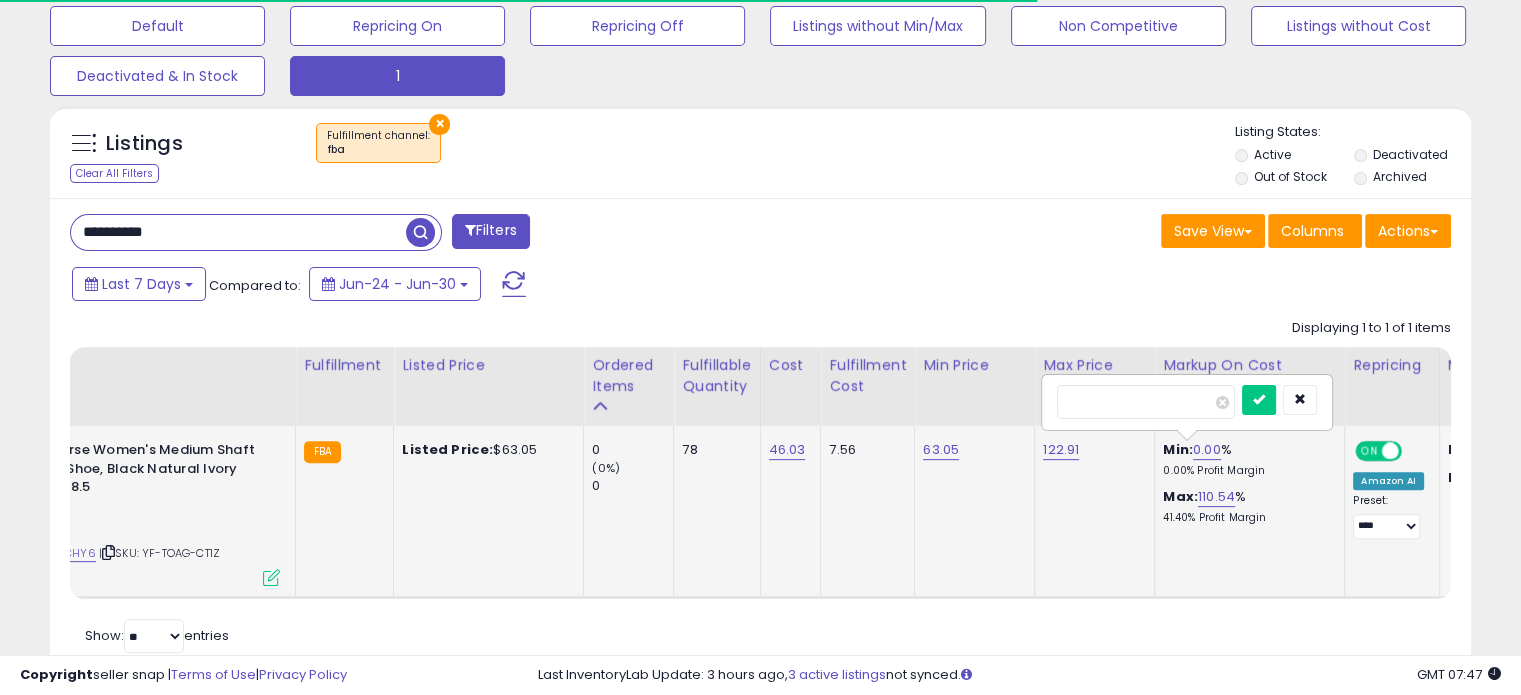 scroll, scrollTop: 999589, scrollLeft: 999176, axis: both 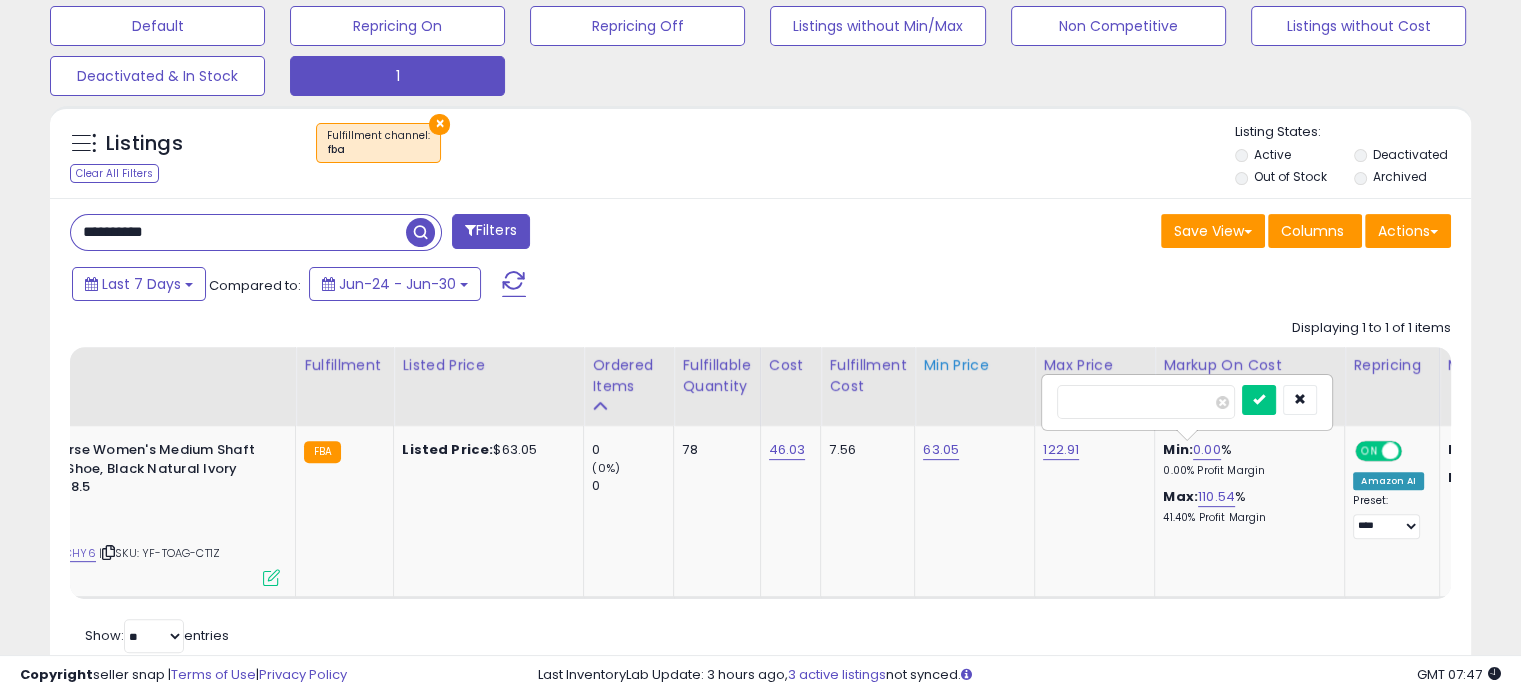 drag, startPoint x: 1124, startPoint y: 393, endPoint x: 998, endPoint y: 383, distance: 126.3962 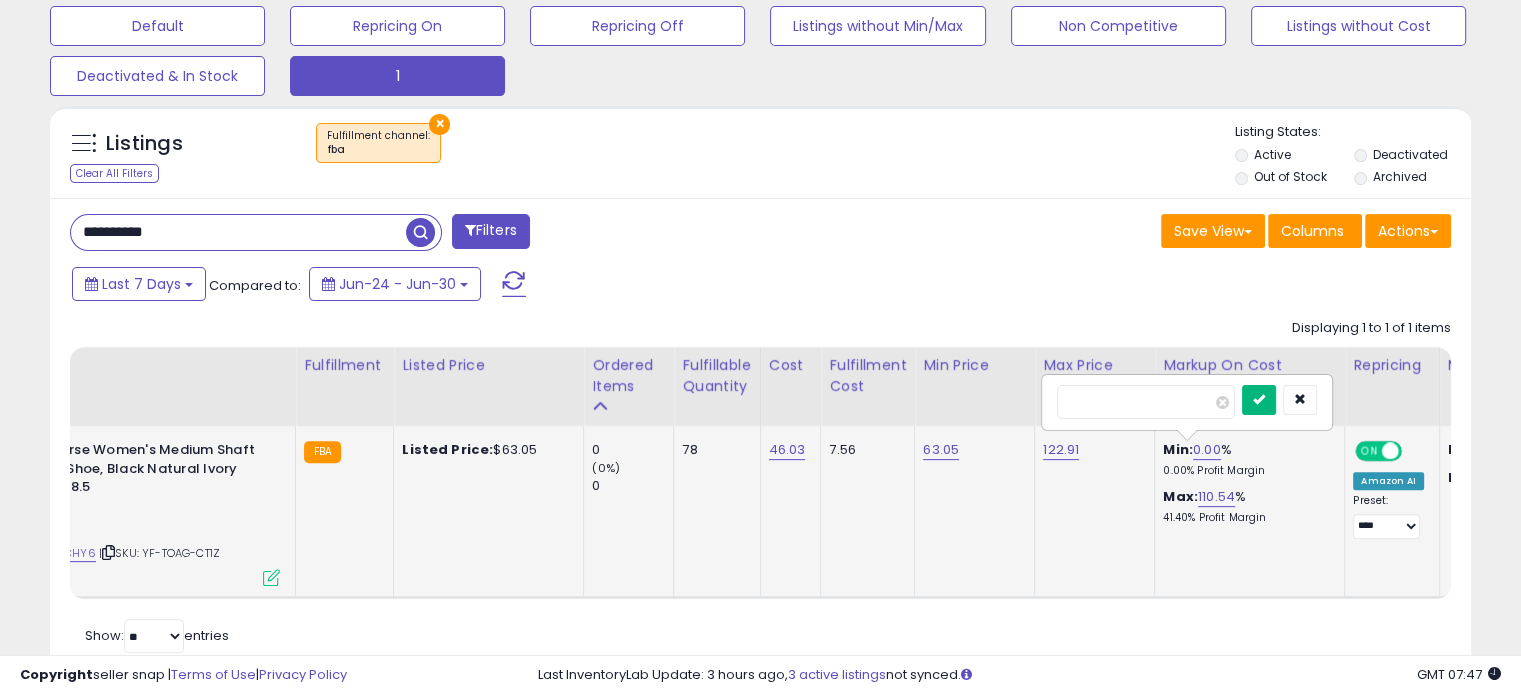 type on "**" 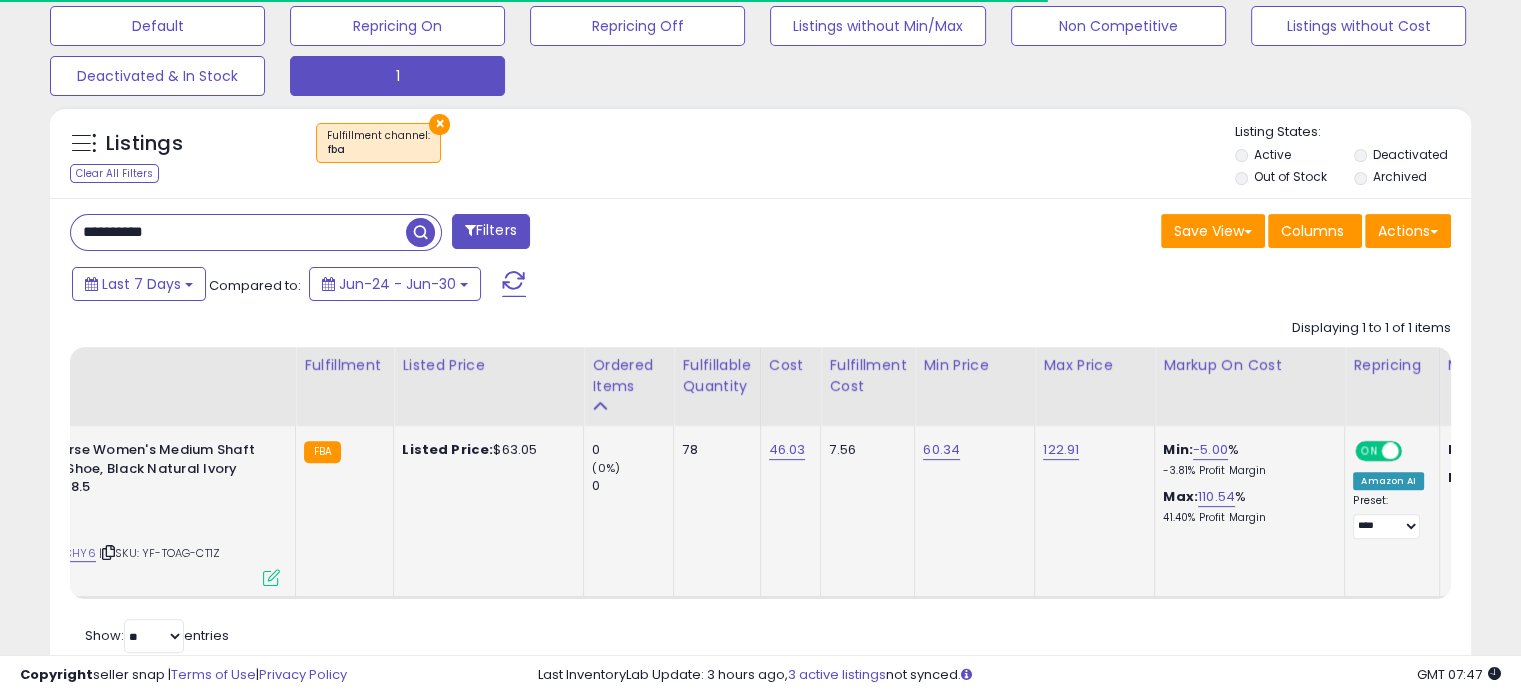 drag, startPoint x: 140, startPoint y: 218, endPoint x: 56, endPoint y: 223, distance: 84.14868 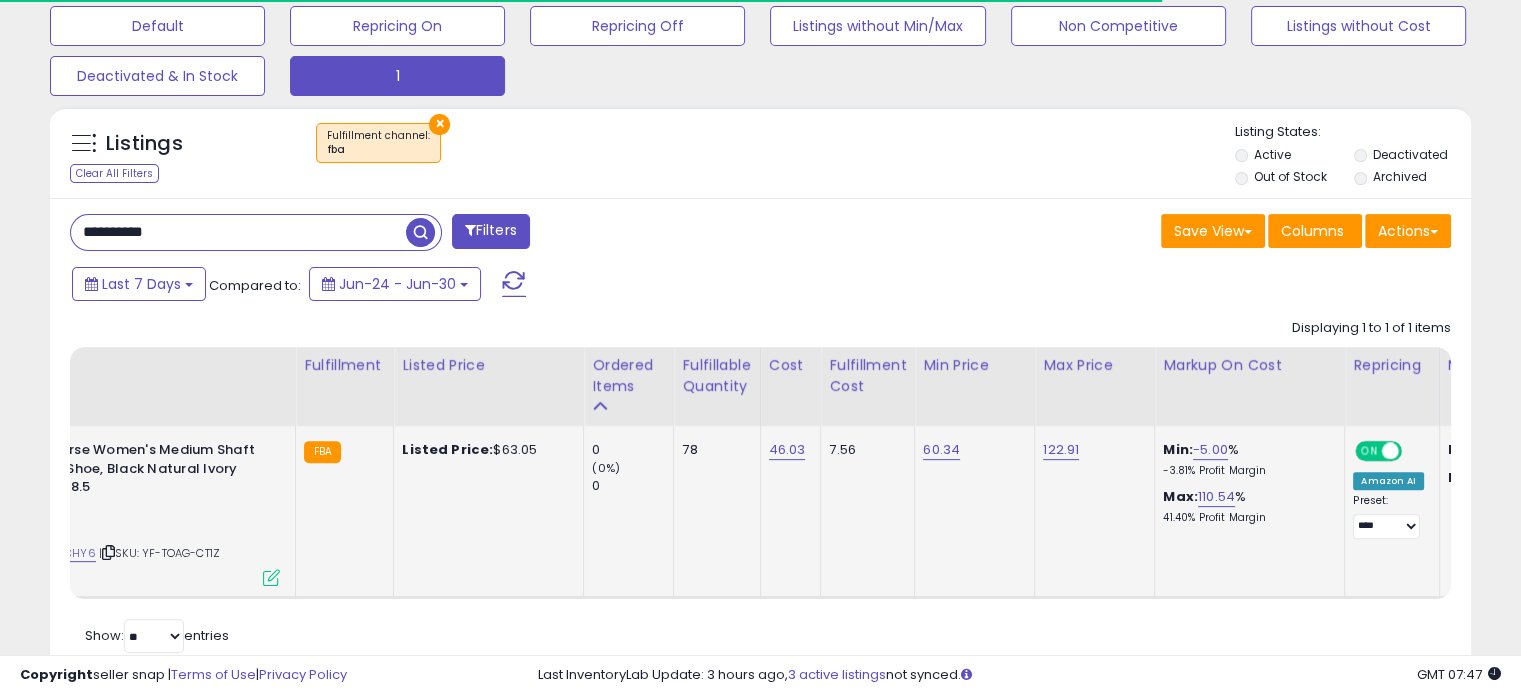 click on "**********" at bounding box center [238, 232] 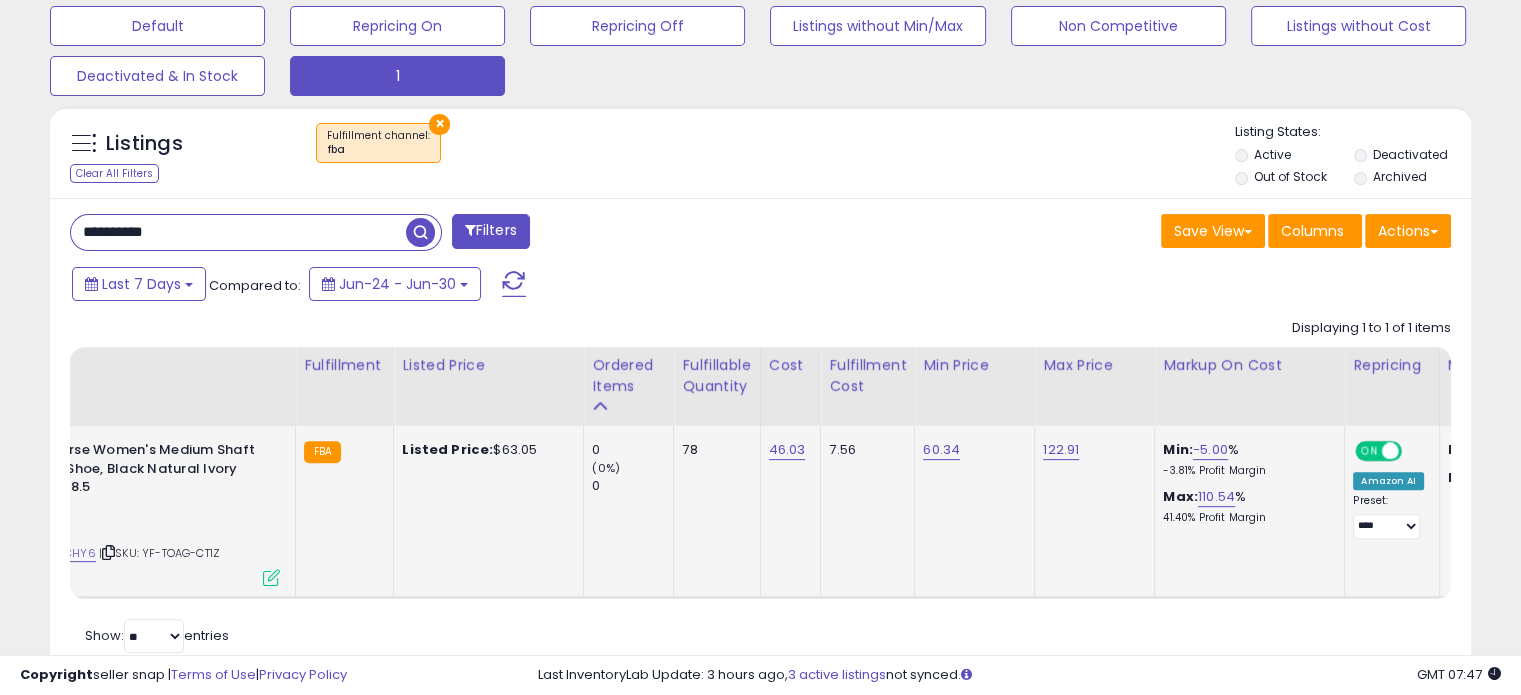 type on "**********" 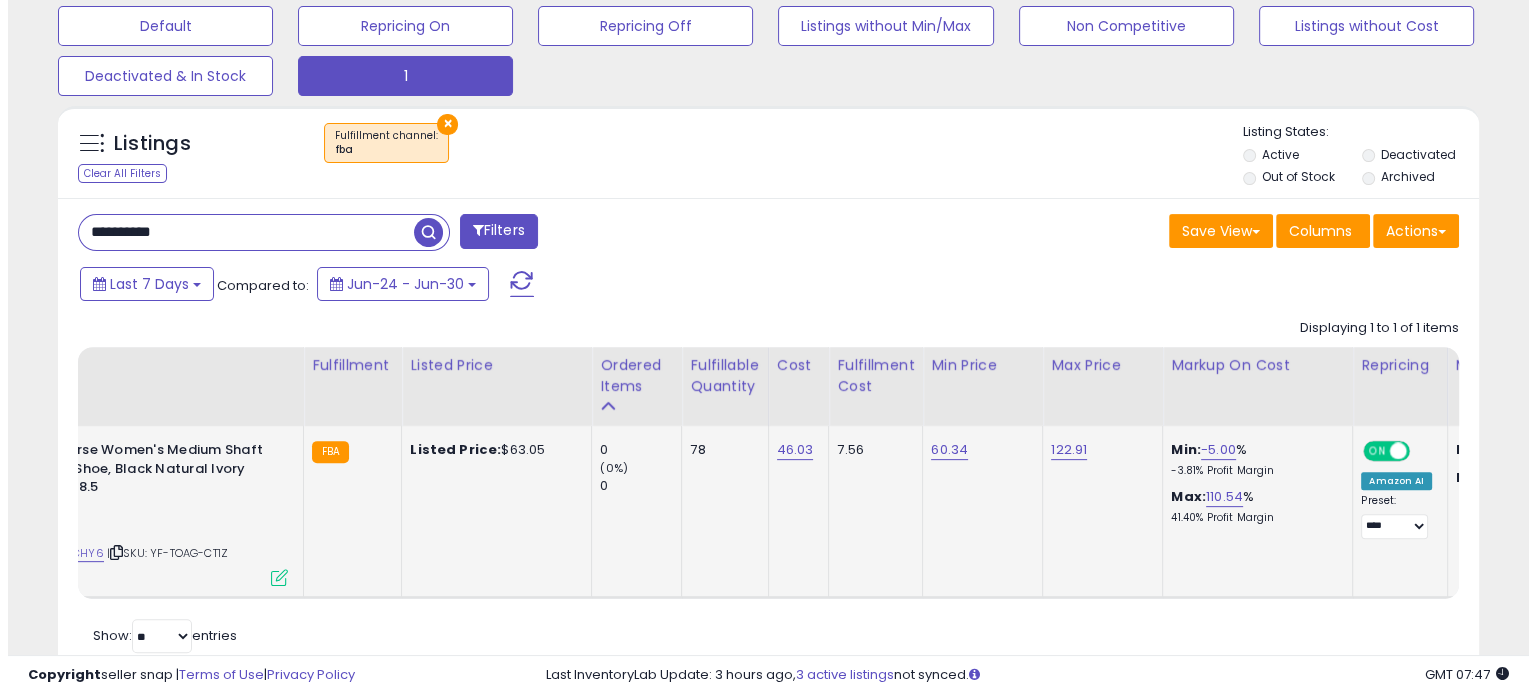 scroll, scrollTop: 524, scrollLeft: 0, axis: vertical 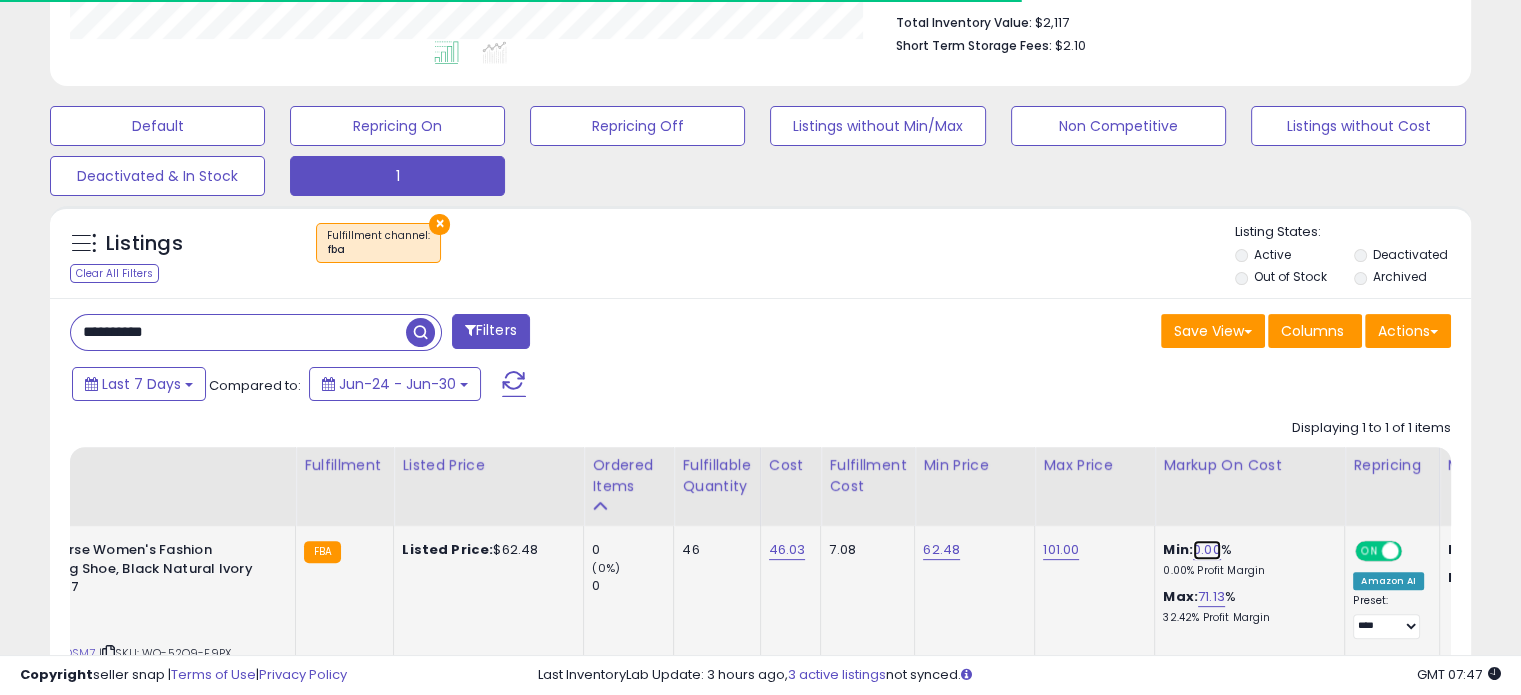 click on "0.00" at bounding box center (1207, 550) 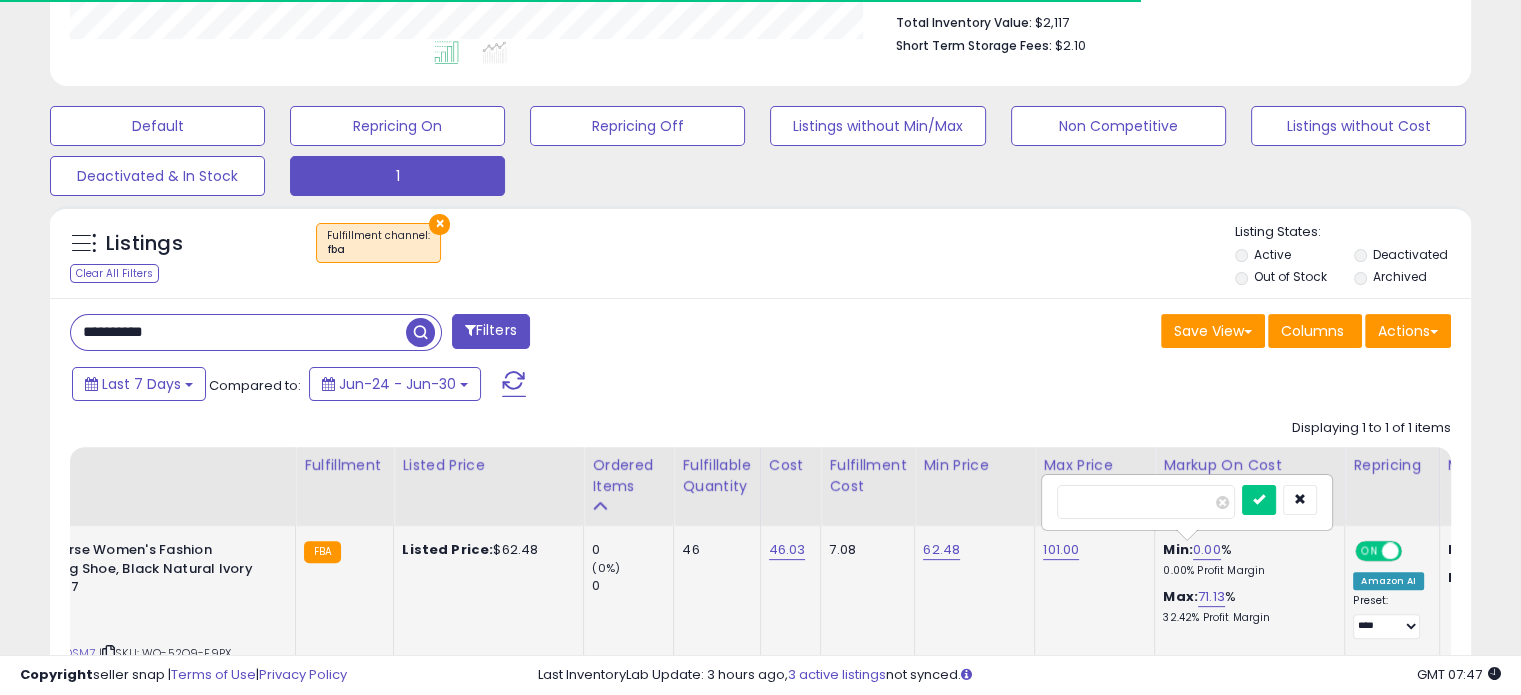 scroll, scrollTop: 999589, scrollLeft: 999176, axis: both 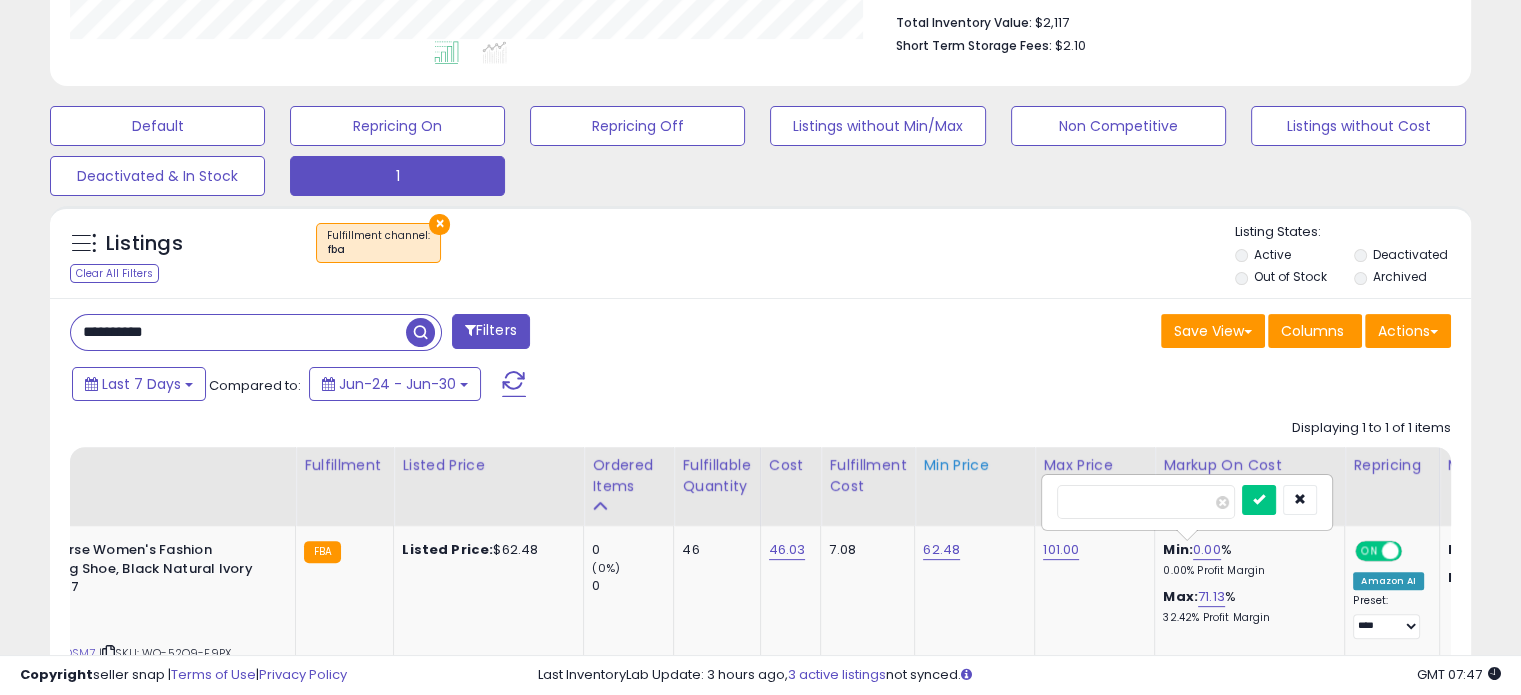 drag, startPoint x: 1095, startPoint y: 494, endPoint x: 1014, endPoint y: 488, distance: 81.22192 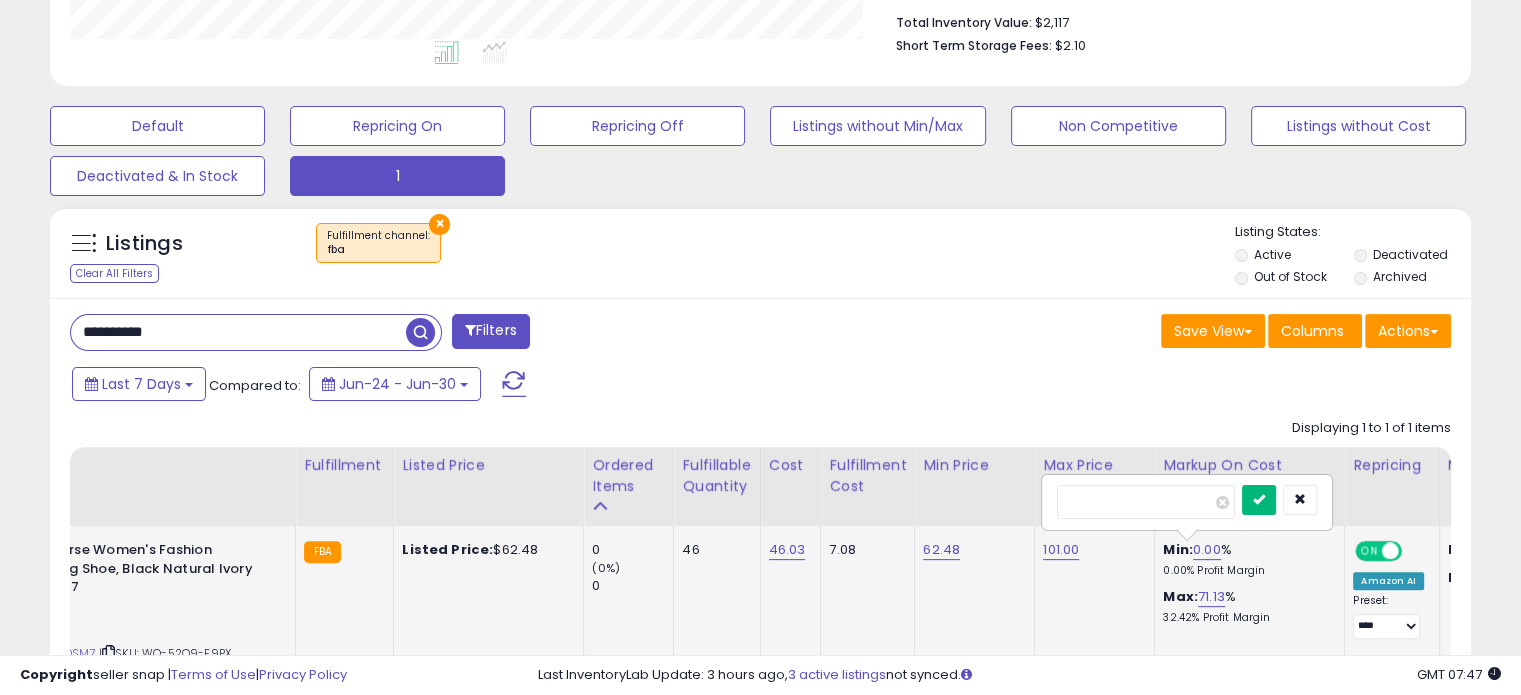 type on "**" 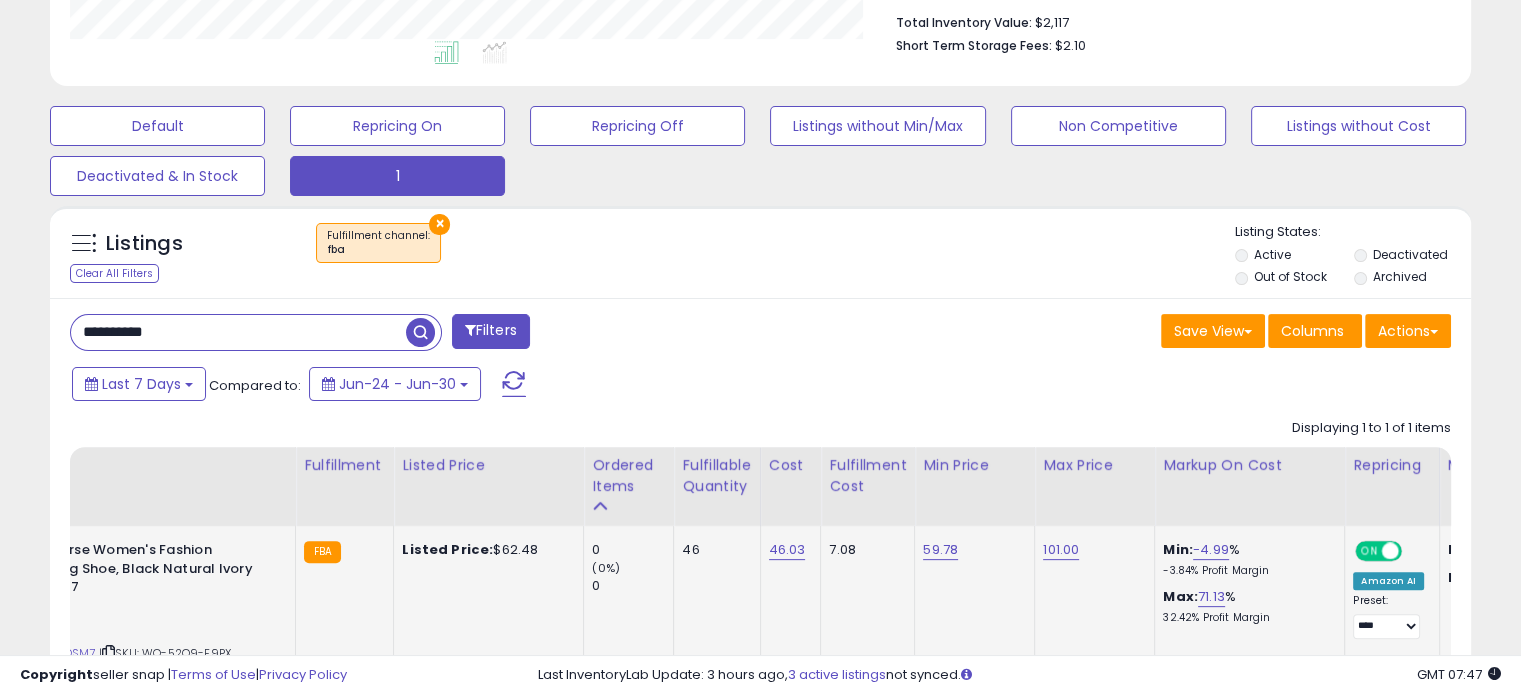 drag, startPoint x: 160, startPoint y: 326, endPoint x: 46, endPoint y: 303, distance: 116.297035 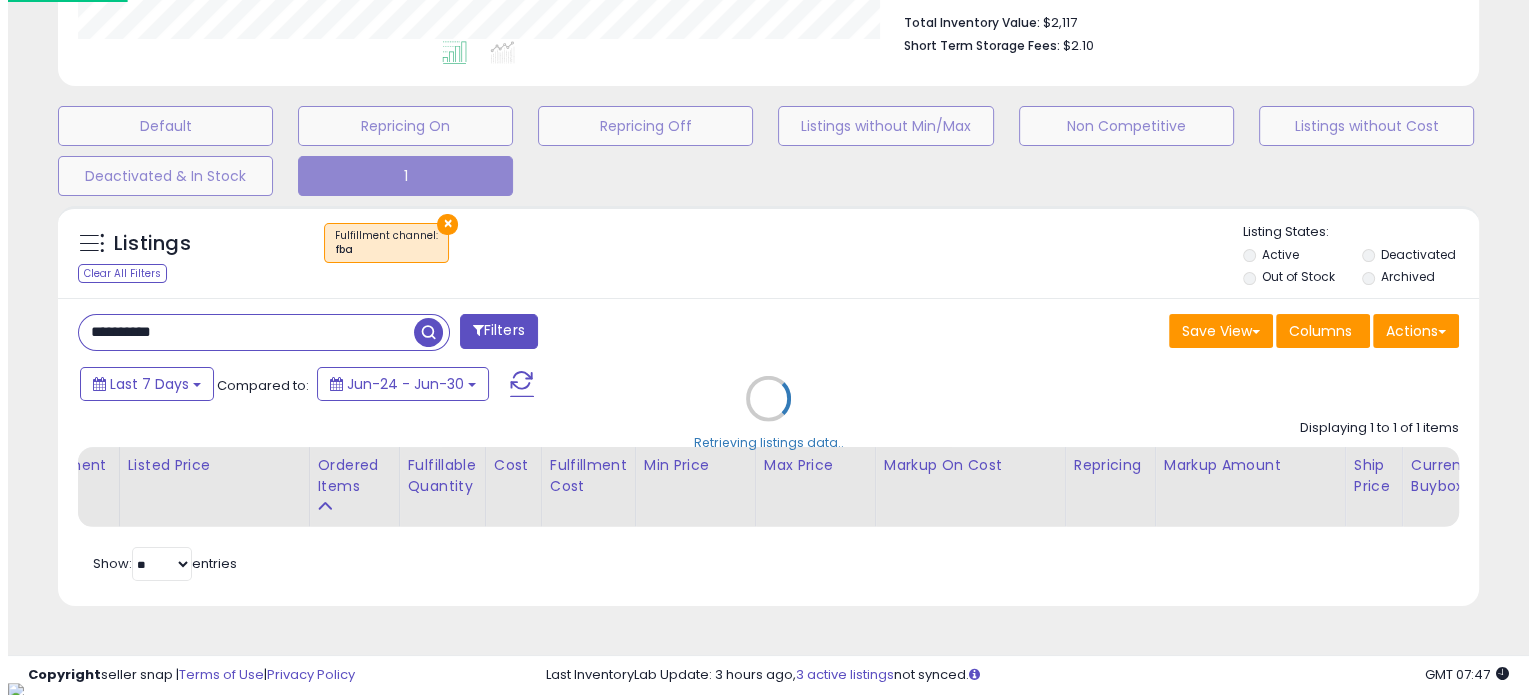 scroll, scrollTop: 999589, scrollLeft: 999168, axis: both 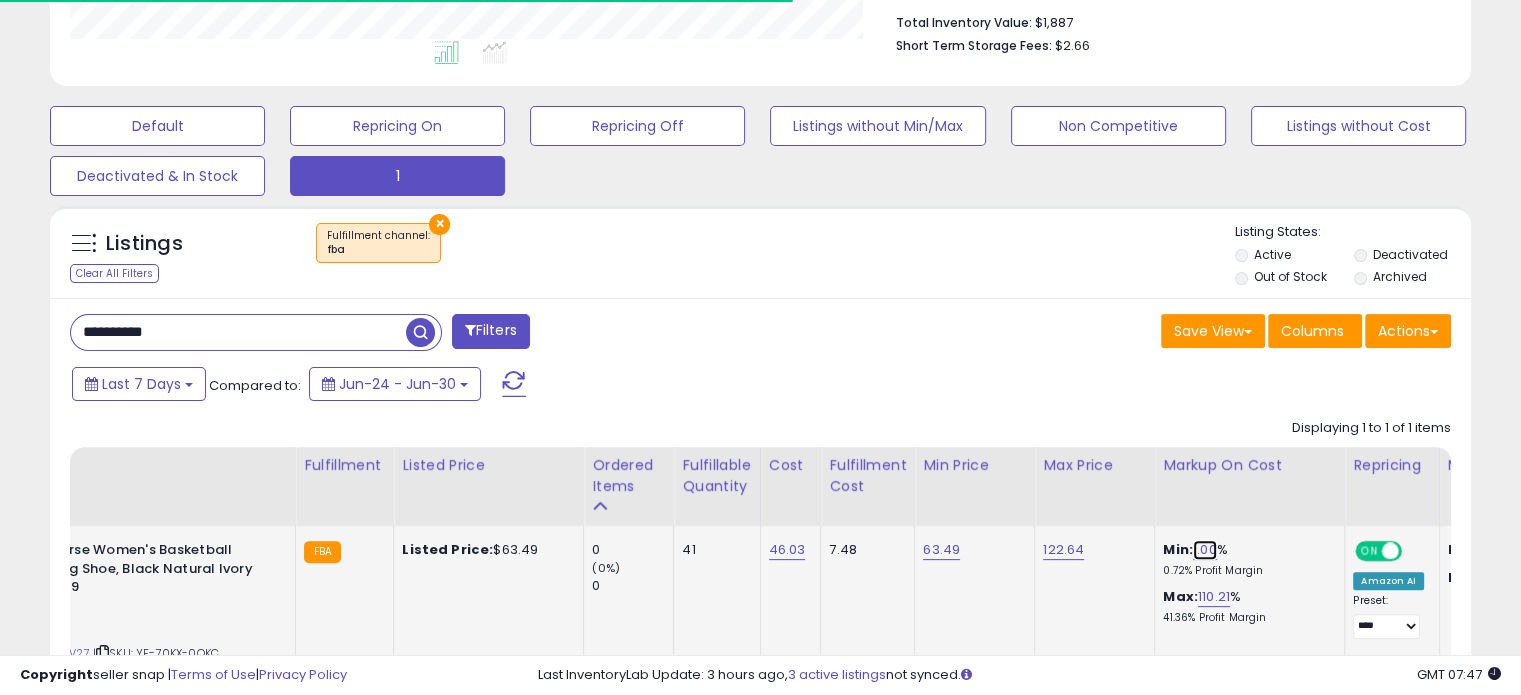 click on "1.00" at bounding box center [1205, 550] 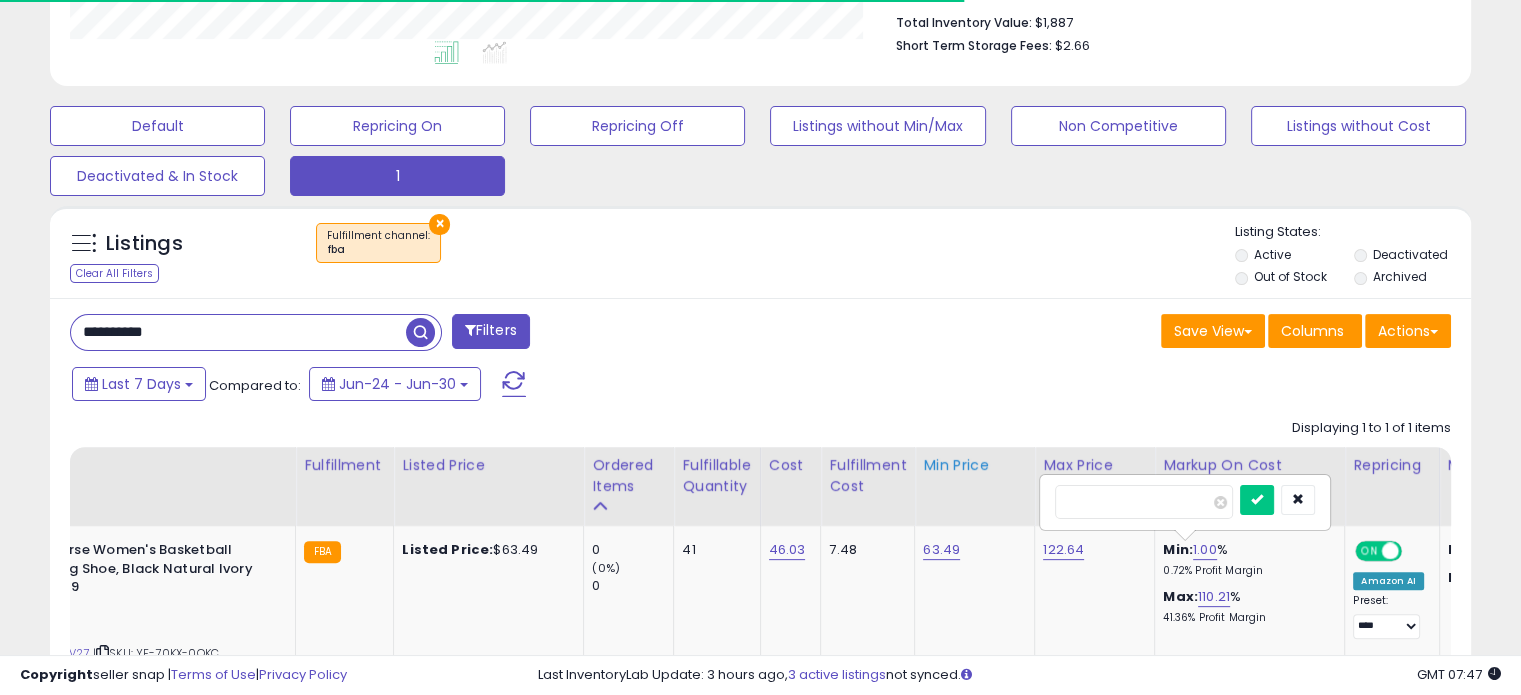 drag, startPoint x: 1111, startPoint y: 503, endPoint x: 964, endPoint y: 471, distance: 150.44267 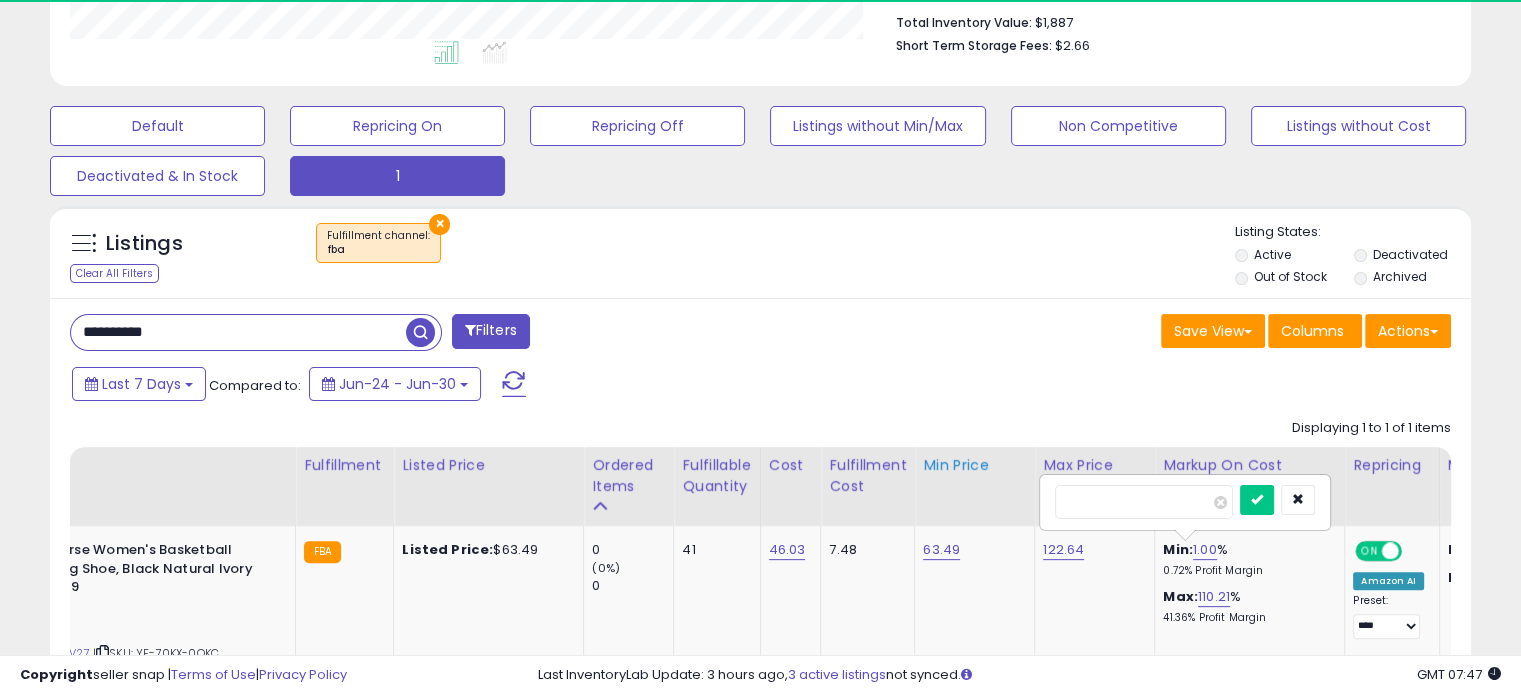 scroll, scrollTop: 999589, scrollLeft: 999176, axis: both 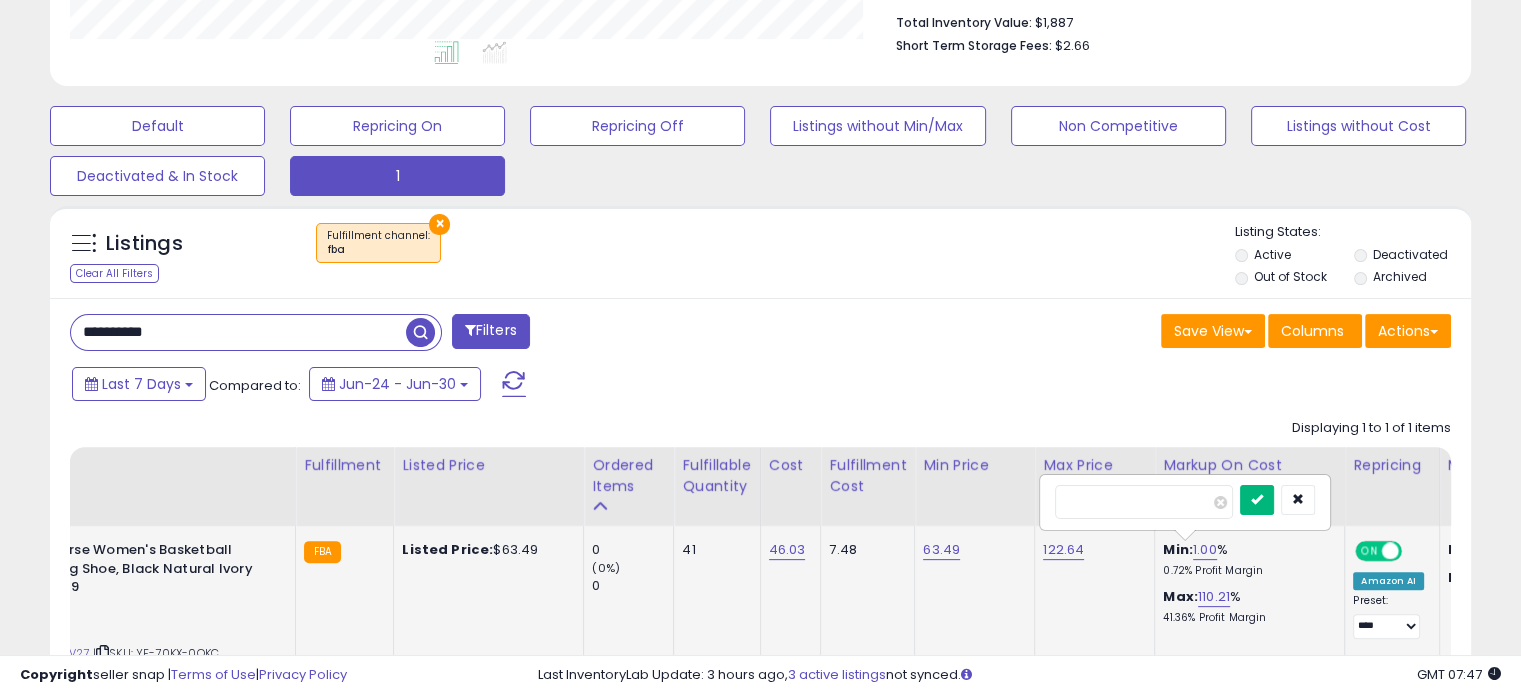 type on "**" 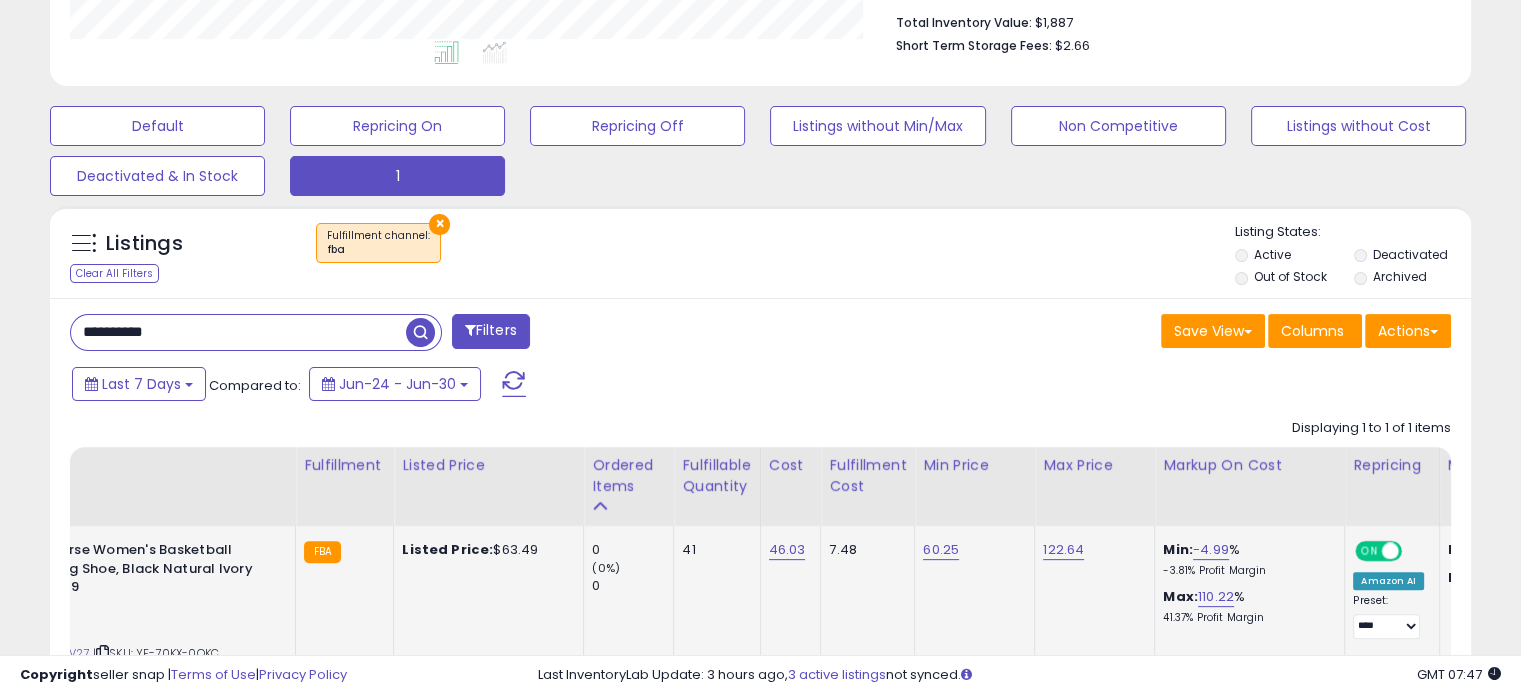 drag, startPoint x: 135, startPoint y: 309, endPoint x: 9, endPoint y: 279, distance: 129.5222 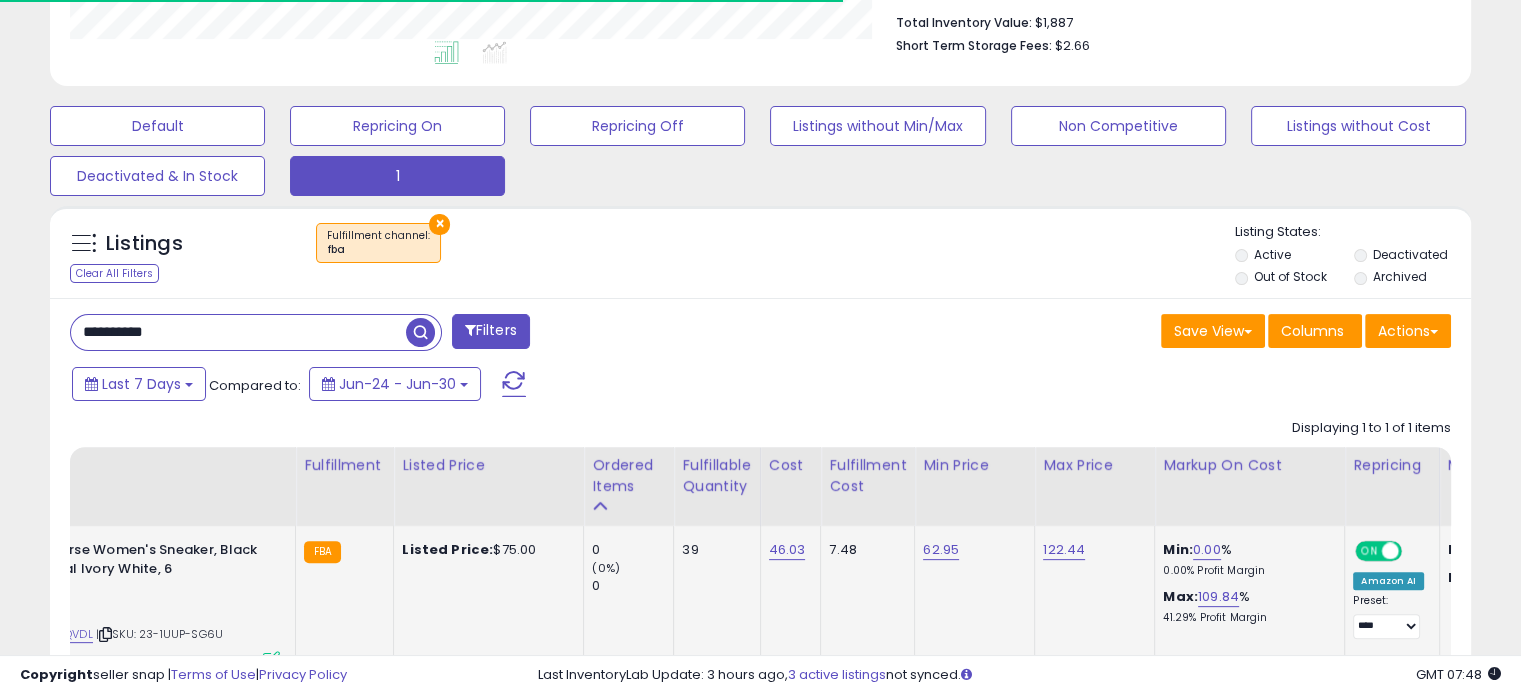 scroll, scrollTop: 409, scrollLeft: 822, axis: both 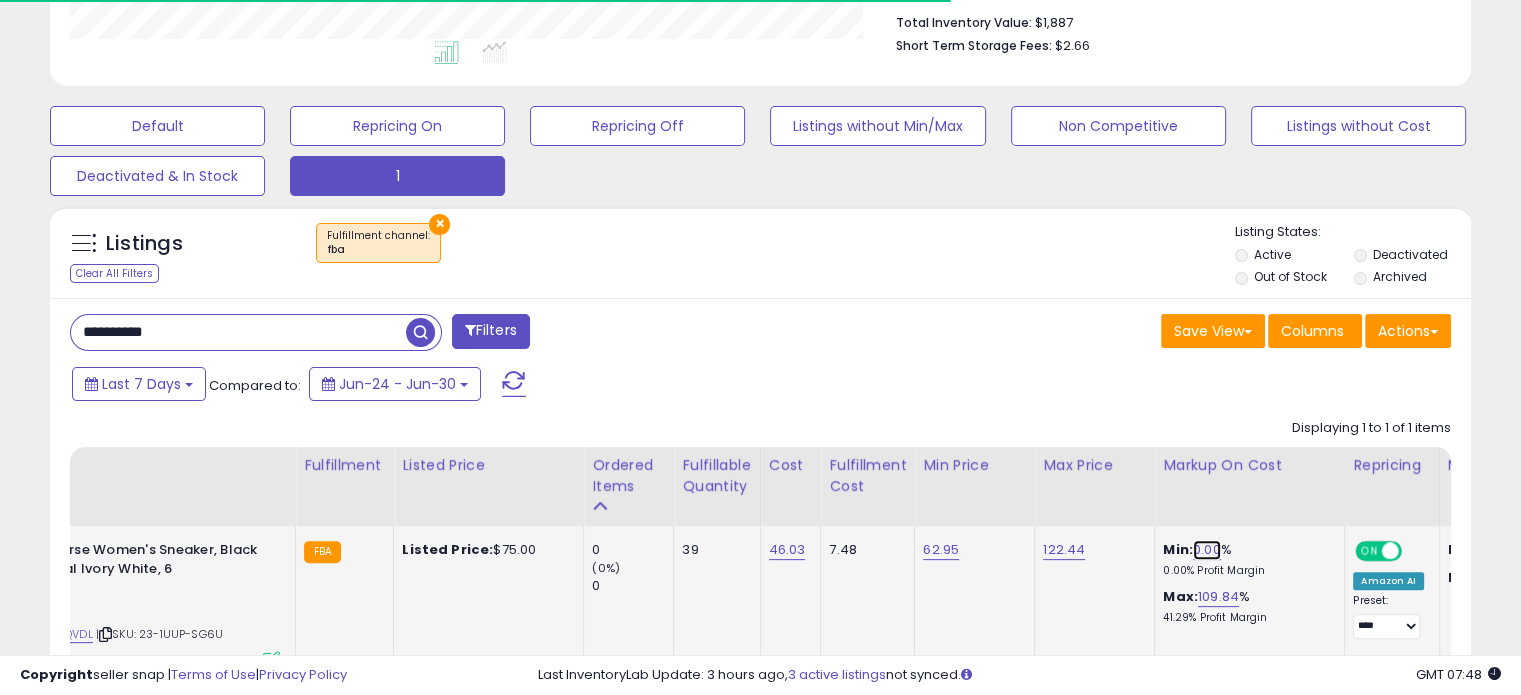 click on "0.00" at bounding box center [1207, 550] 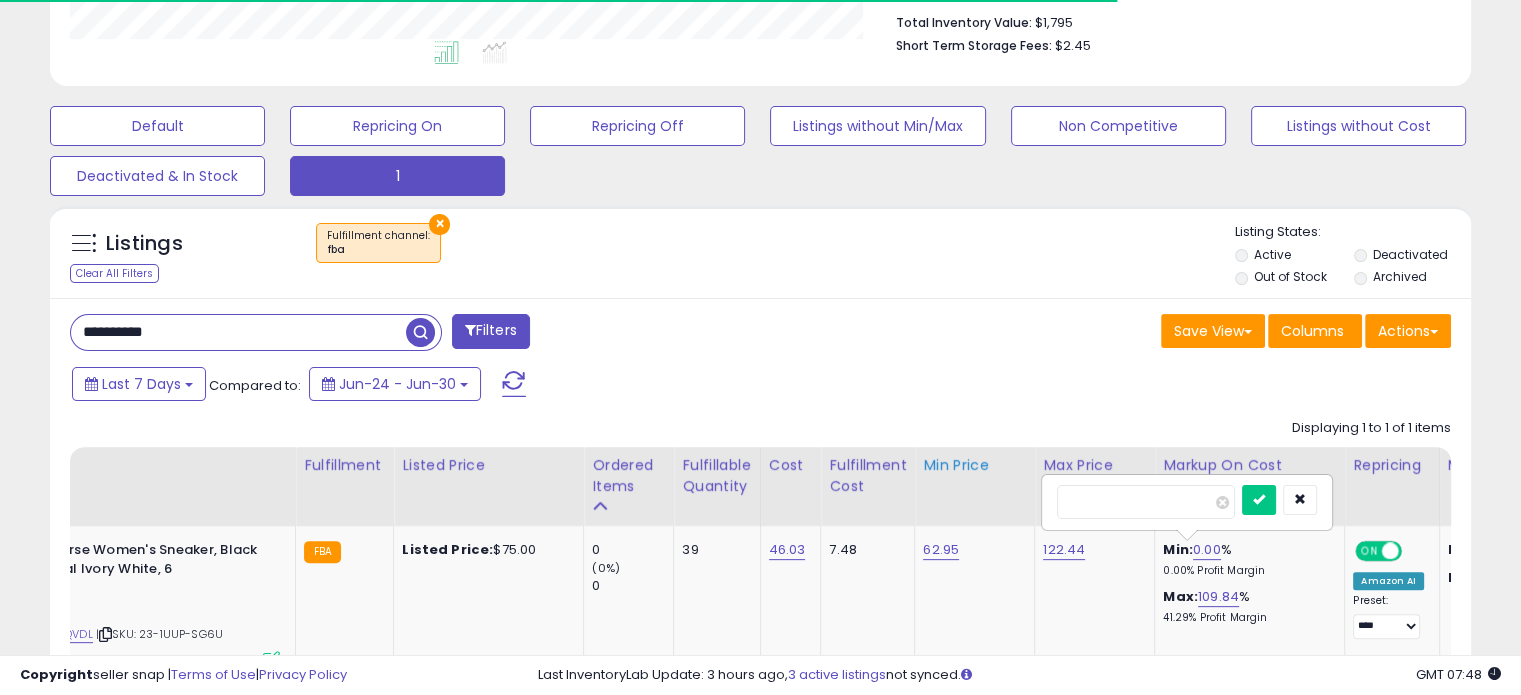 drag, startPoint x: 1112, startPoint y: 496, endPoint x: 962, endPoint y: 491, distance: 150.08331 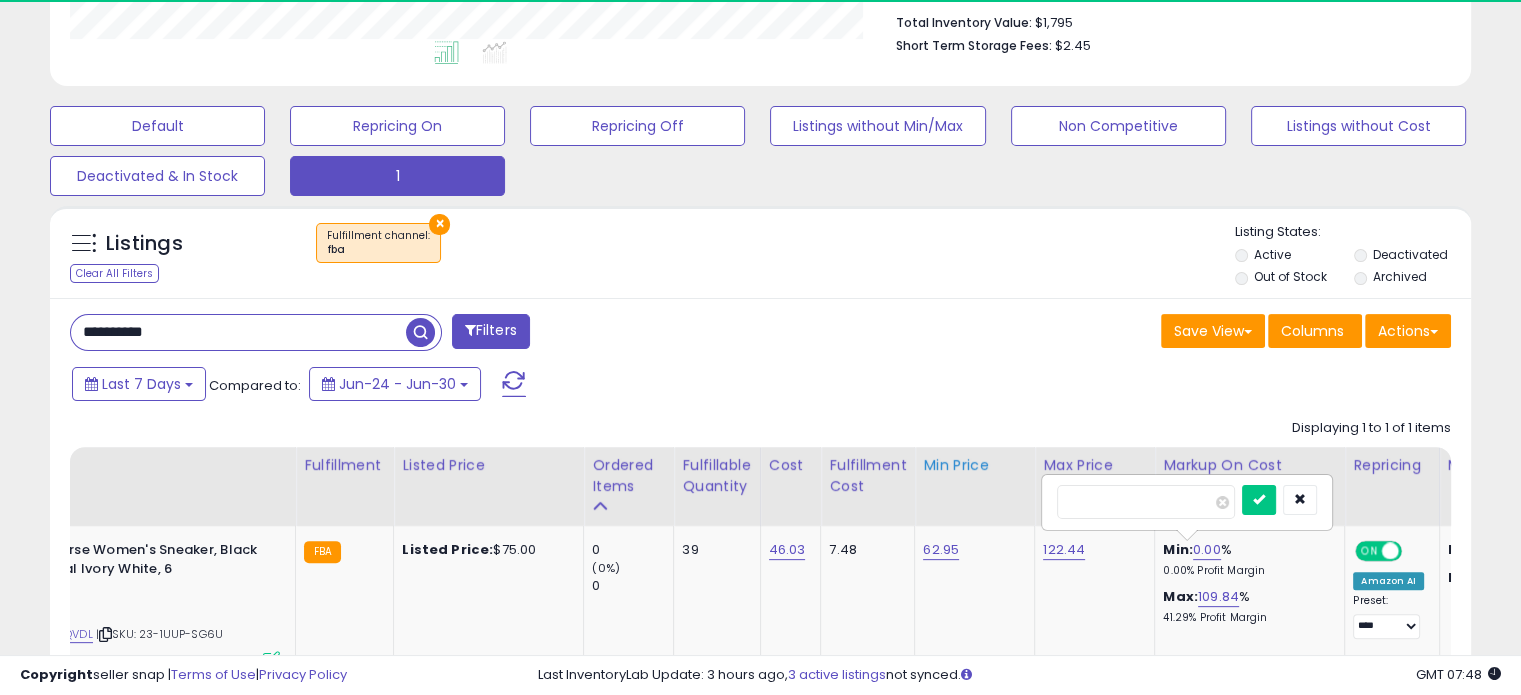 scroll, scrollTop: 999589, scrollLeft: 999176, axis: both 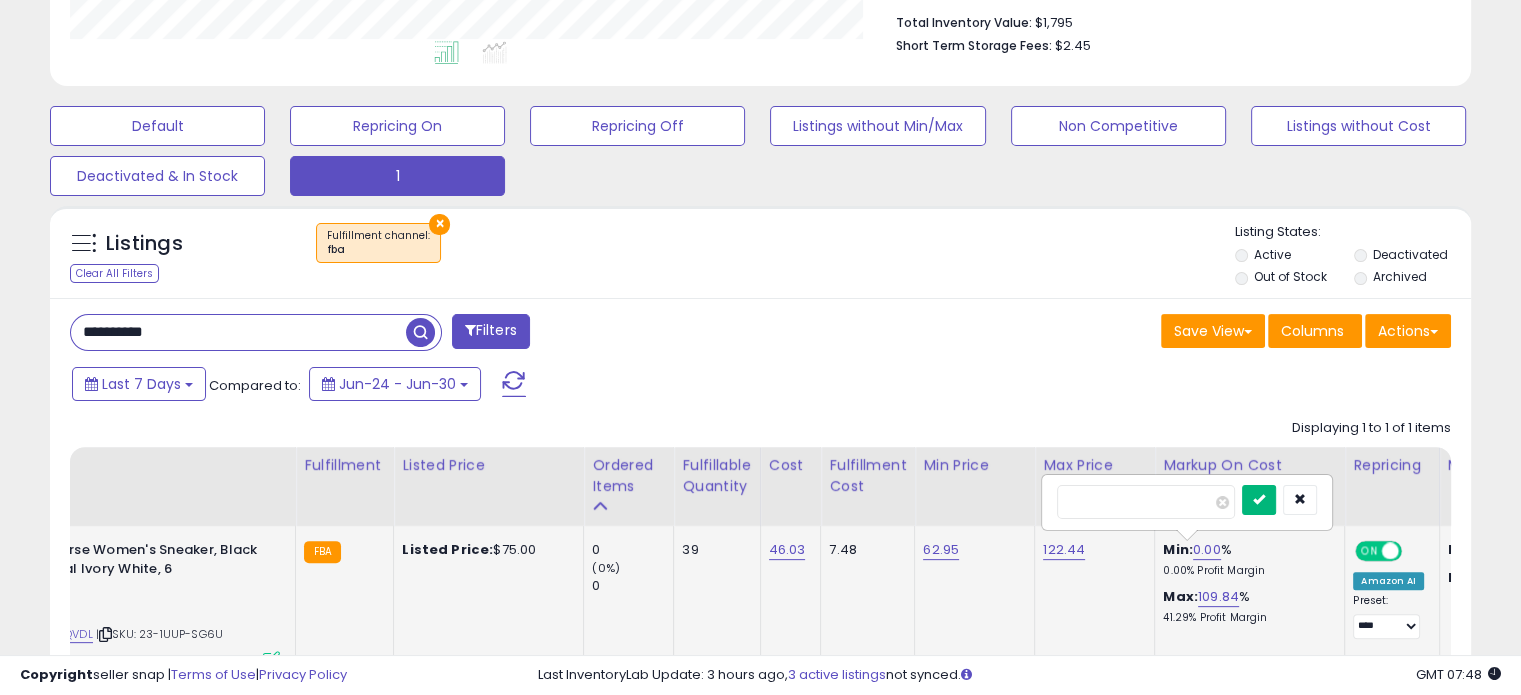 type on "**" 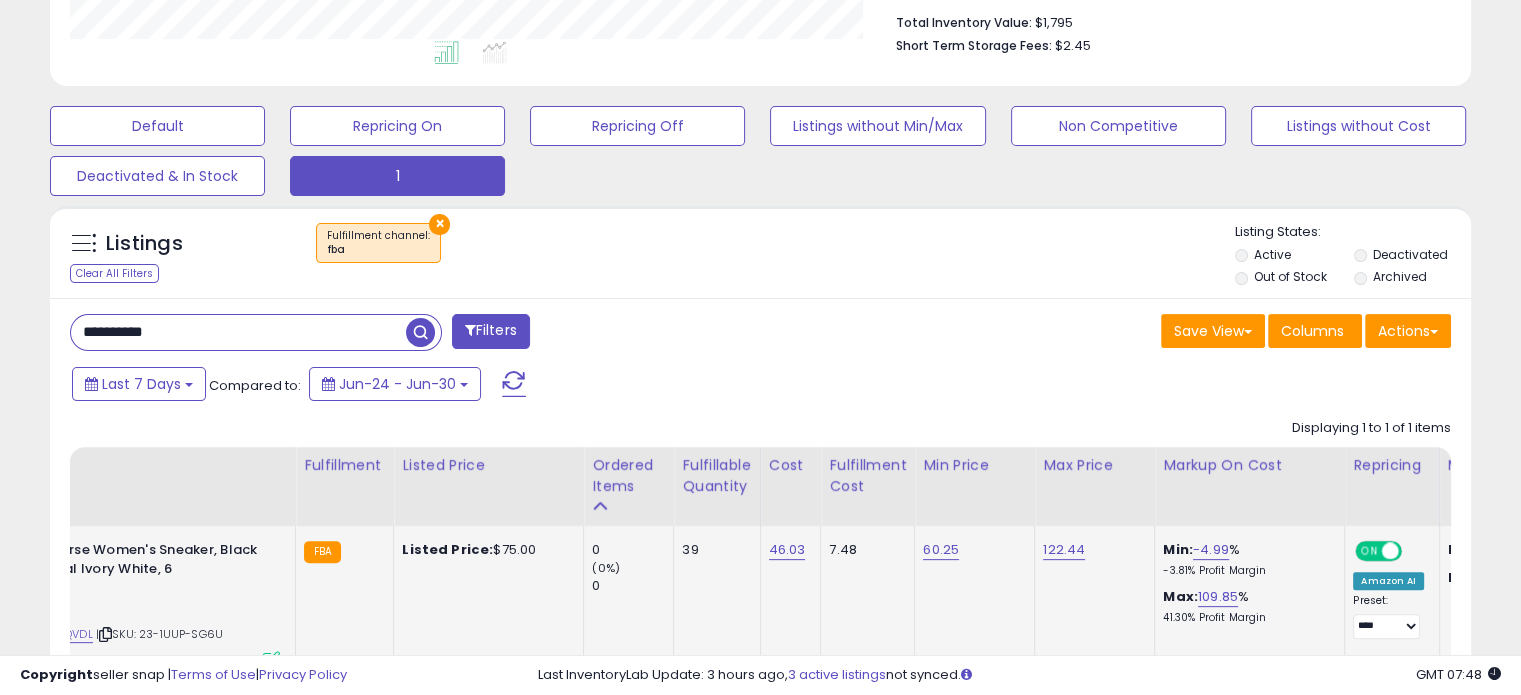 drag, startPoint x: 14, startPoint y: 301, endPoint x: 112, endPoint y: 321, distance: 100.02 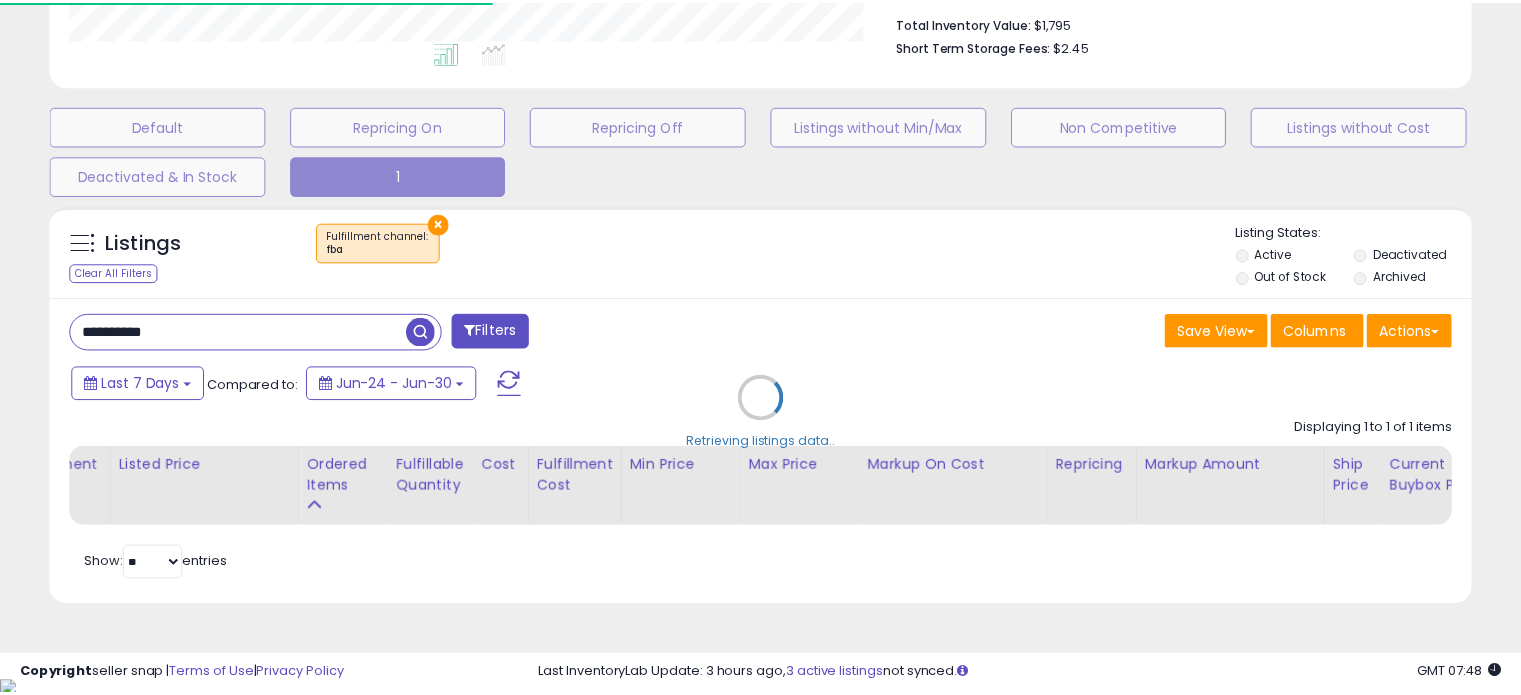 scroll, scrollTop: 409, scrollLeft: 822, axis: both 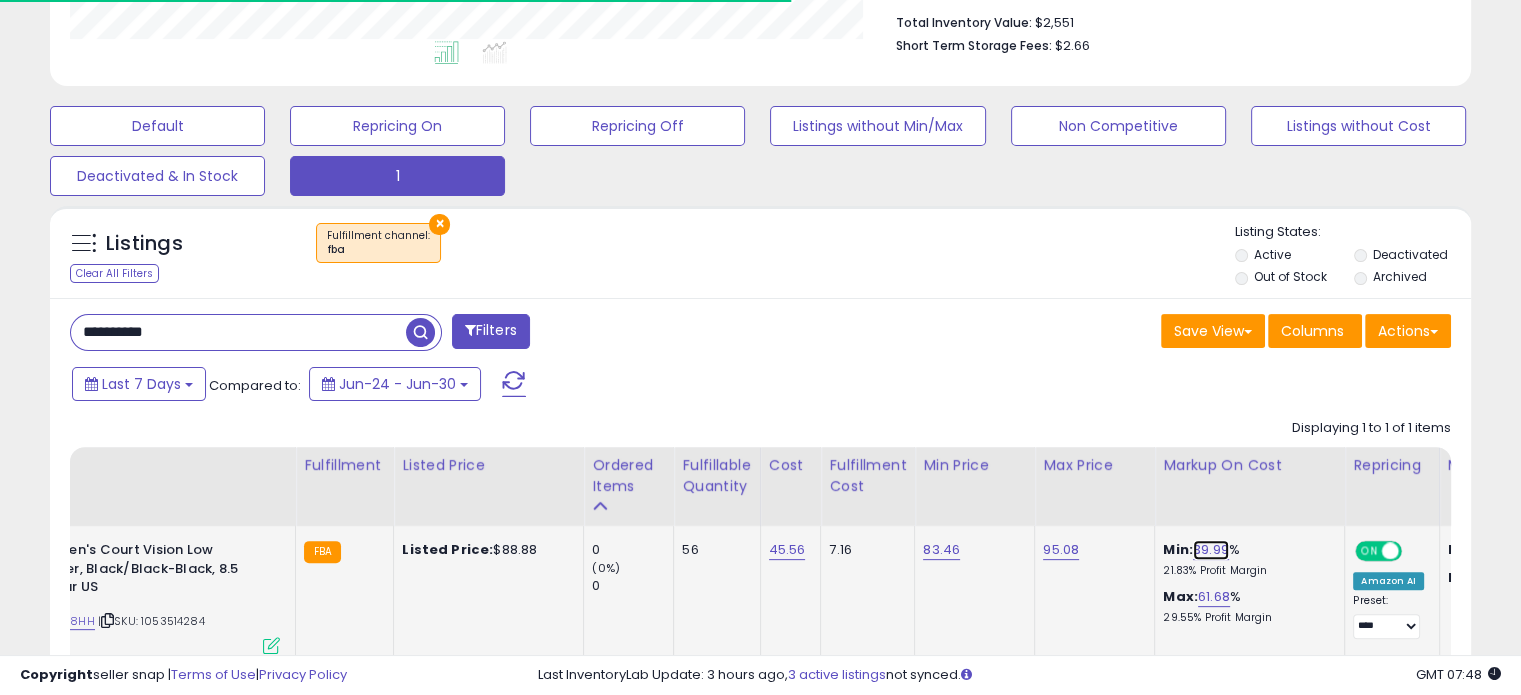 click on "39.99" at bounding box center (1211, 550) 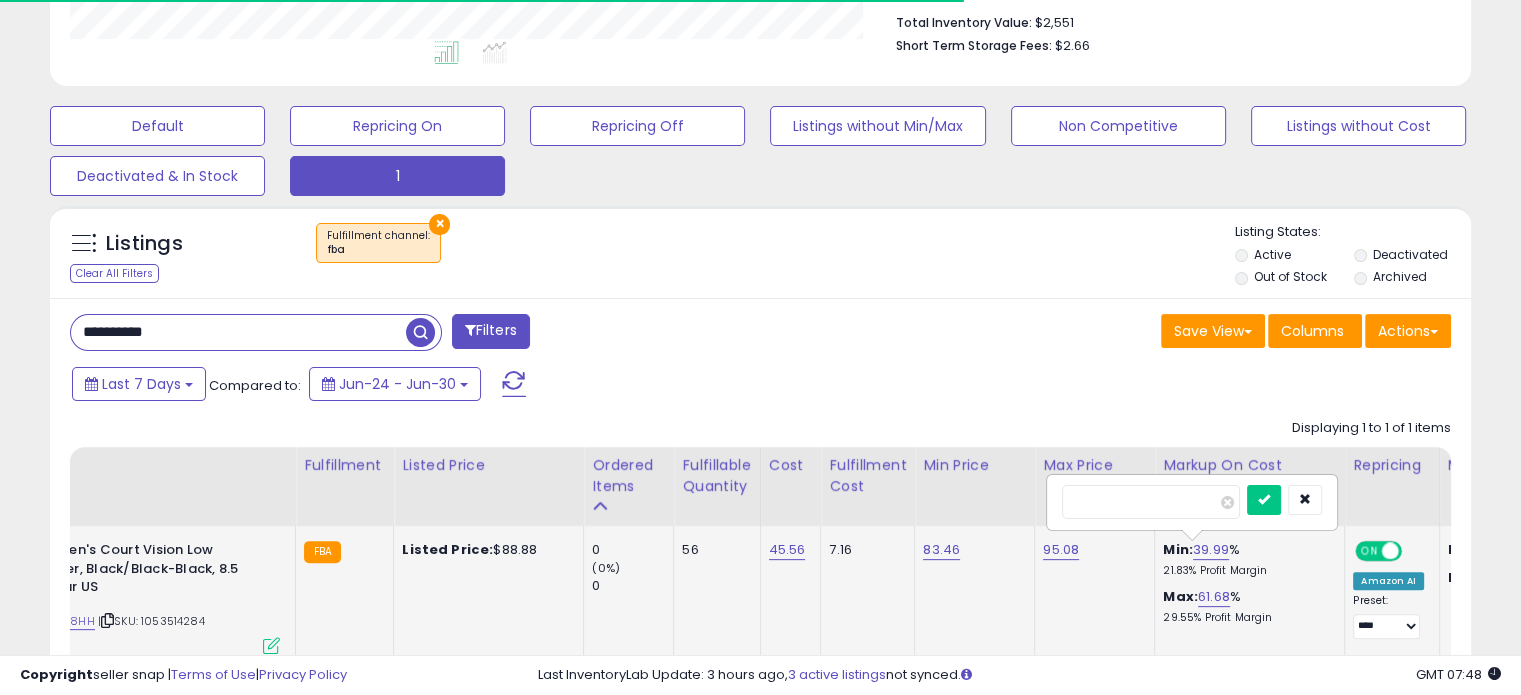 scroll, scrollTop: 999589, scrollLeft: 999176, axis: both 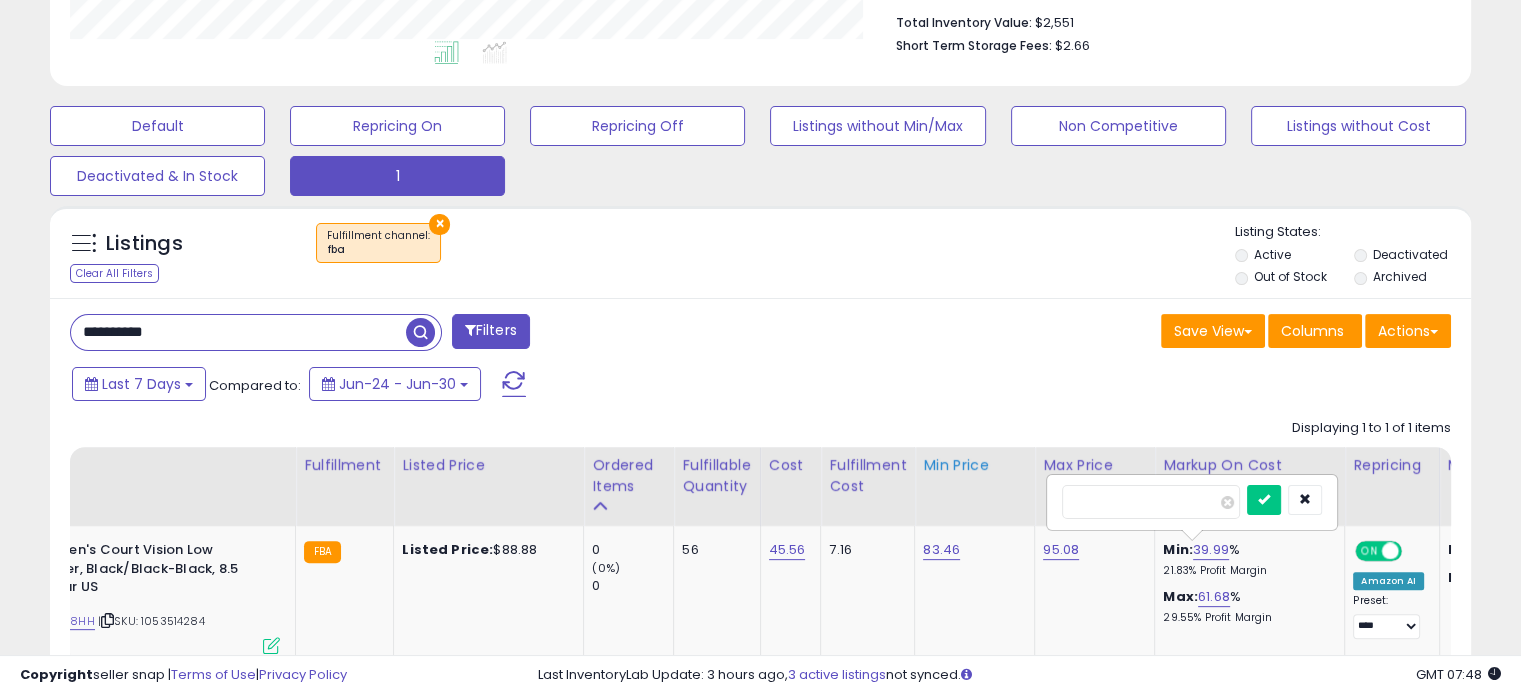 drag, startPoint x: 1148, startPoint y: 504, endPoint x: 1015, endPoint y: 495, distance: 133.30417 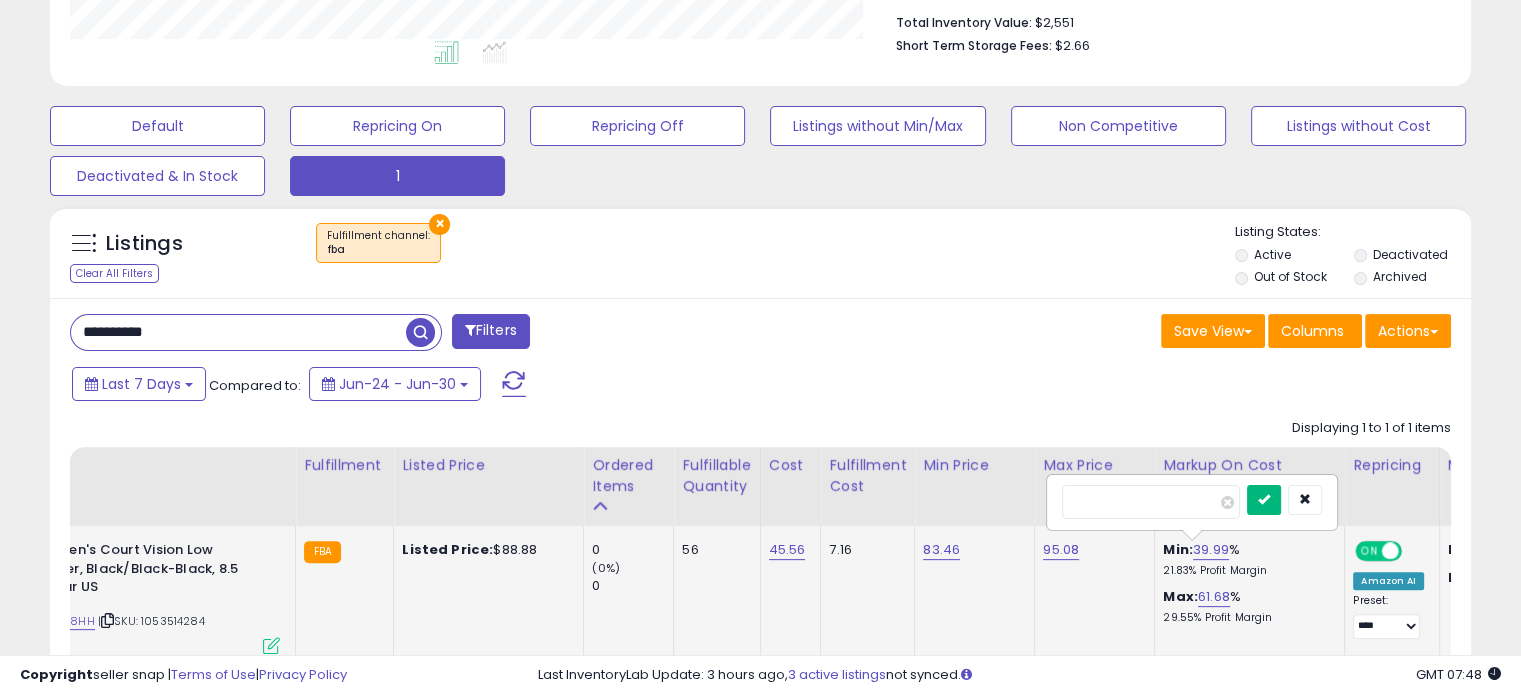 type on "**" 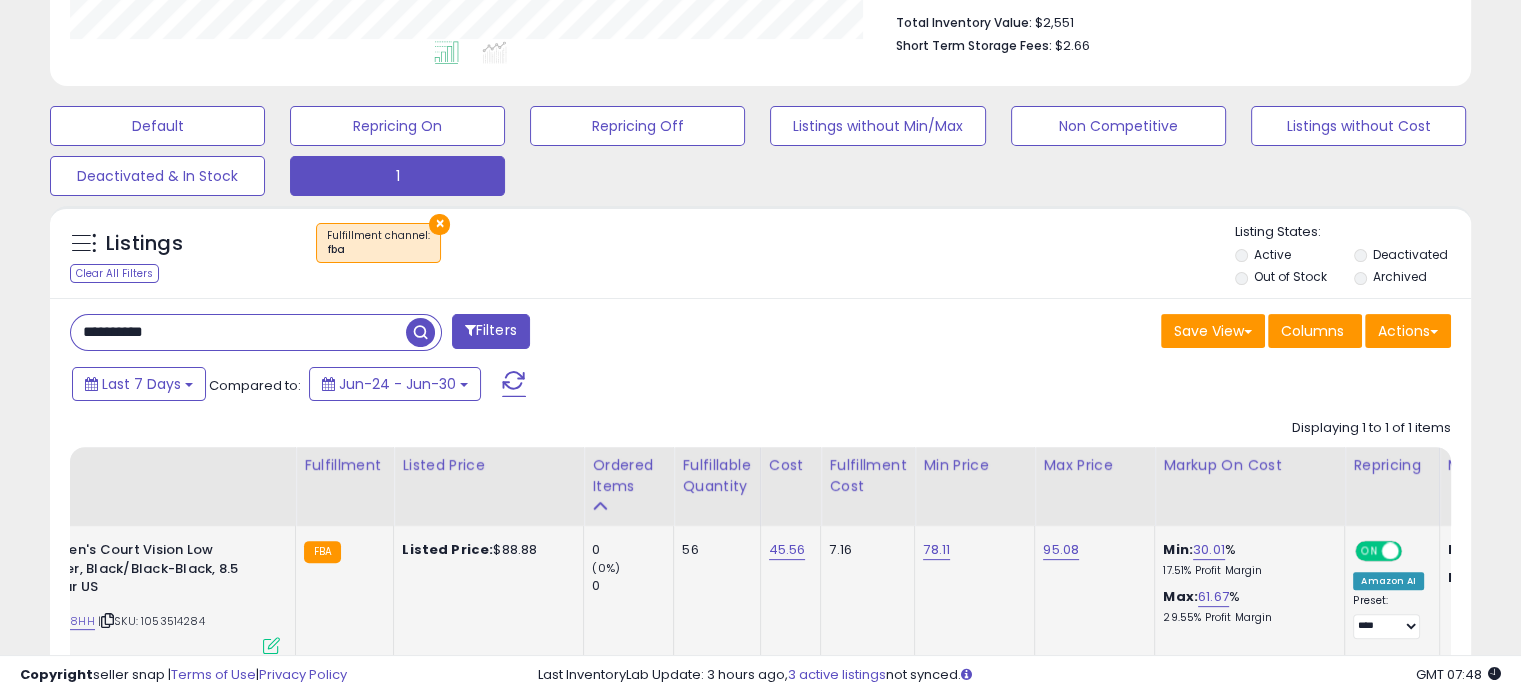 drag, startPoint x: 198, startPoint y: 328, endPoint x: 0, endPoint y: 274, distance: 205.23158 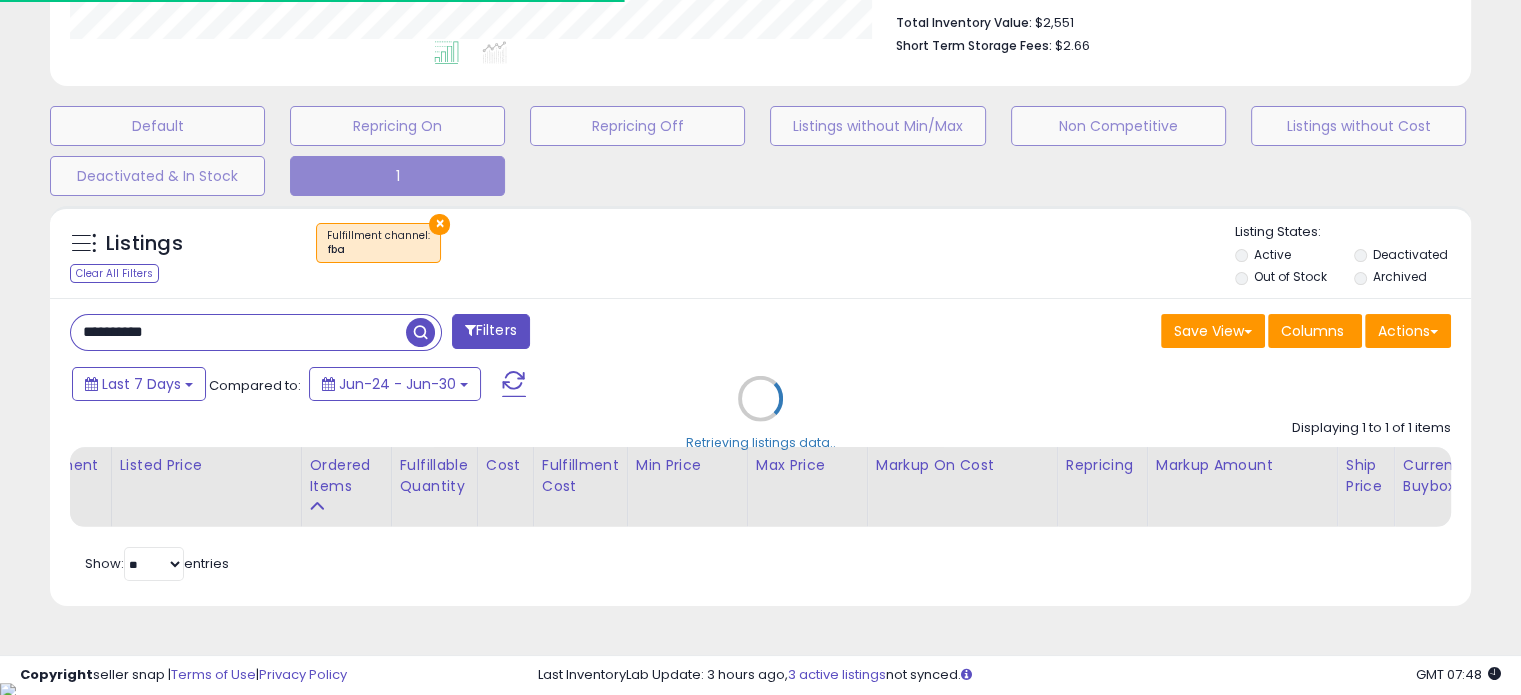 scroll, scrollTop: 409, scrollLeft: 822, axis: both 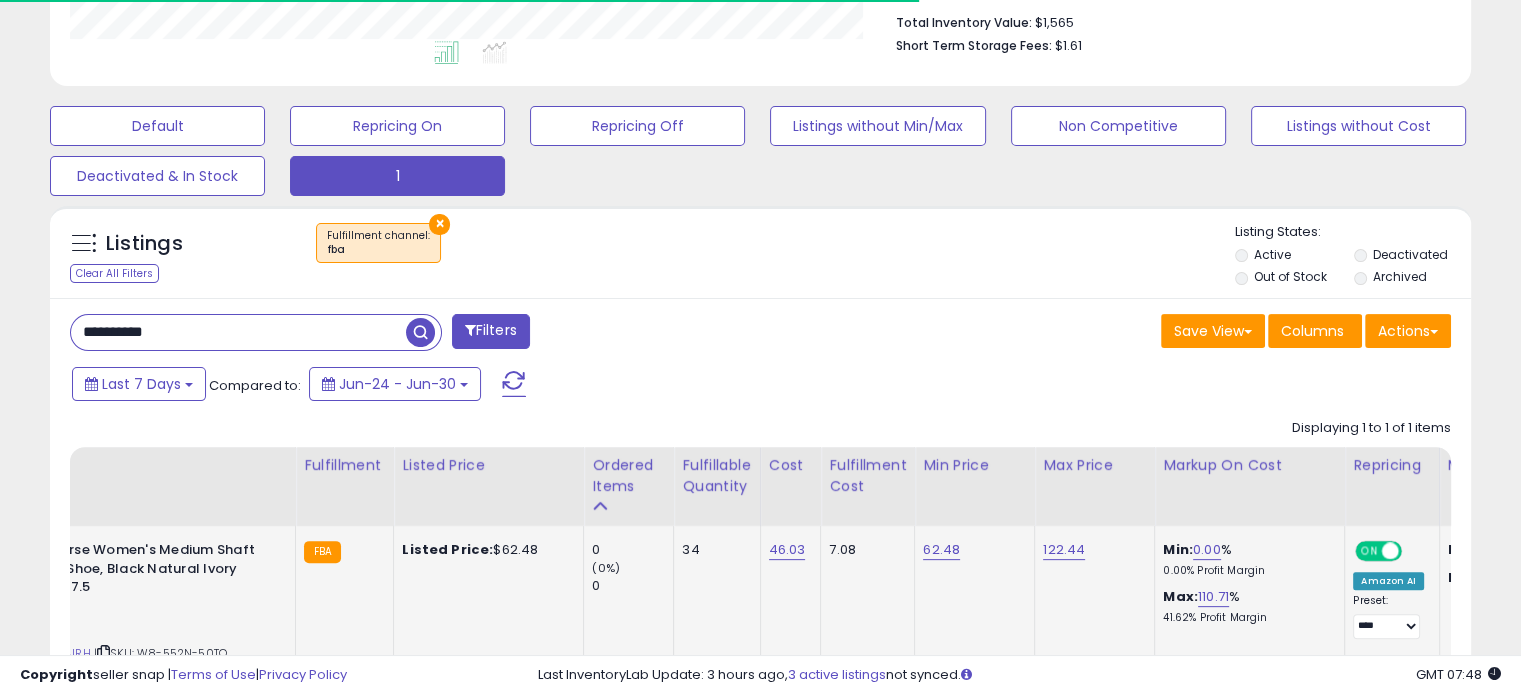 click on "Min:  0.00 %   0.00%  Profit Margin" at bounding box center (1246, 559) 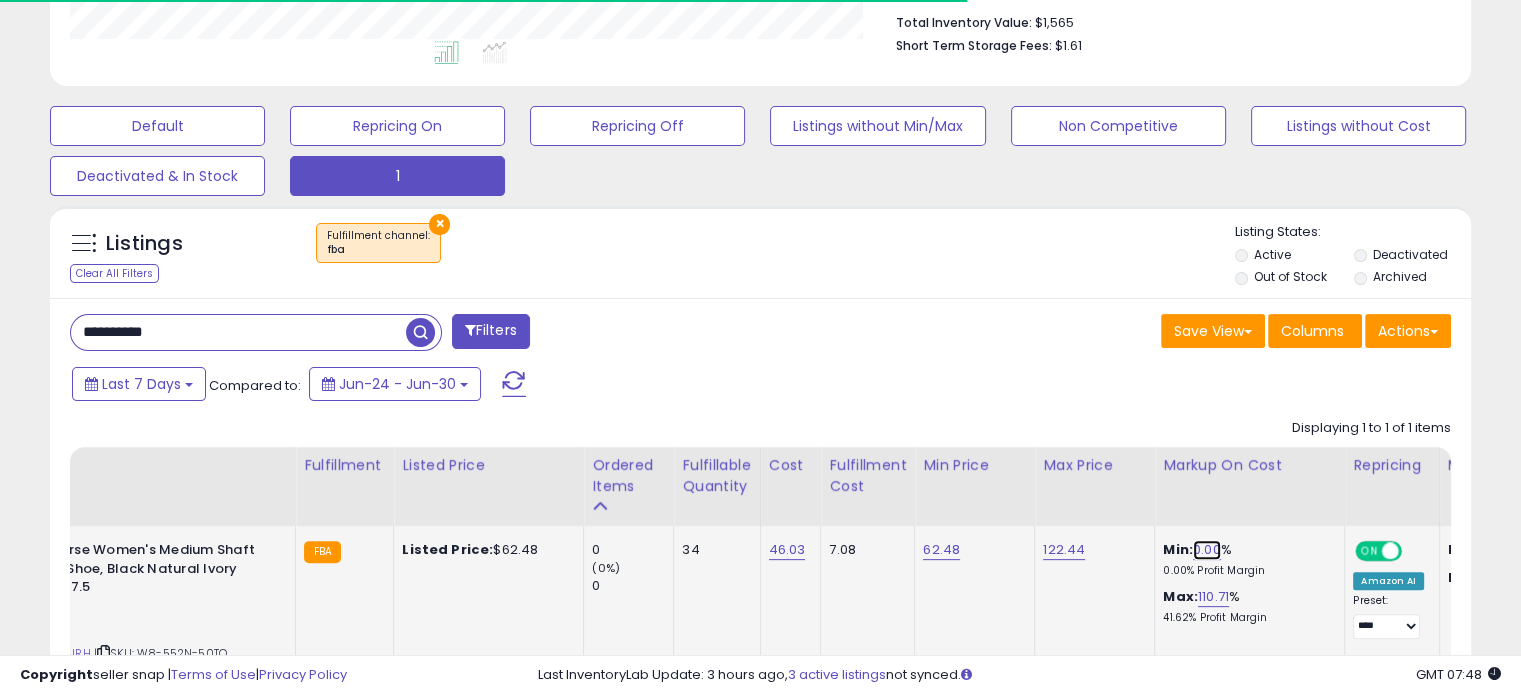 click on "0.00" at bounding box center (1207, 550) 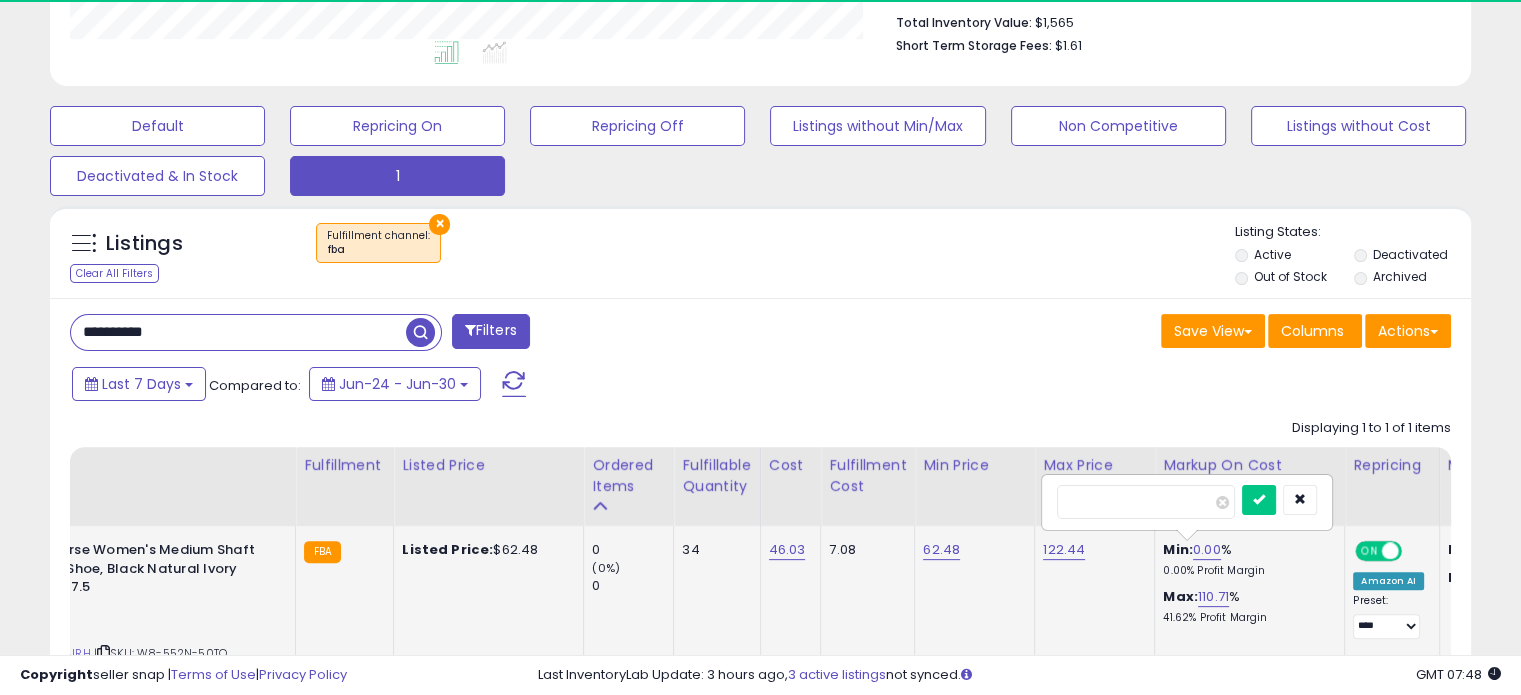 scroll, scrollTop: 999589, scrollLeft: 999176, axis: both 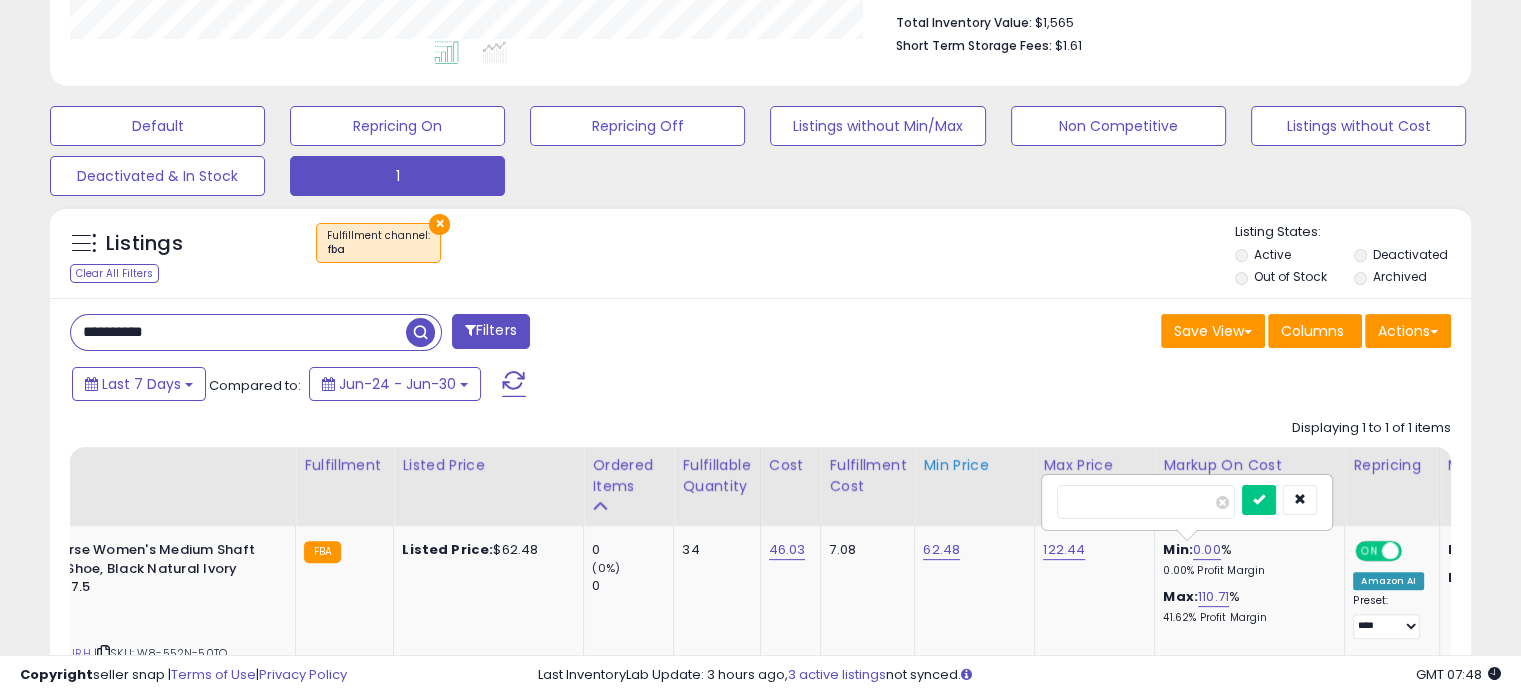 drag, startPoint x: 1187, startPoint y: 503, endPoint x: 1007, endPoint y: 471, distance: 182.82231 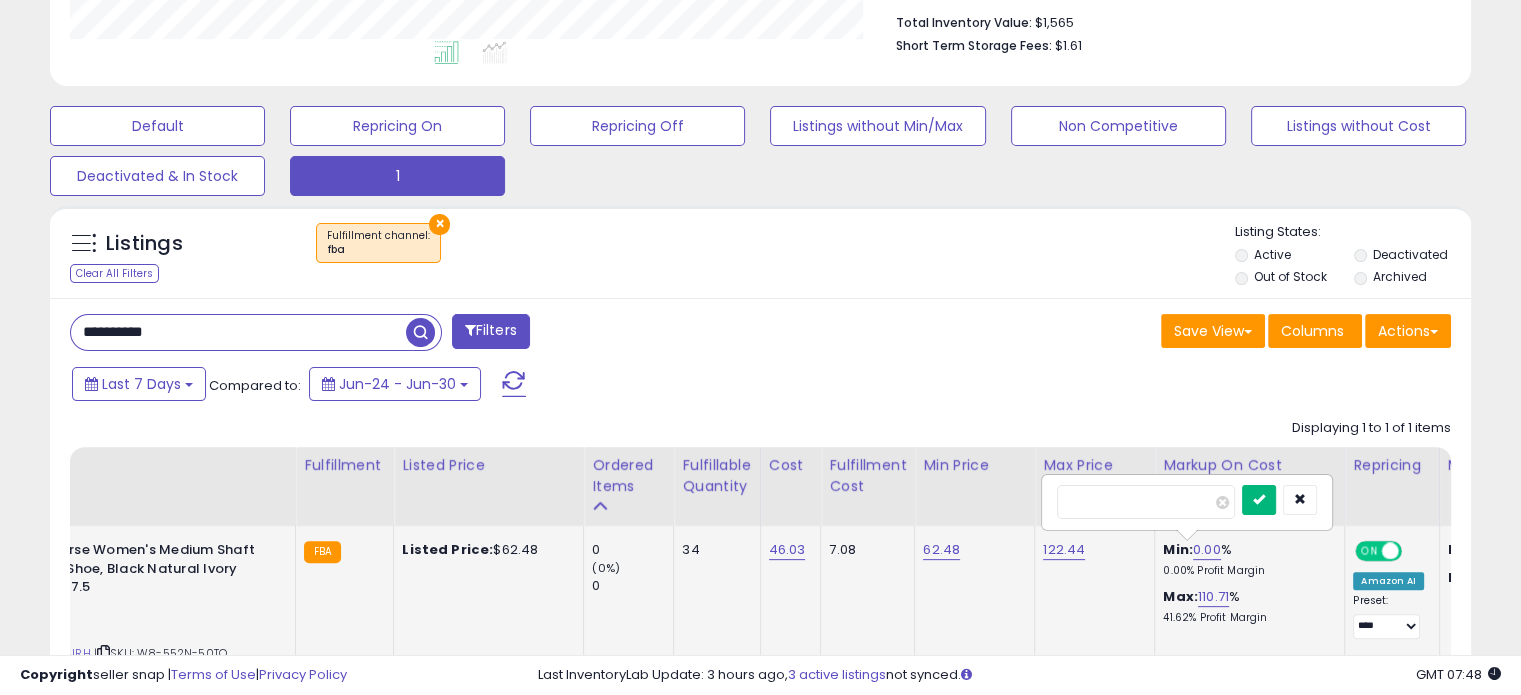 type on "**" 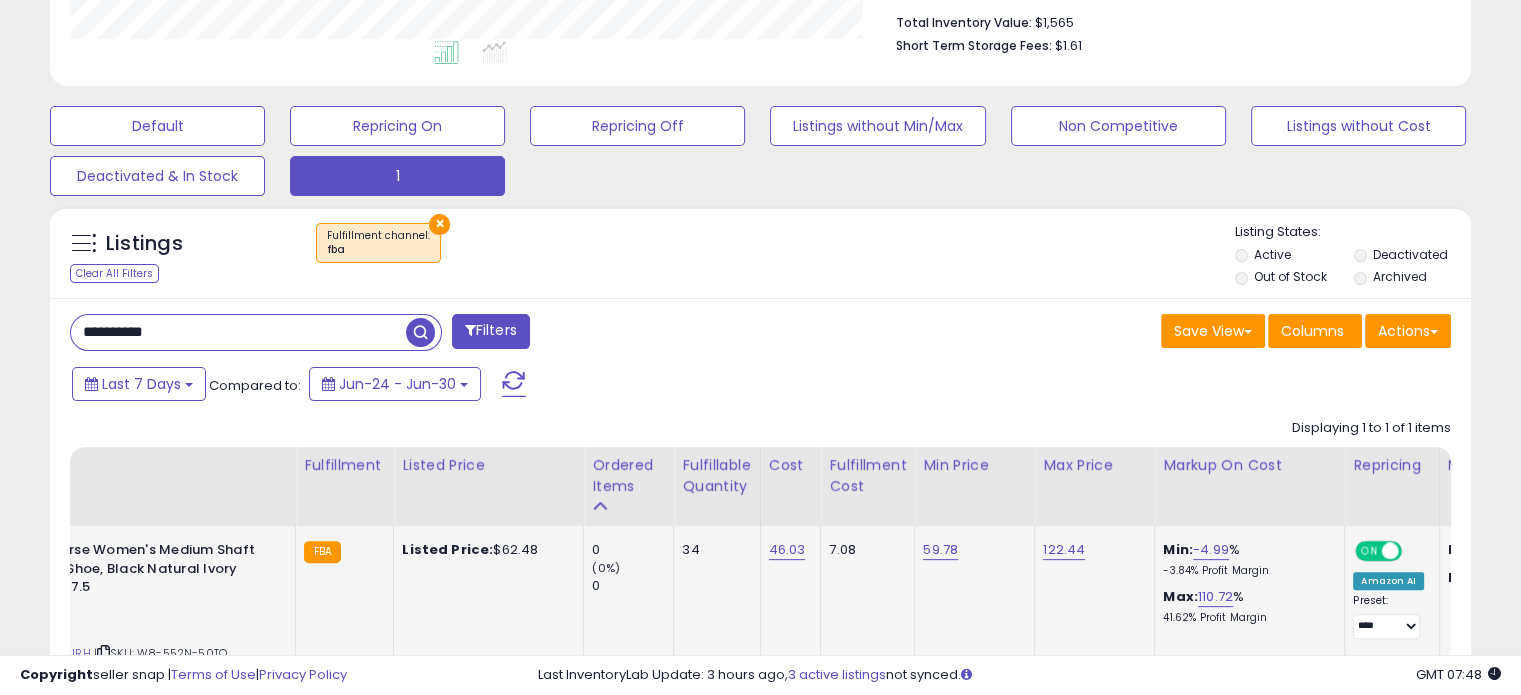 drag, startPoint x: 187, startPoint y: 331, endPoint x: 0, endPoint y: 284, distance: 192.81598 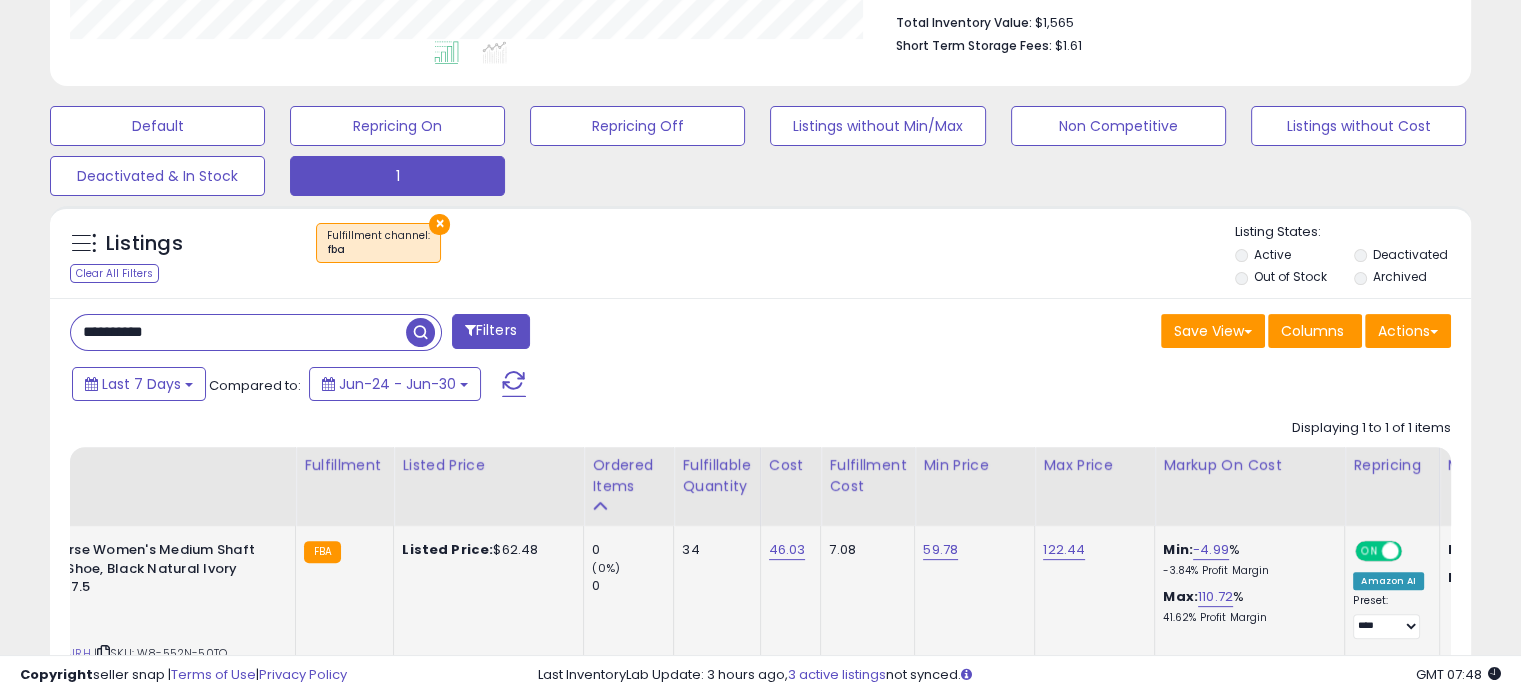 type on "**********" 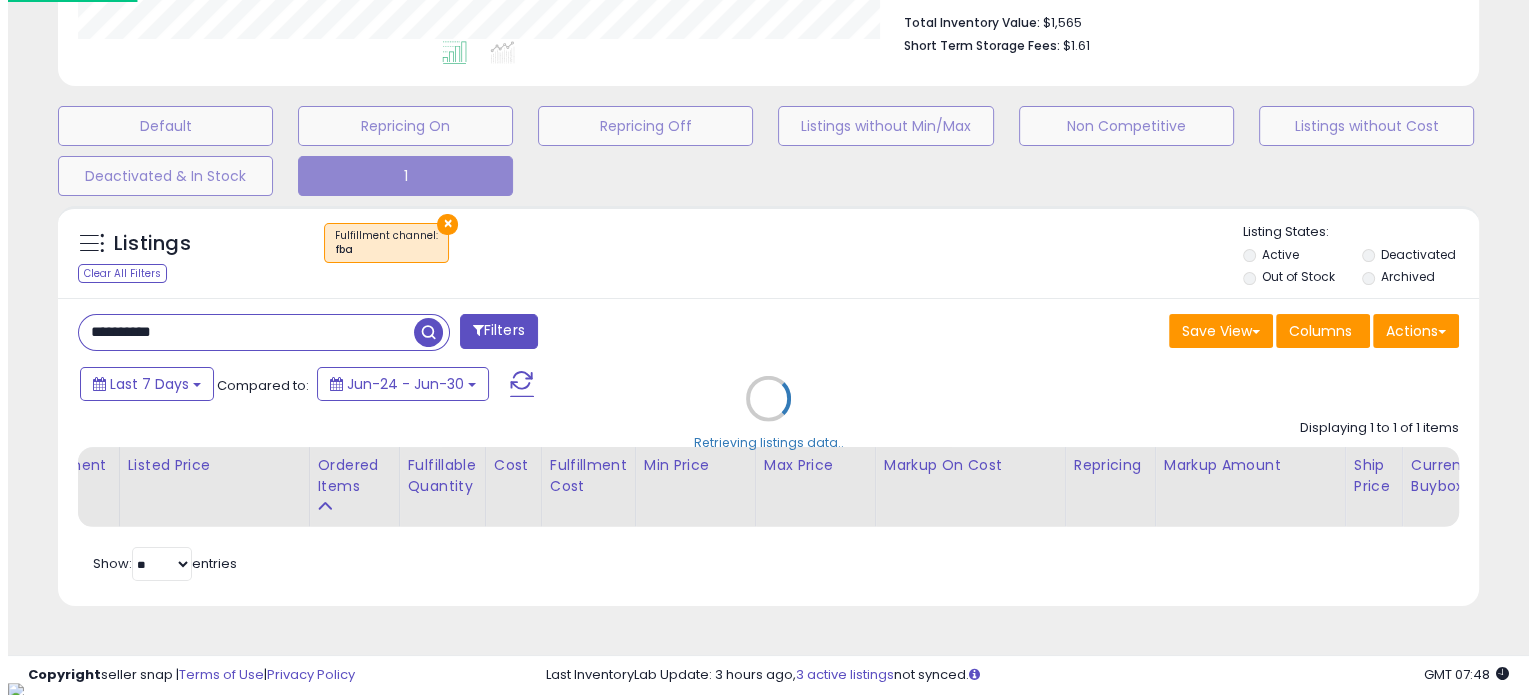 scroll, scrollTop: 999589, scrollLeft: 999168, axis: both 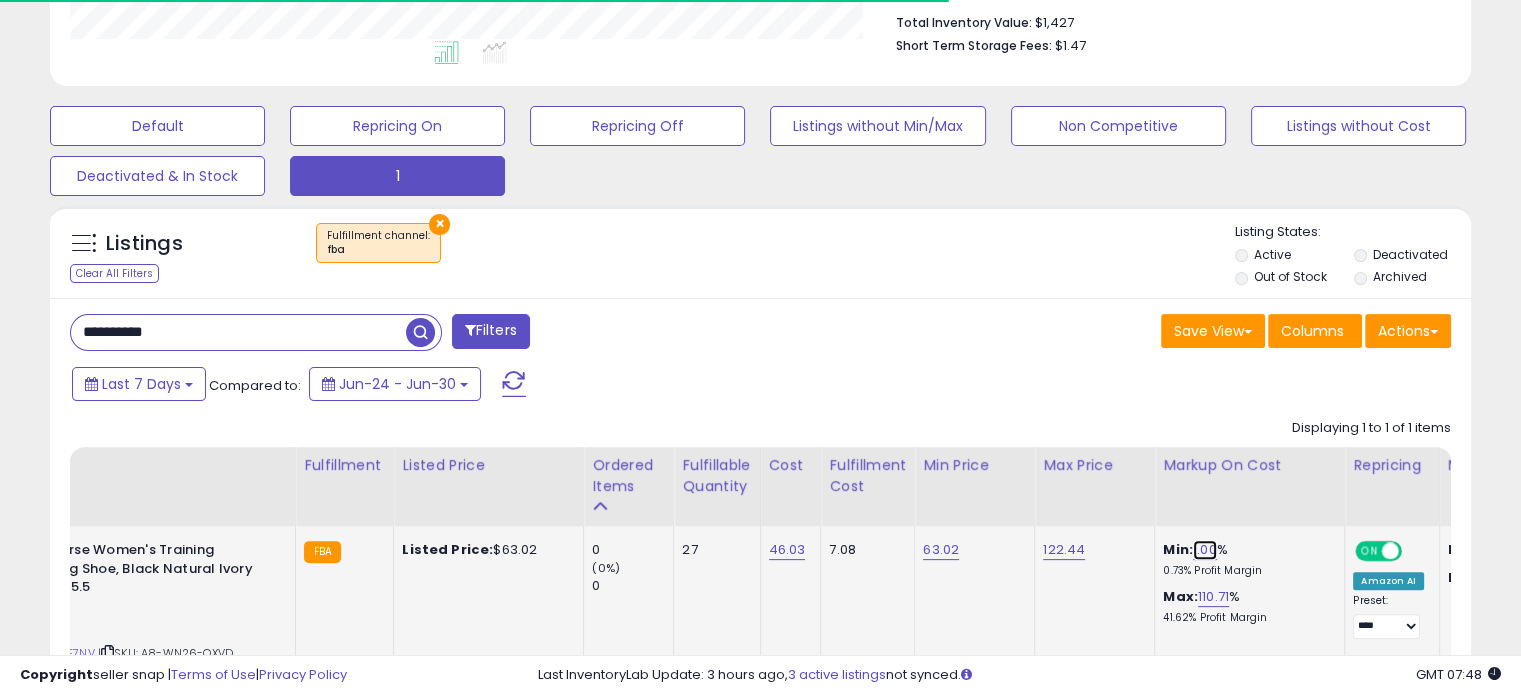 click on "1.00" at bounding box center [1205, 550] 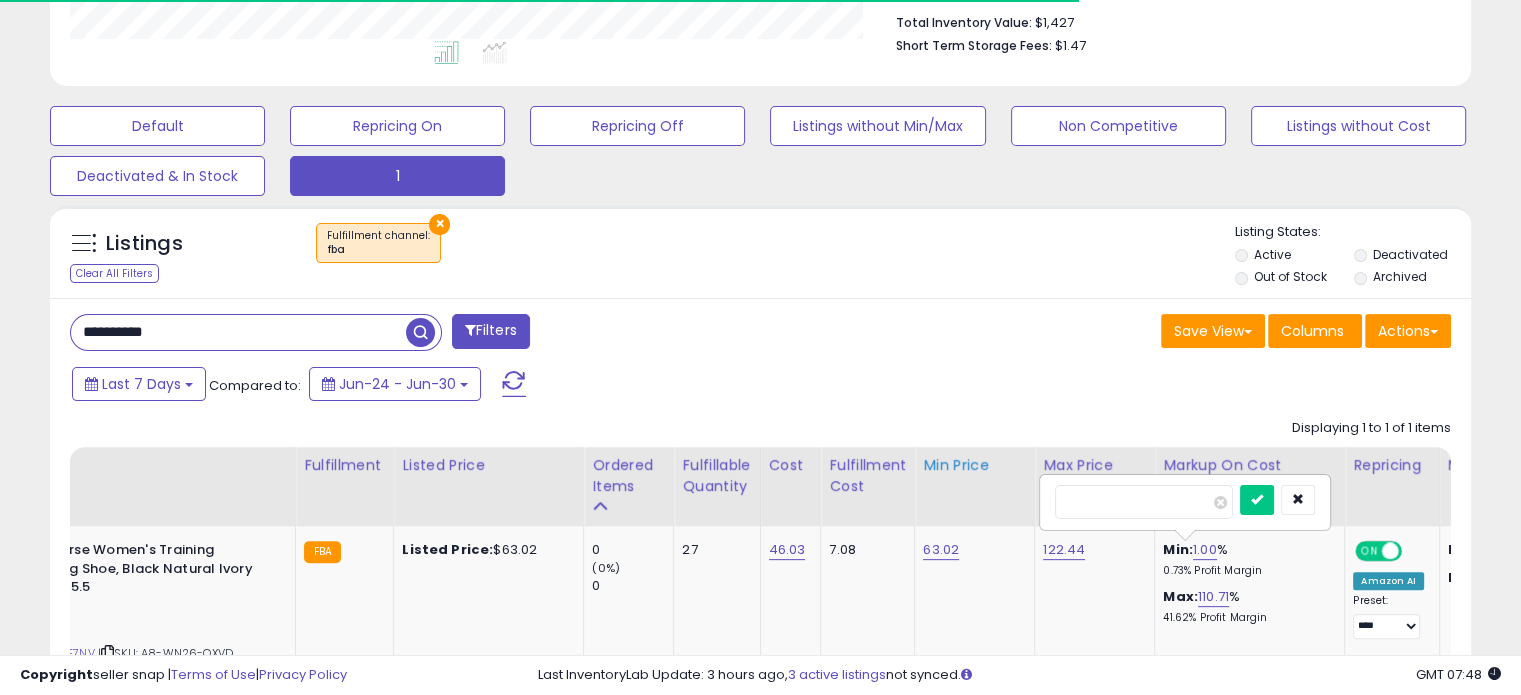 drag, startPoint x: 1129, startPoint y: 491, endPoint x: 995, endPoint y: 485, distance: 134.13426 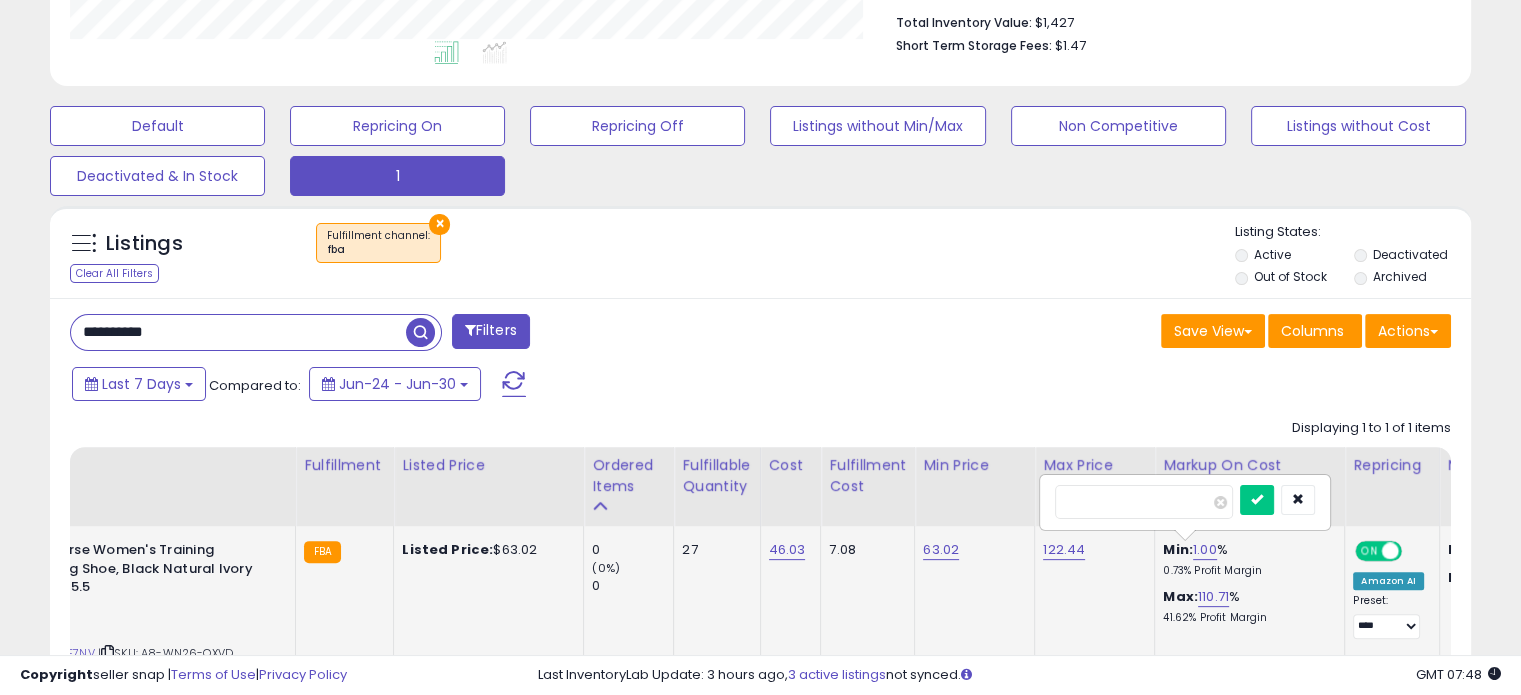 scroll, scrollTop: 999589, scrollLeft: 999176, axis: both 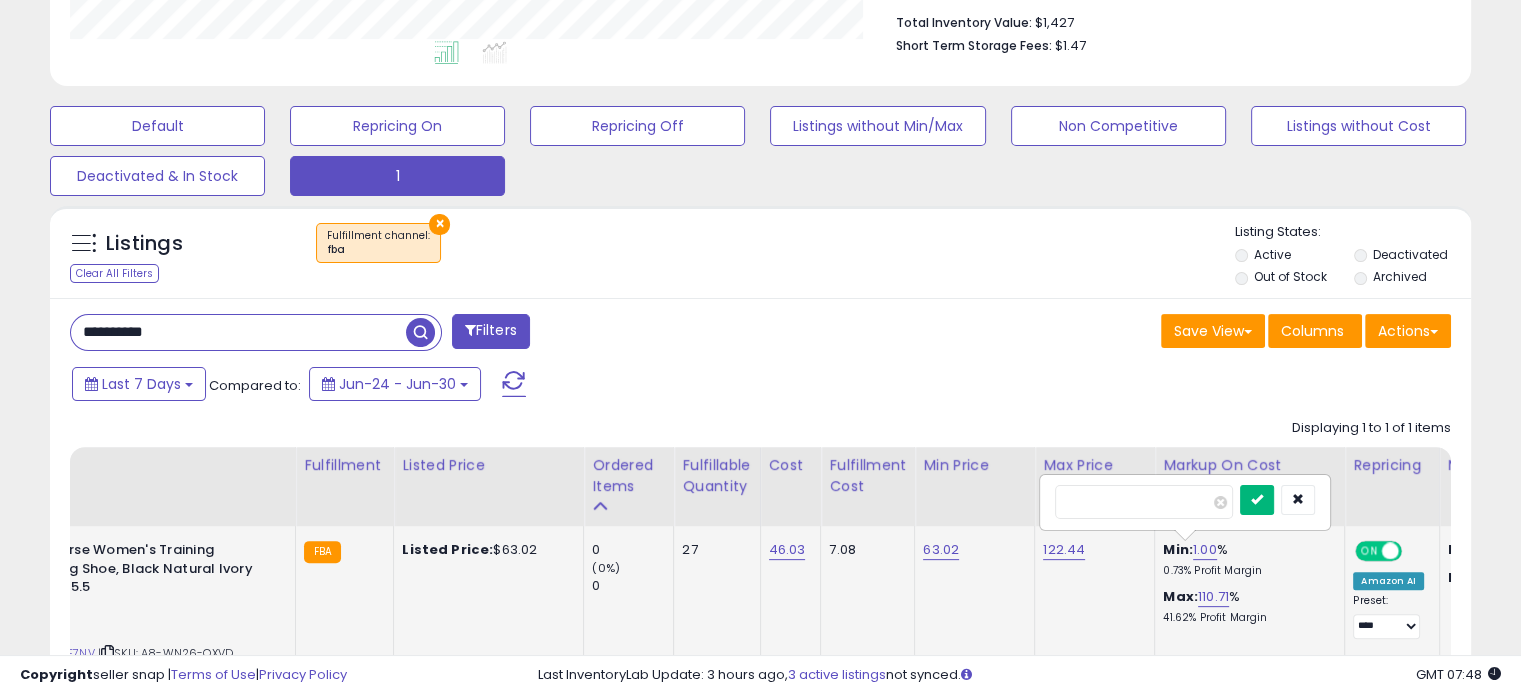 type on "**" 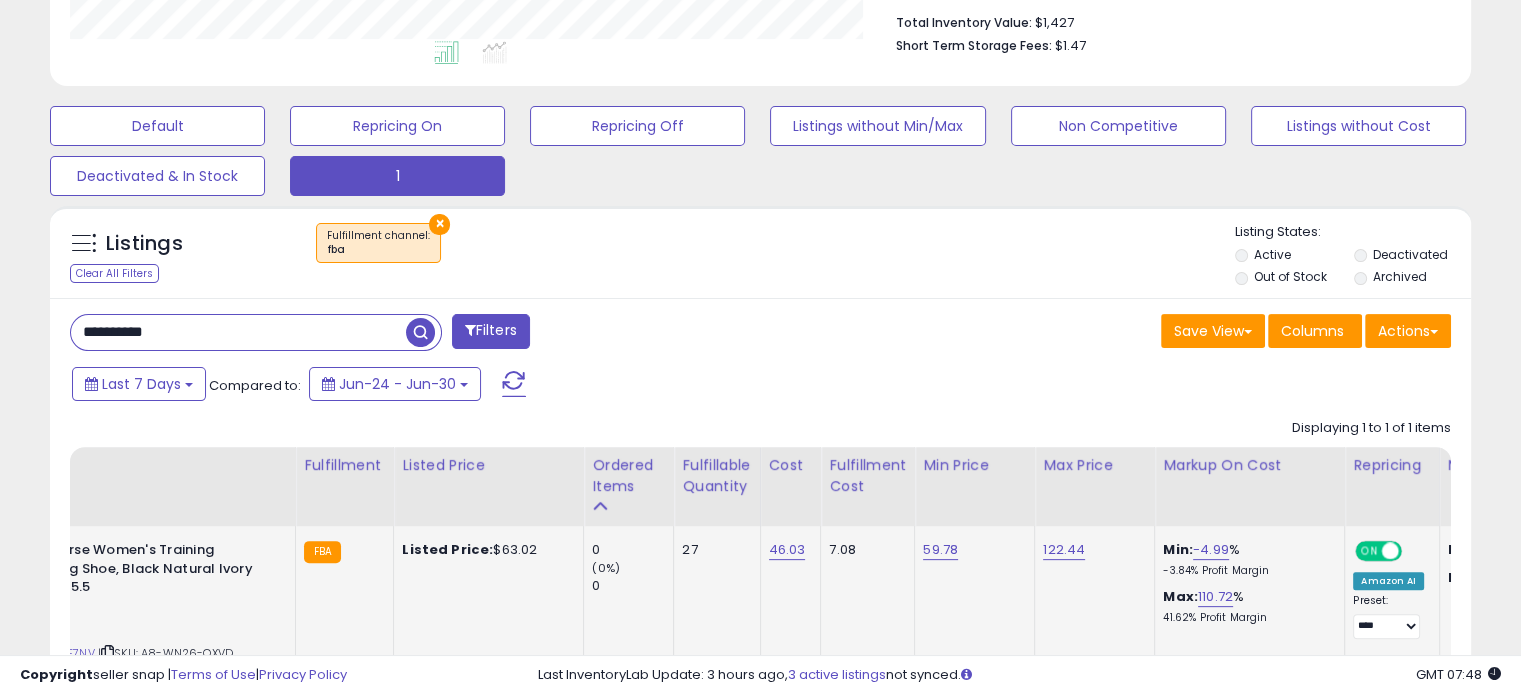 drag, startPoint x: 210, startPoint y: 320, endPoint x: 5, endPoint y: 281, distance: 208.67679 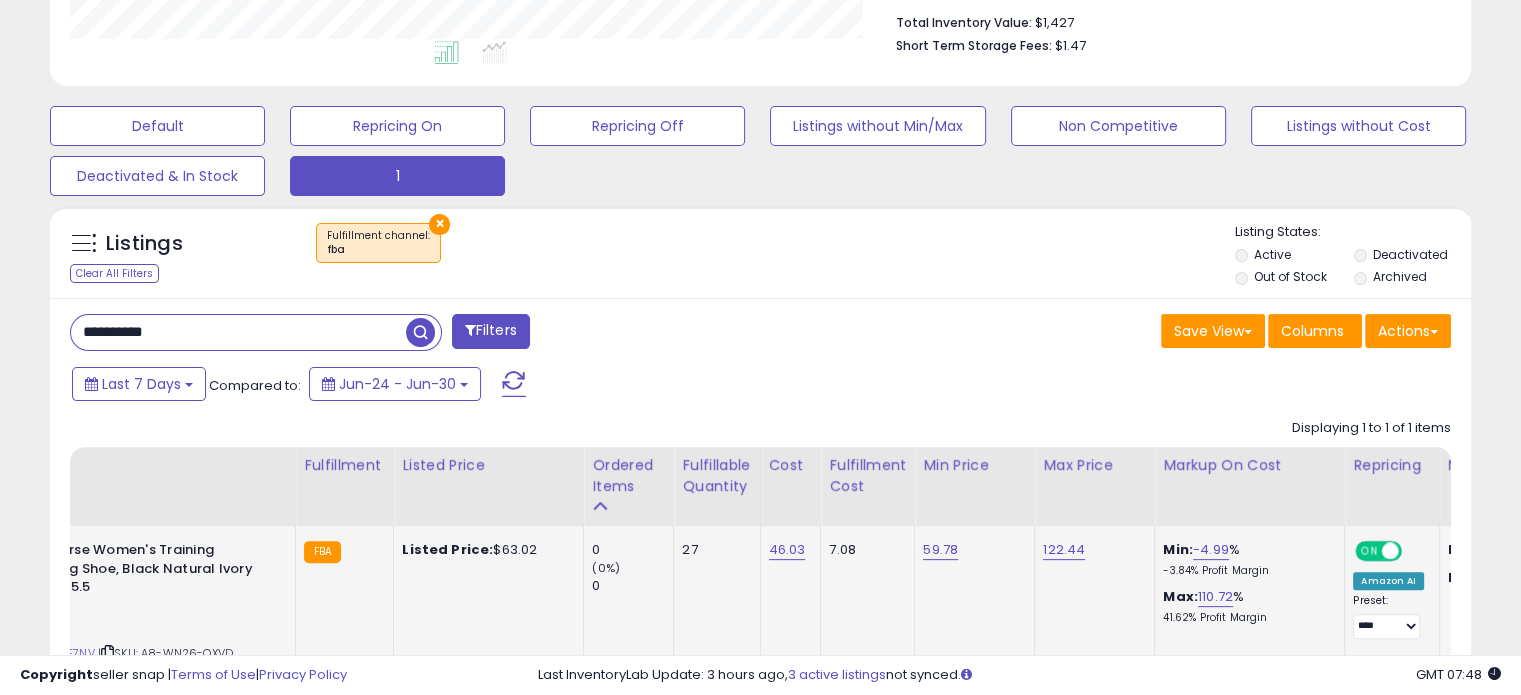 paste 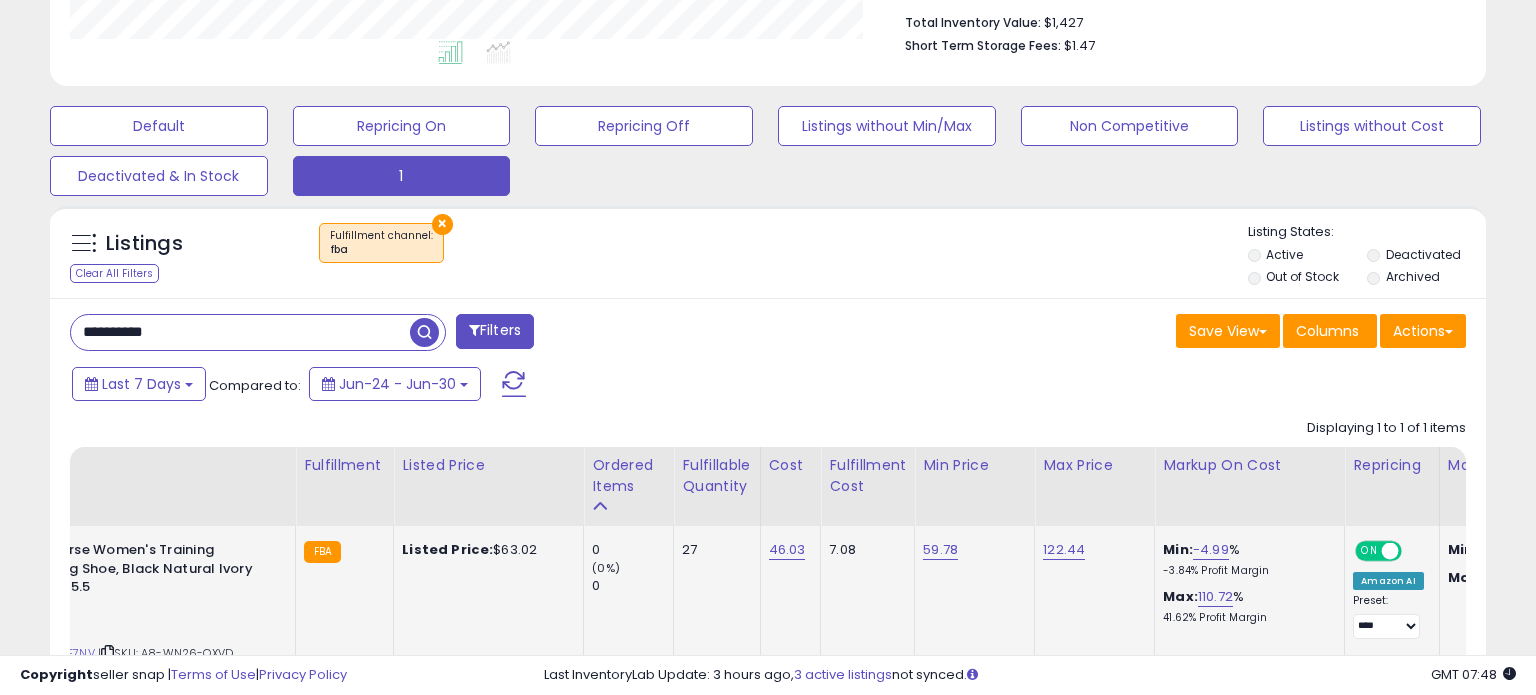 scroll, scrollTop: 999589, scrollLeft: 999168, axis: both 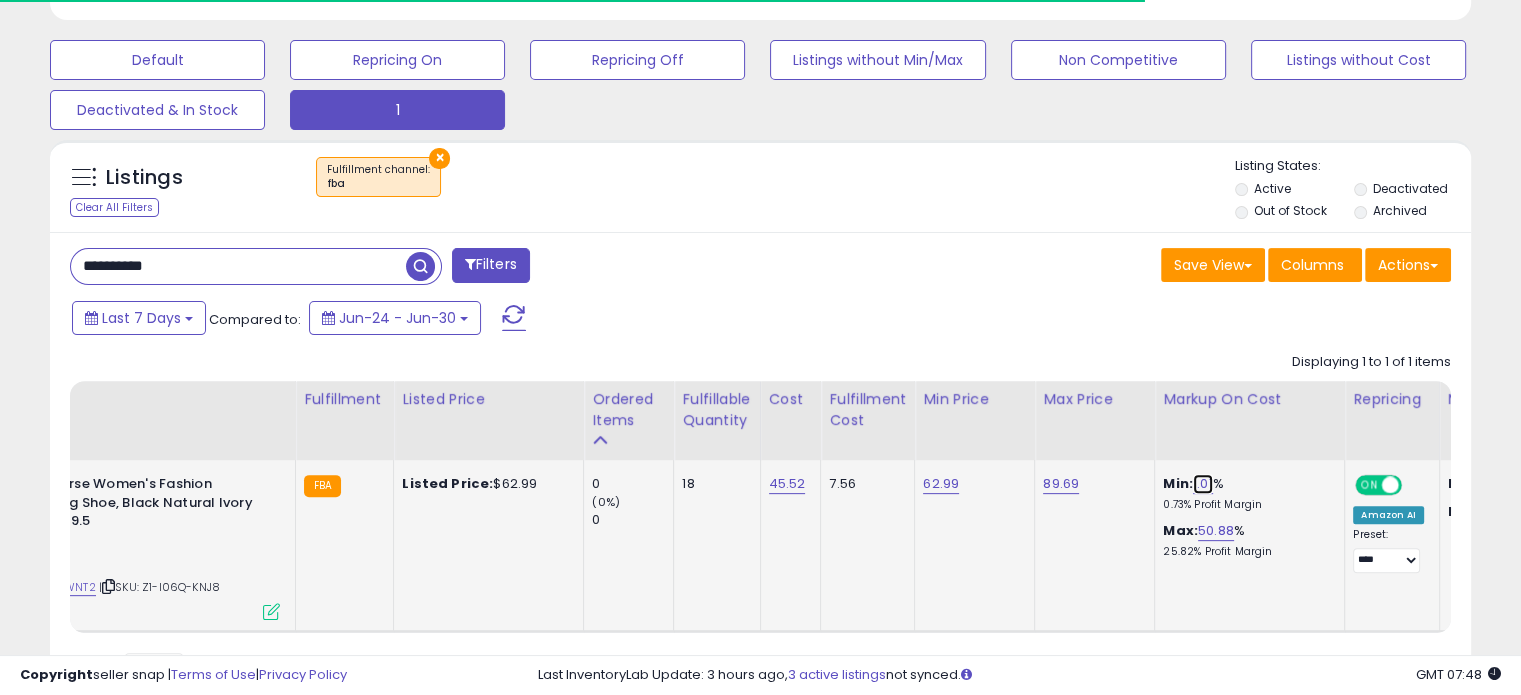 click on "1.01" at bounding box center (1203, 484) 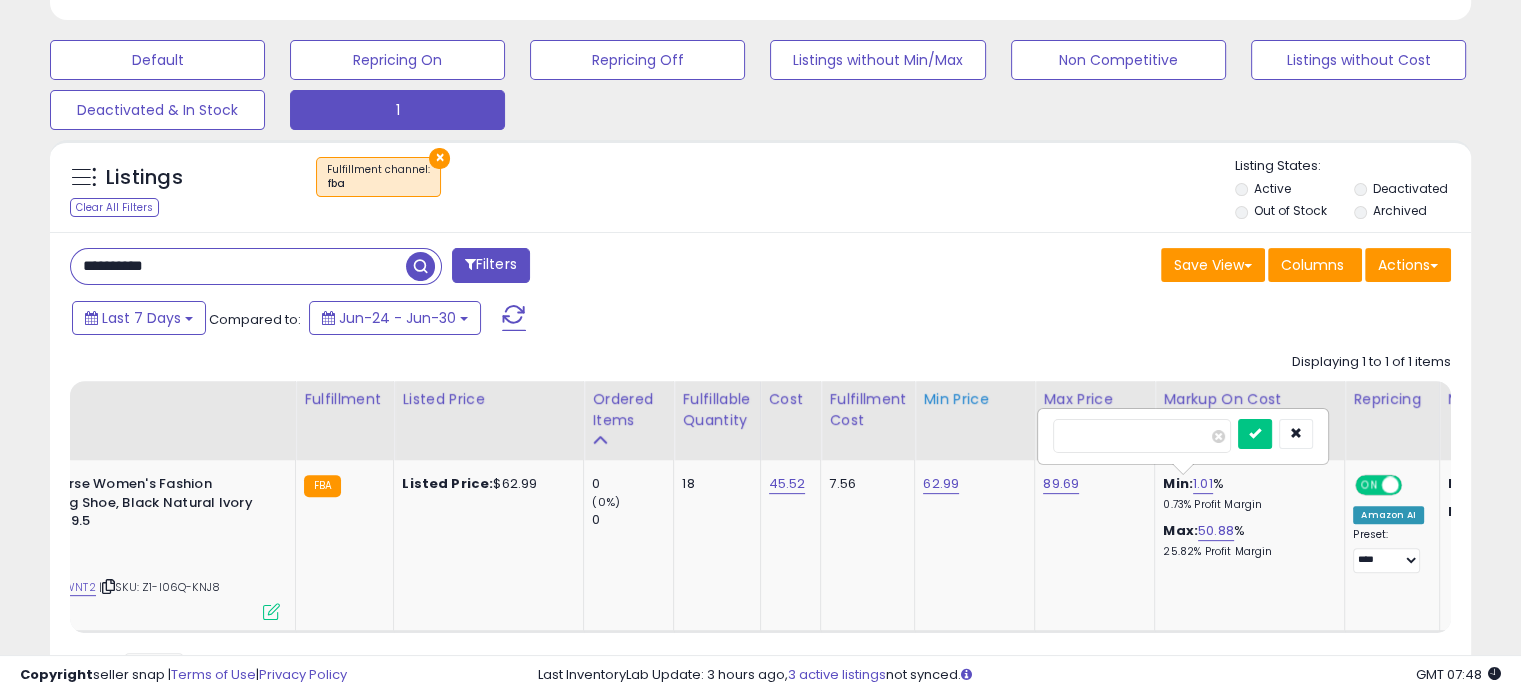 drag, startPoint x: 1098, startPoint y: 422, endPoint x: 956, endPoint y: 406, distance: 142.89856 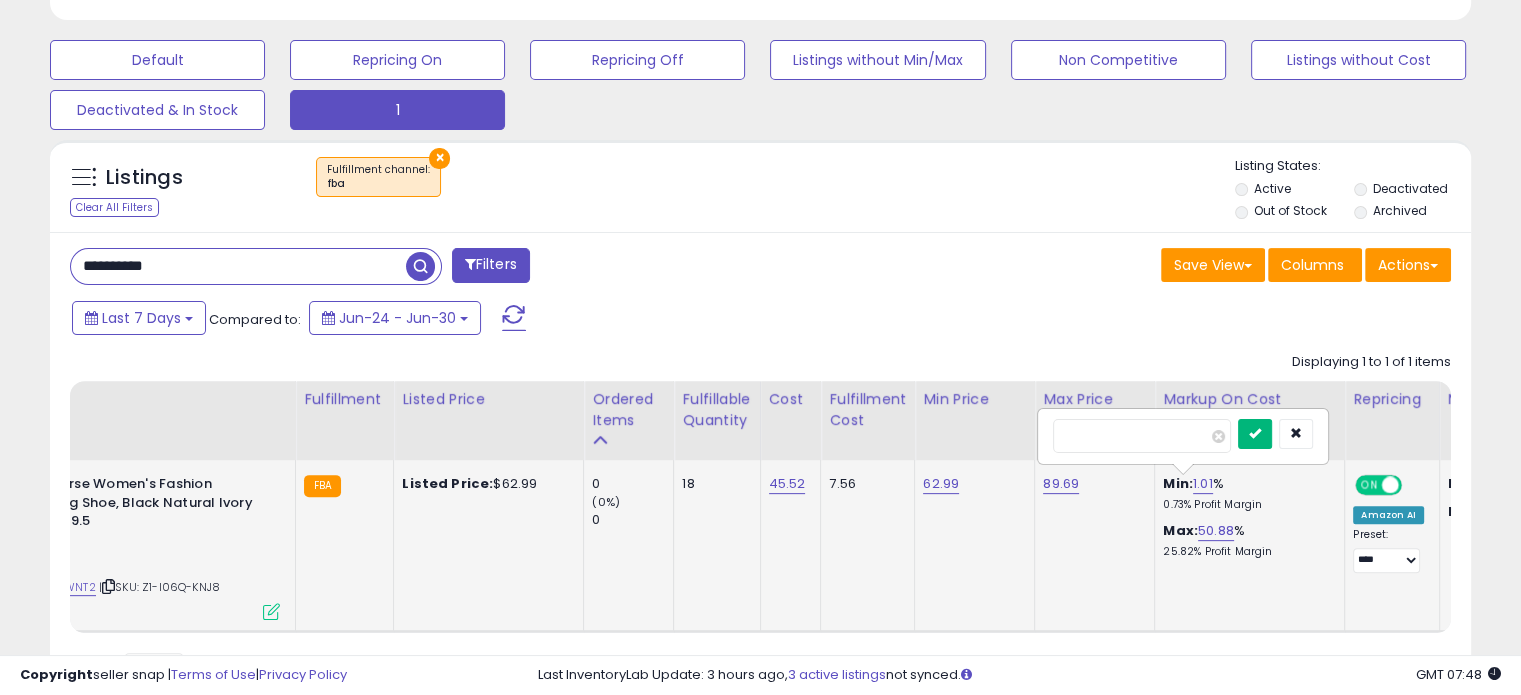type on "**" 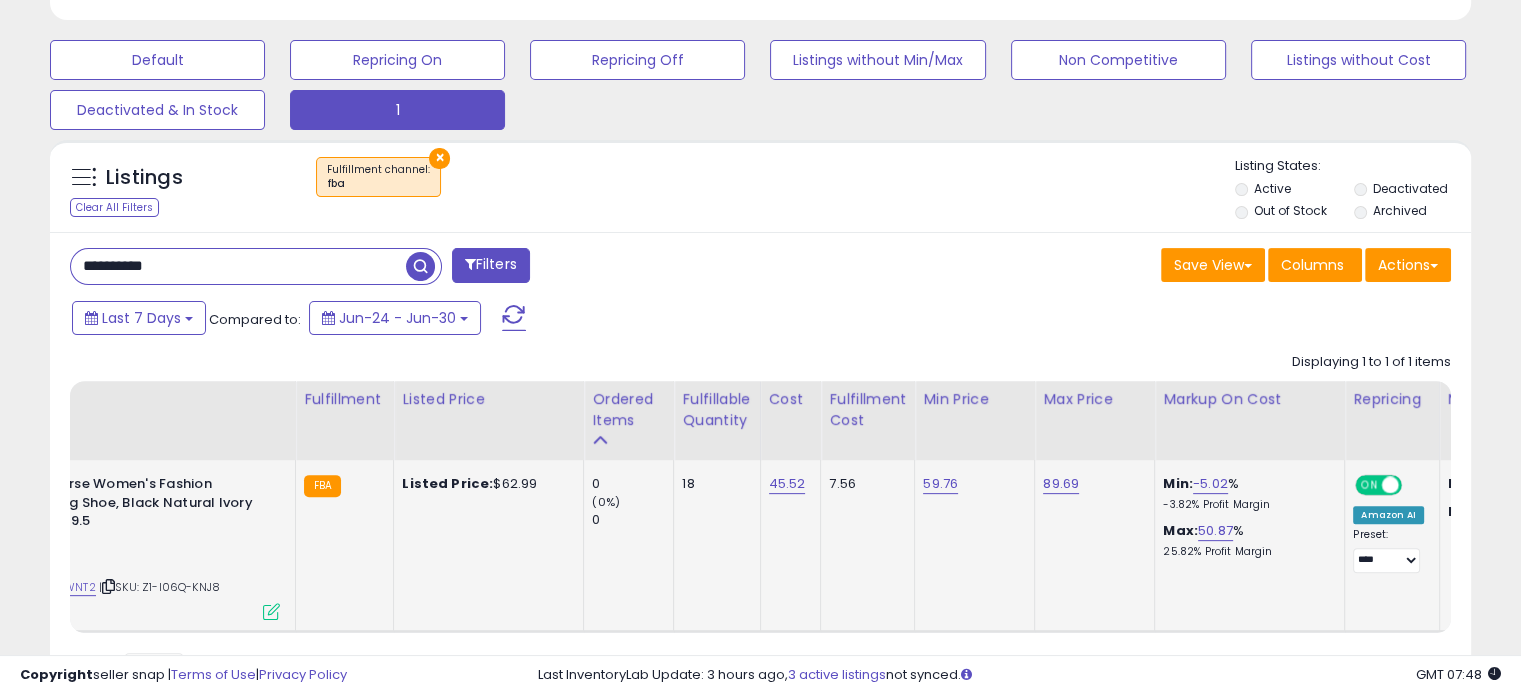 drag, startPoint x: 200, startPoint y: 265, endPoint x: 84, endPoint y: 239, distance: 118.87809 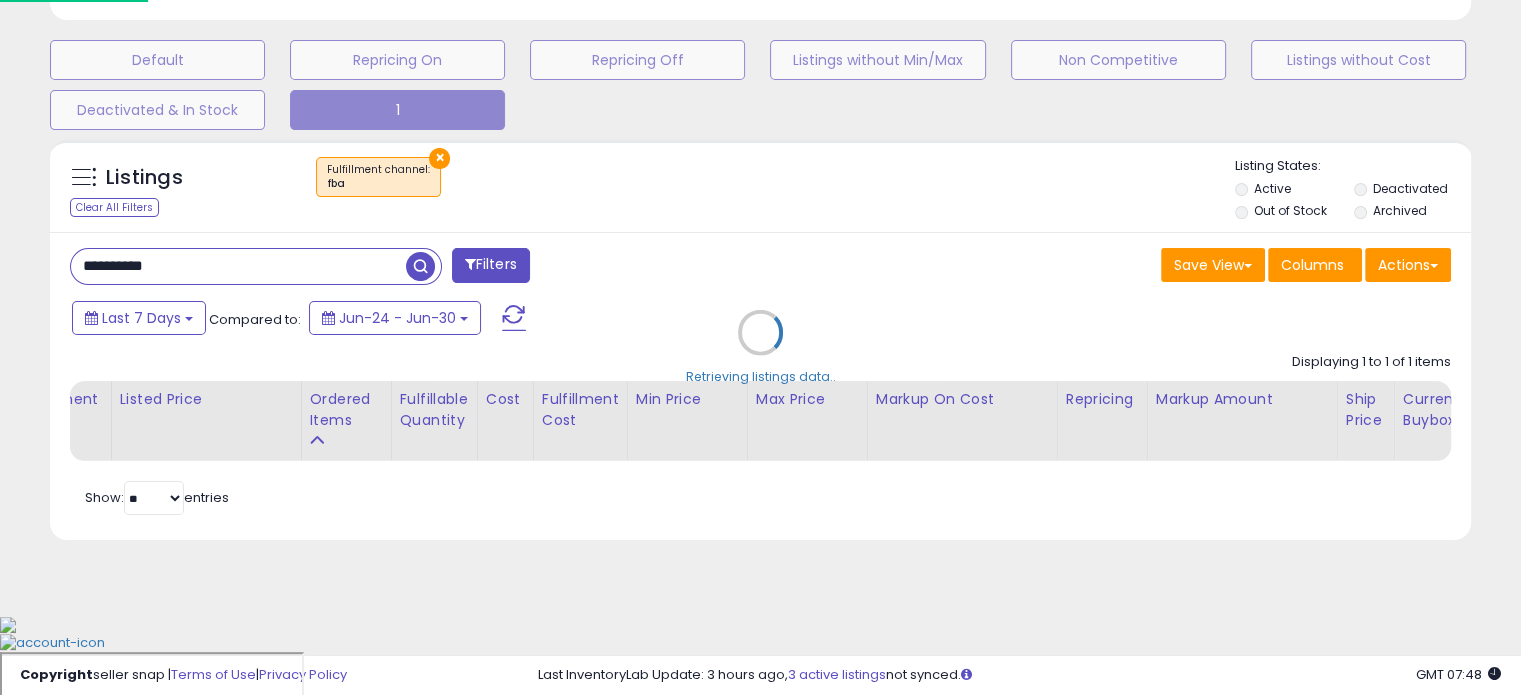 scroll, scrollTop: 999589, scrollLeft: 999168, axis: both 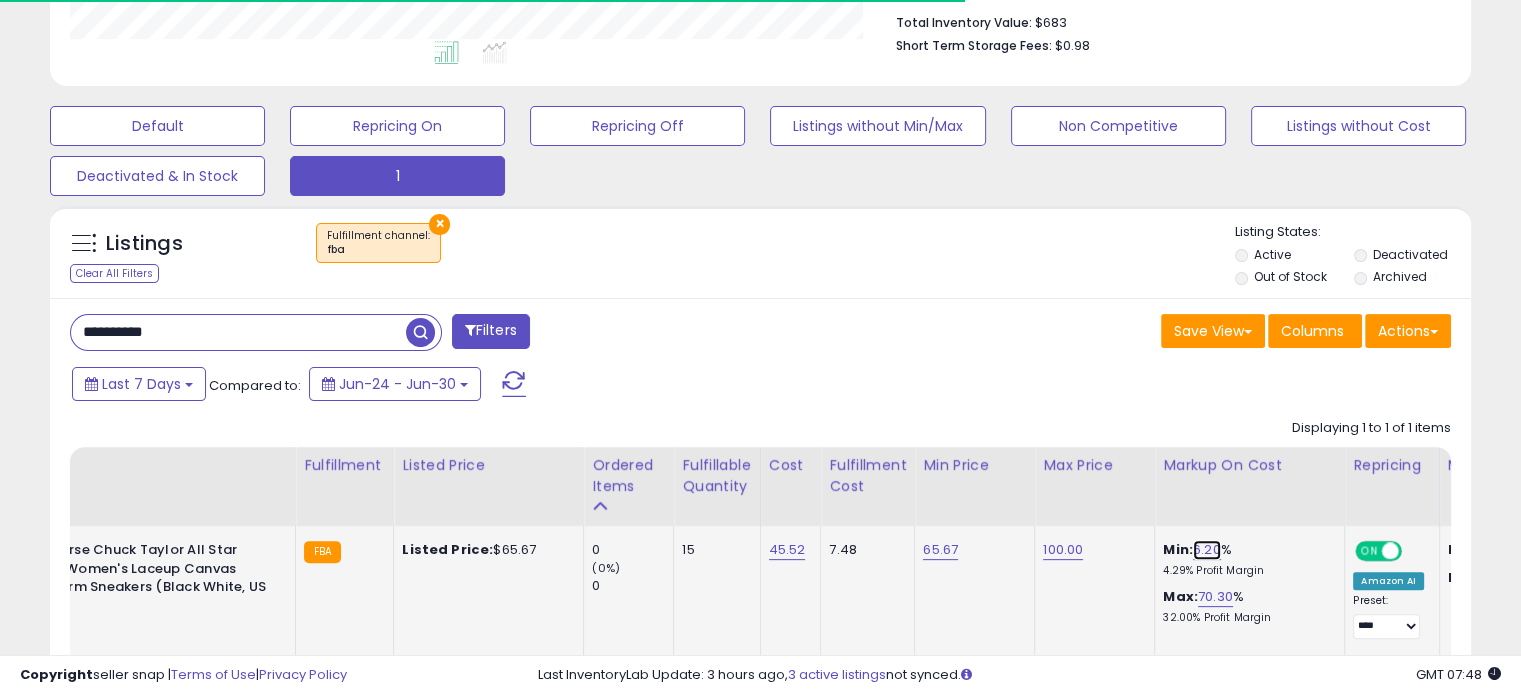 click on "6.20" at bounding box center [1207, 550] 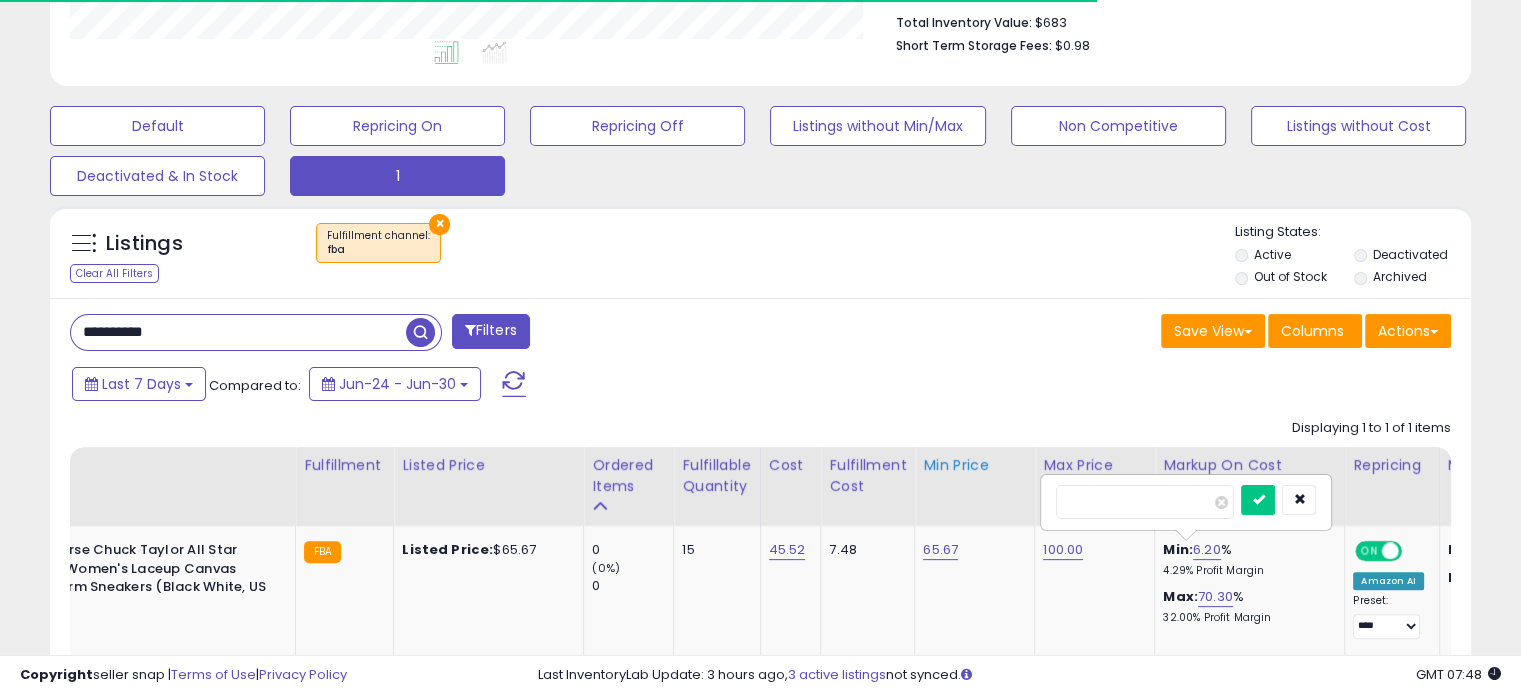 drag, startPoint x: 1128, startPoint y: 501, endPoint x: 961, endPoint y: 486, distance: 167.6723 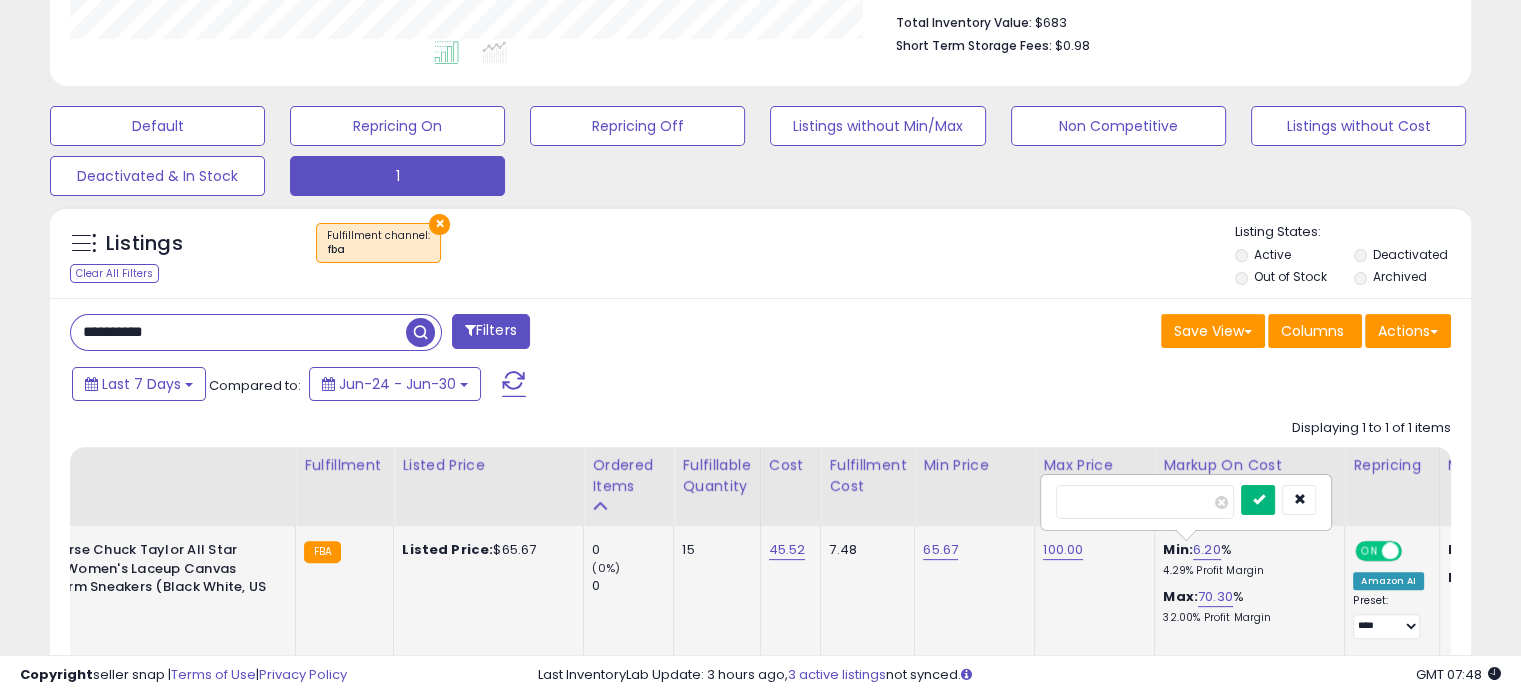type on "*" 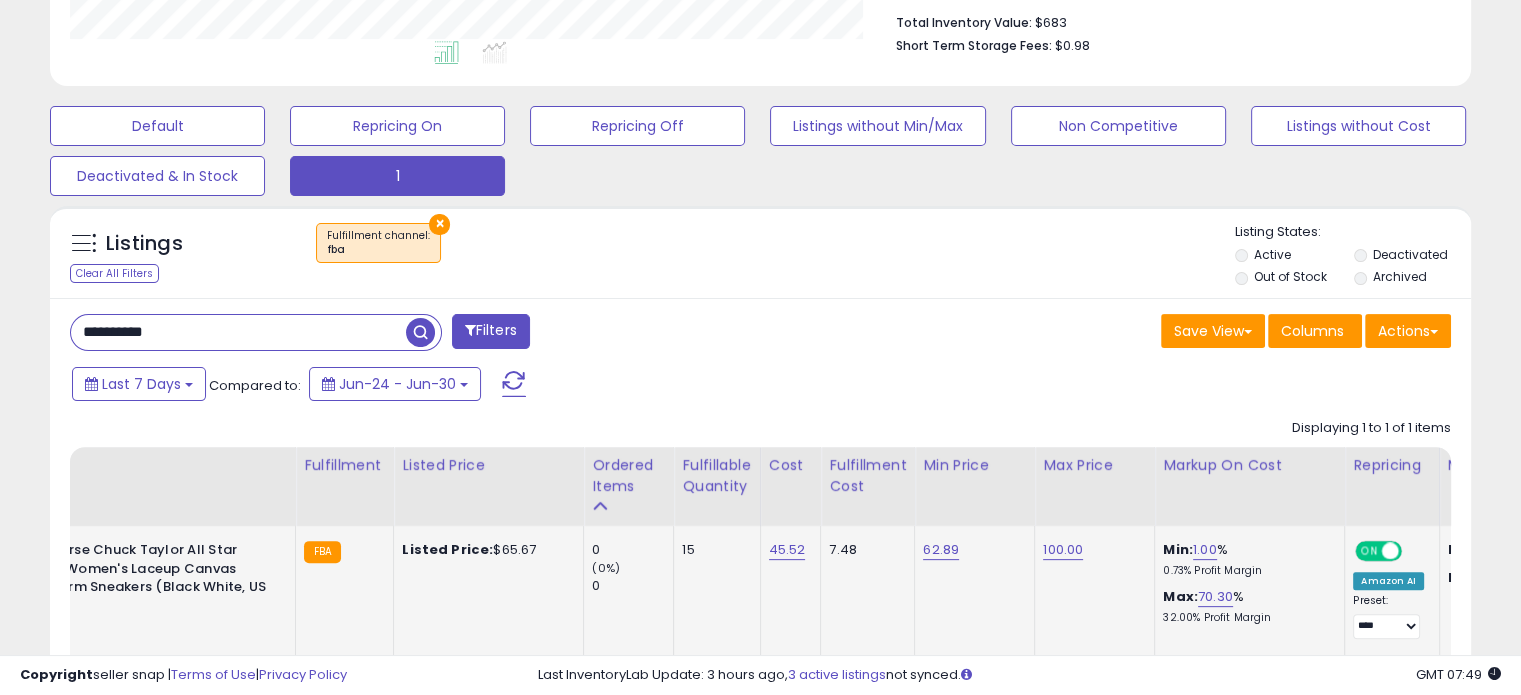 drag, startPoint x: 202, startPoint y: 319, endPoint x: 15, endPoint y: 281, distance: 190.8219 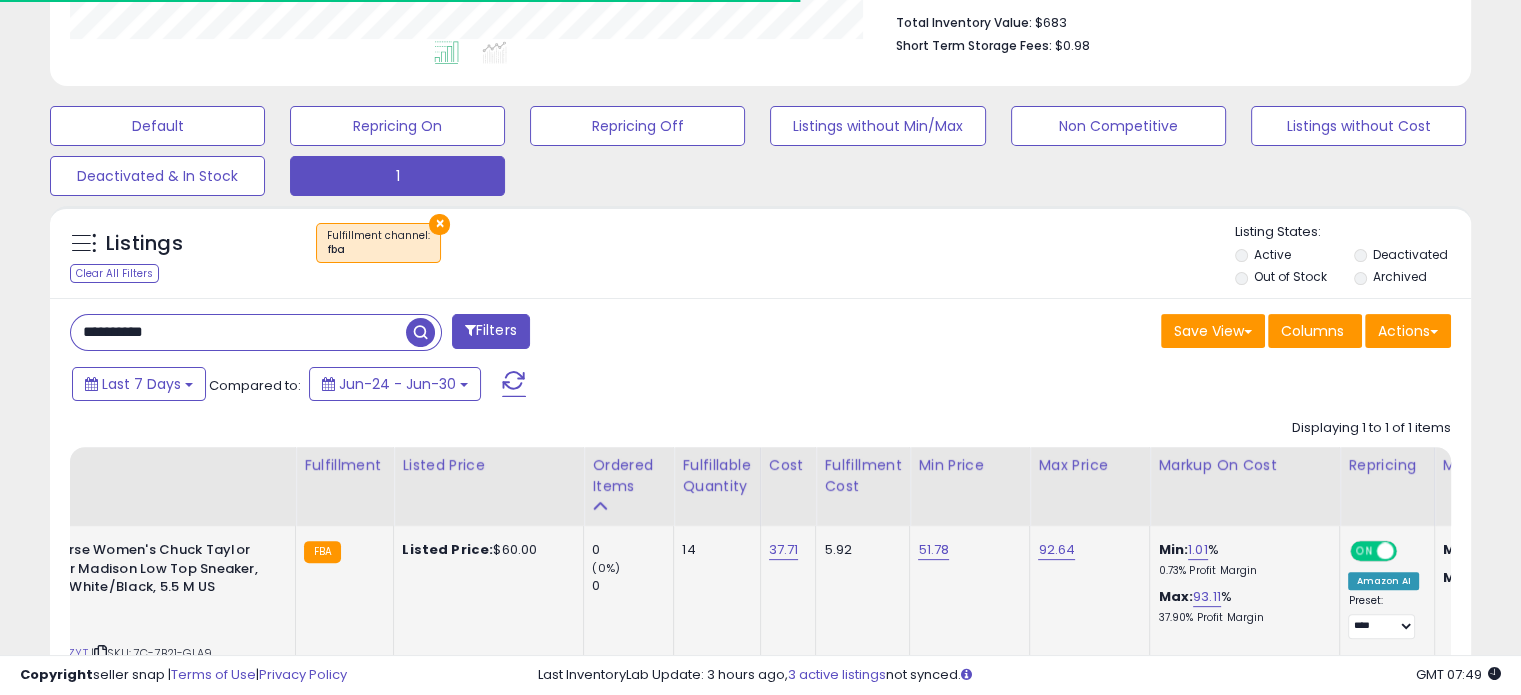 click on "Min:  1.01 %   0.73%  Profit Margin" at bounding box center (1241, 559) 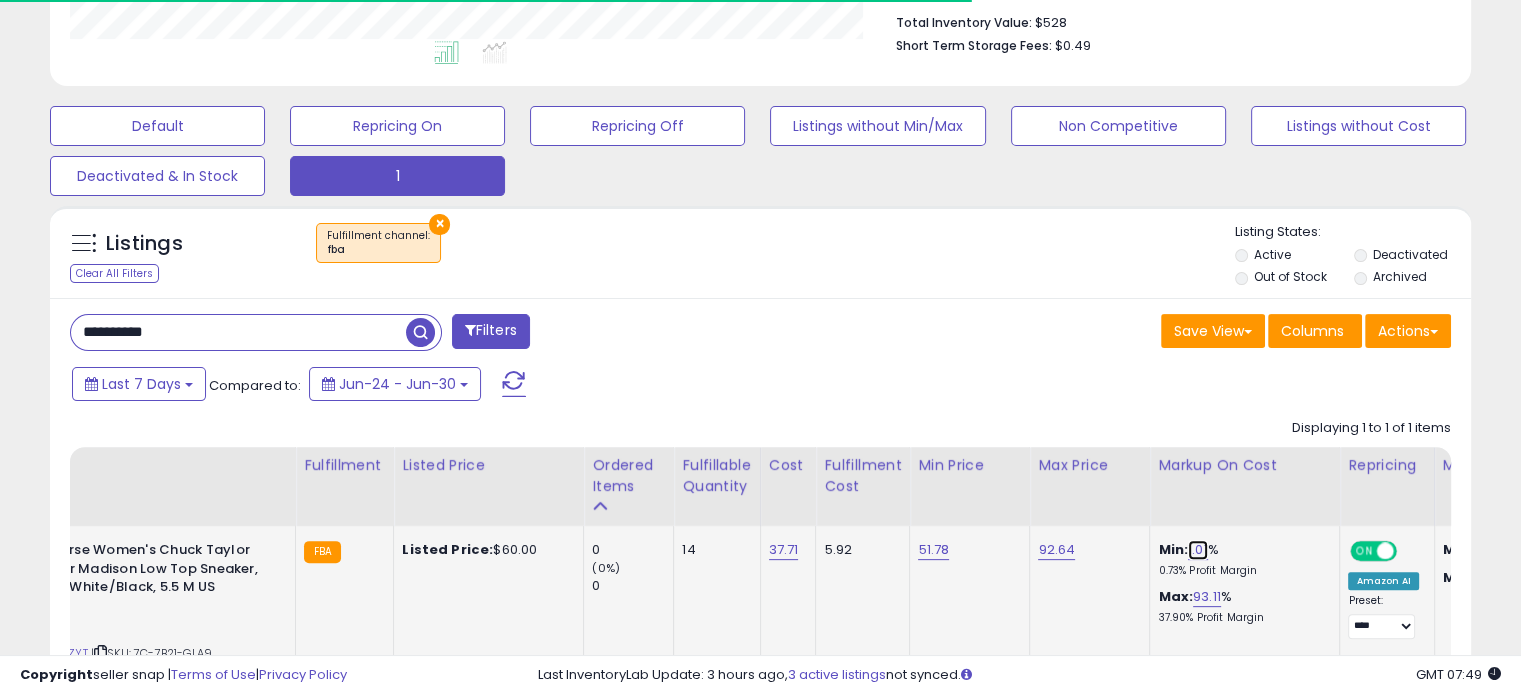 click on "1.01" at bounding box center (1198, 550) 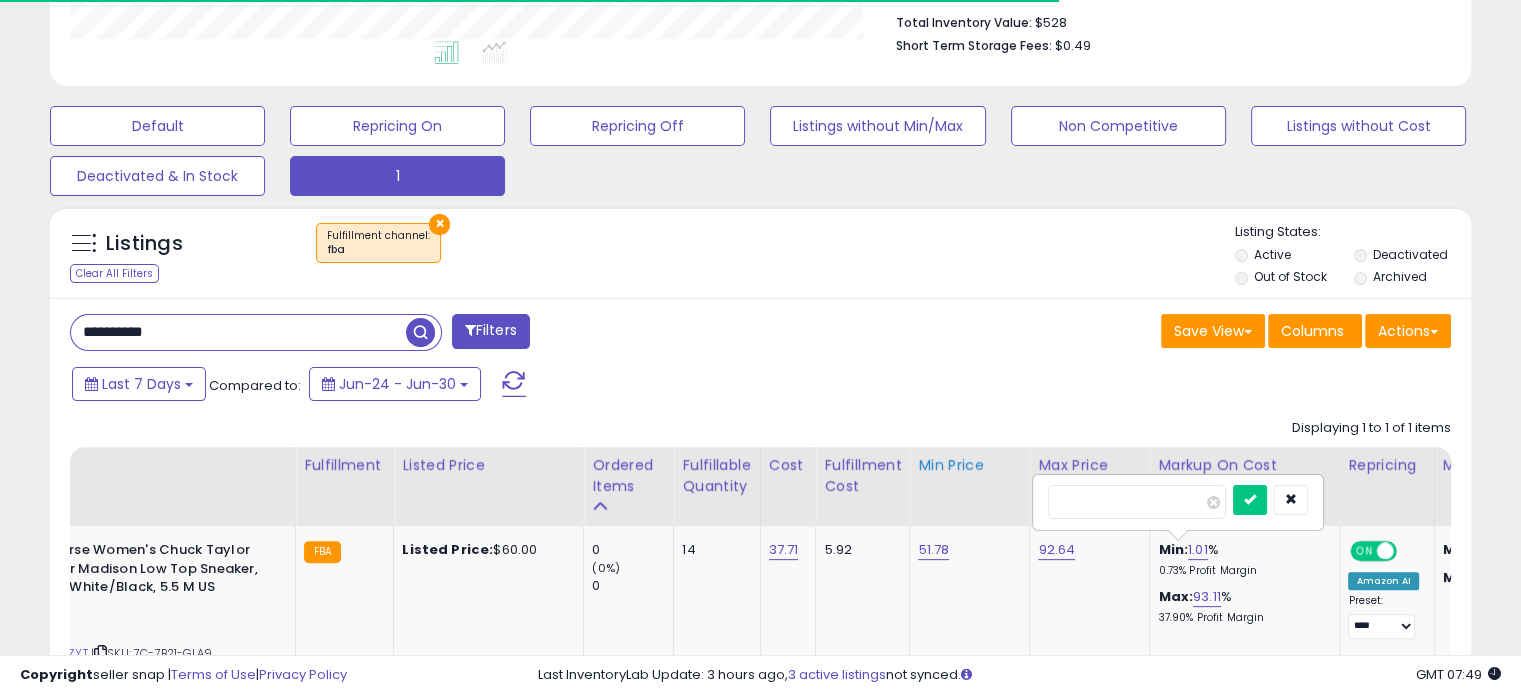 drag, startPoint x: 1133, startPoint y: 507, endPoint x: 916, endPoint y: 480, distance: 218.67328 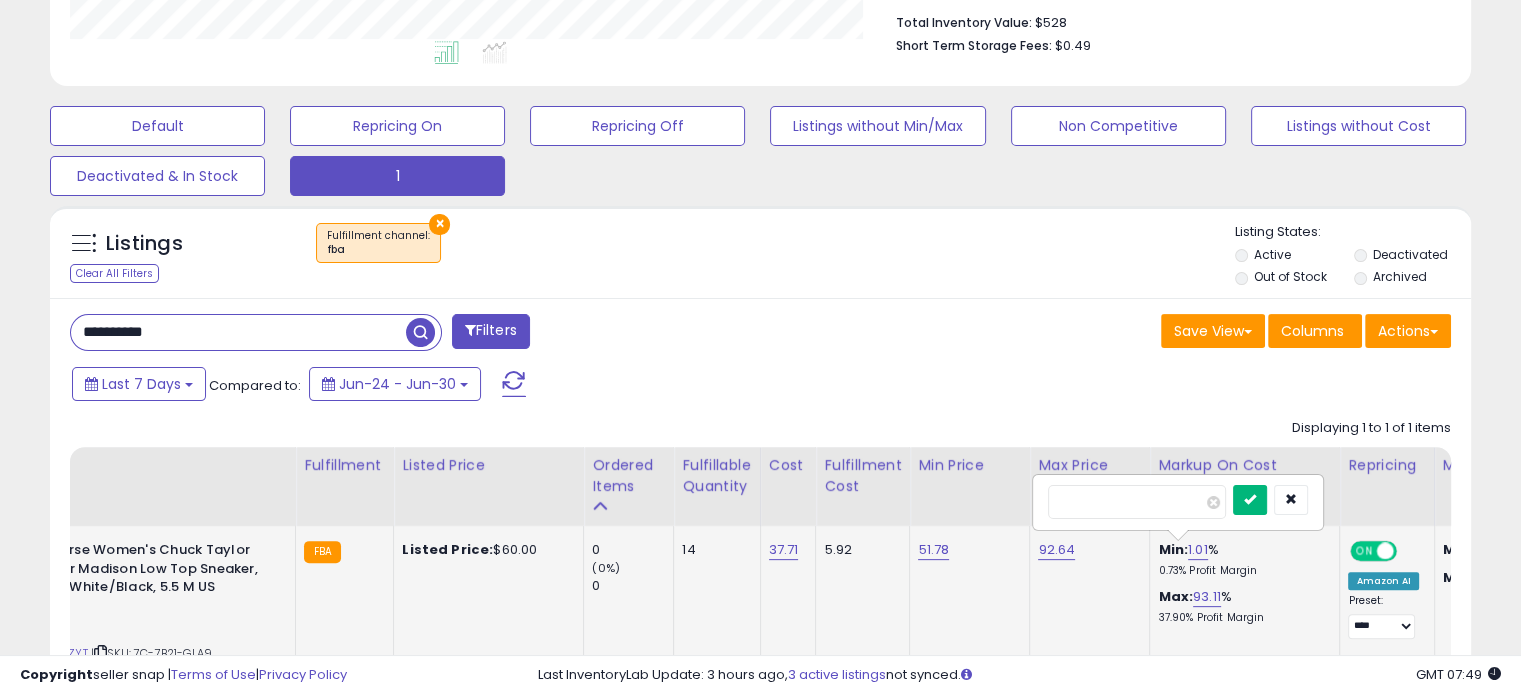 type on "**" 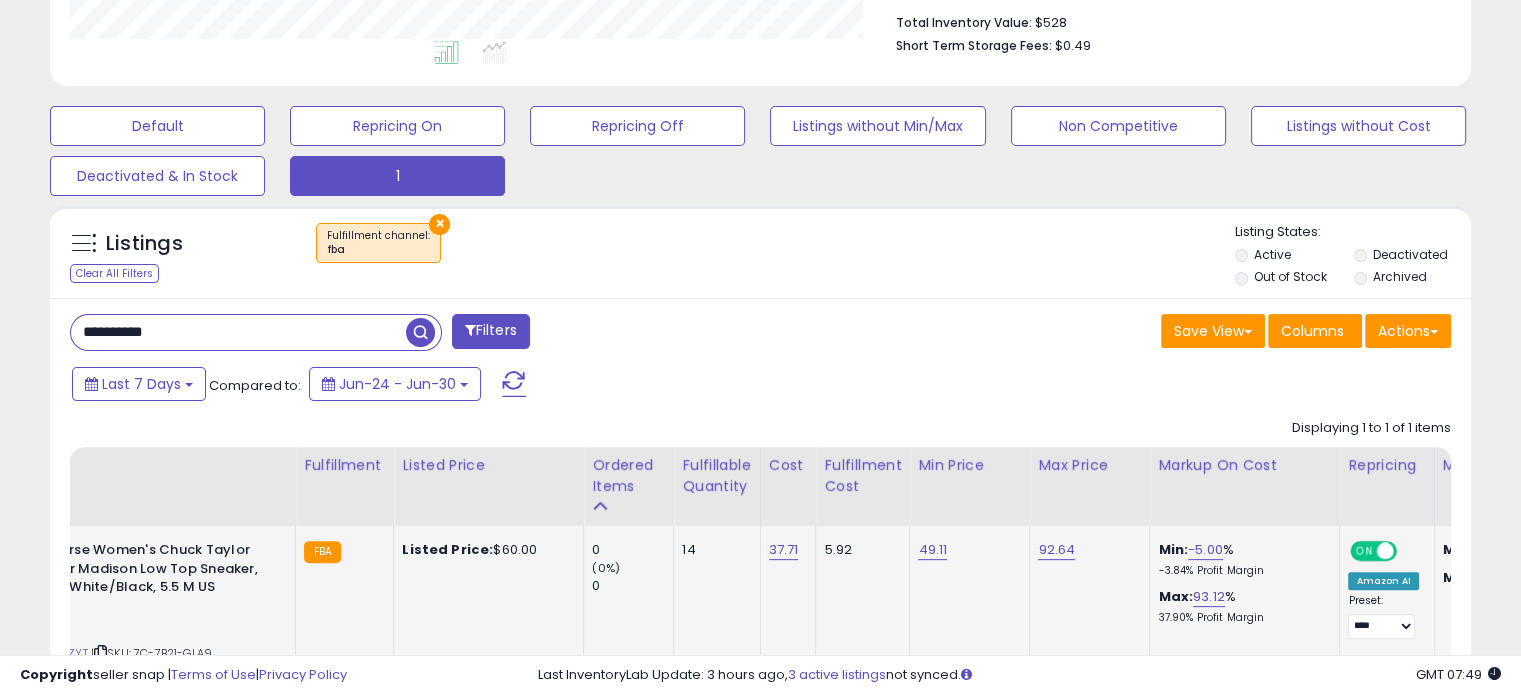 drag, startPoint x: 36, startPoint y: 291, endPoint x: 15, endPoint y: 291, distance: 21 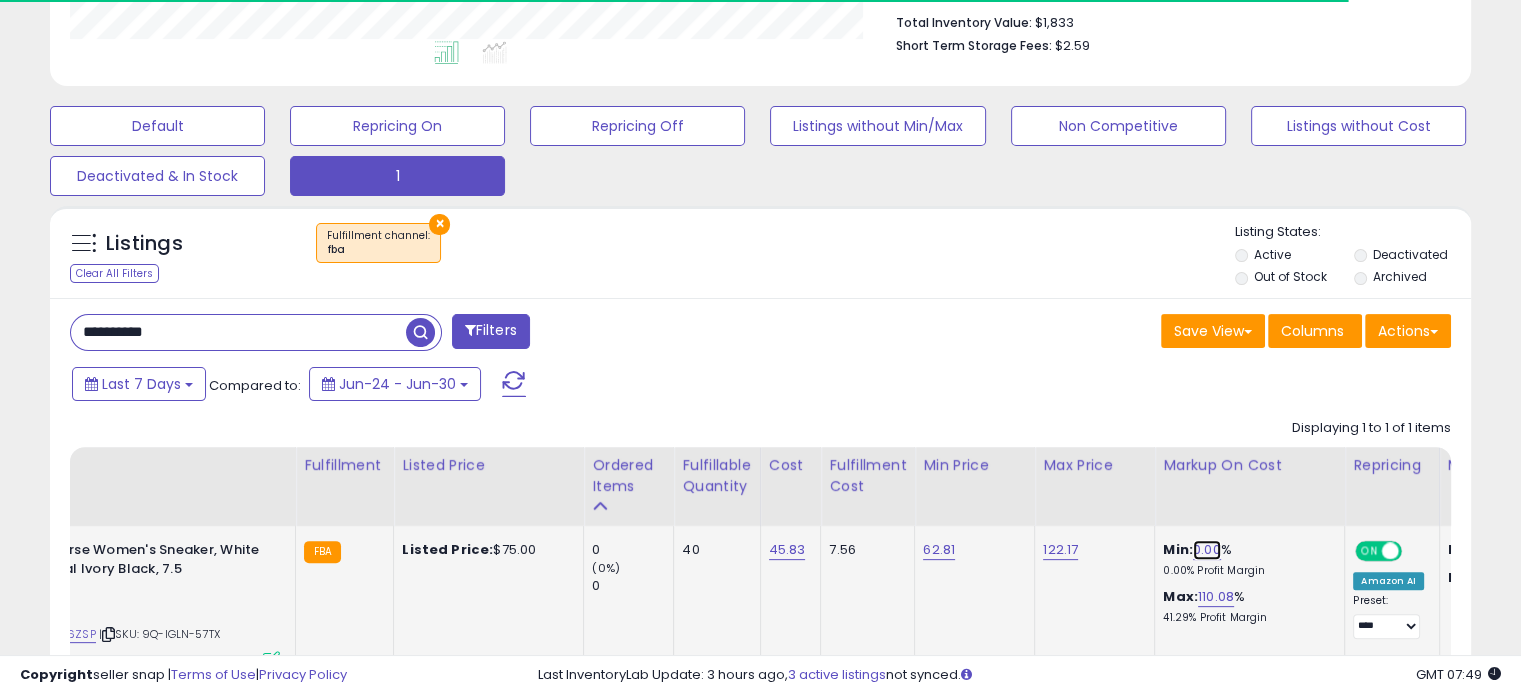 click on "0.00" at bounding box center [1207, 550] 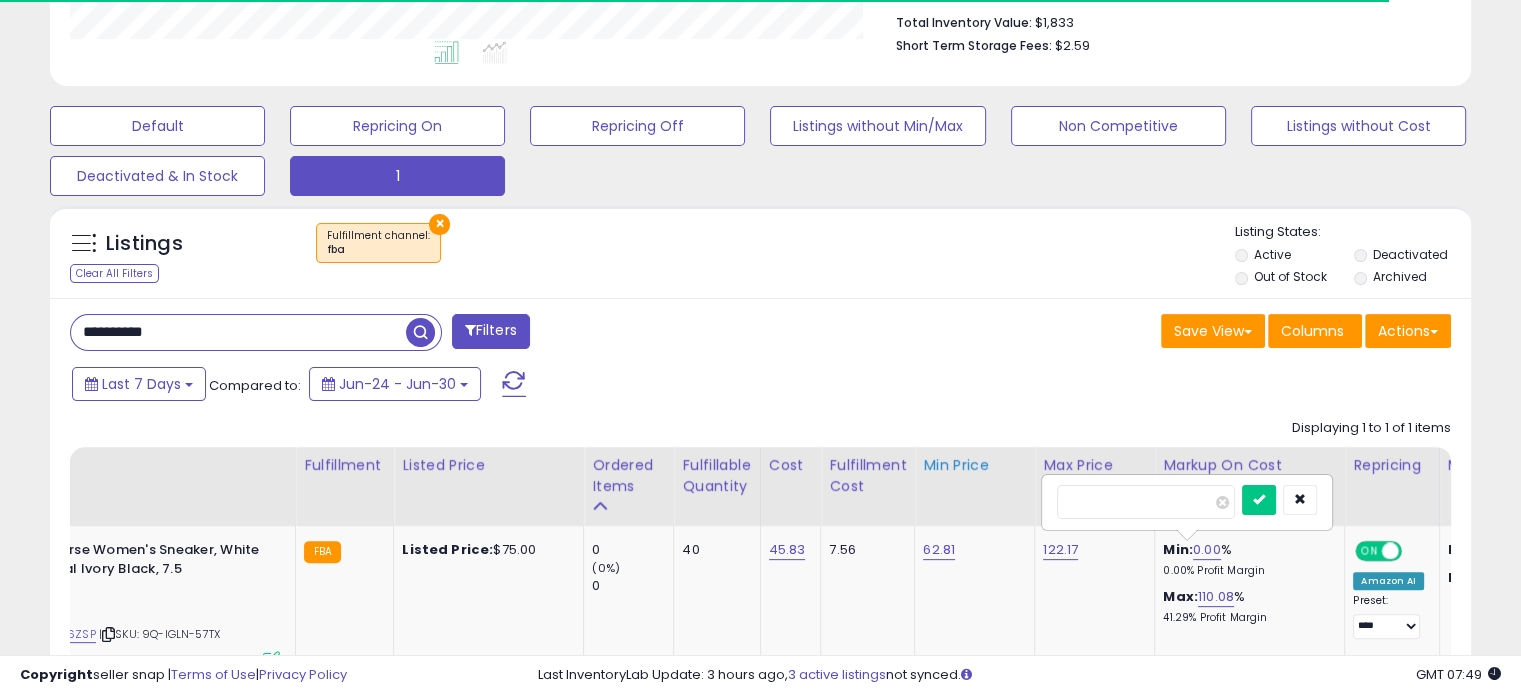 drag, startPoint x: 1126, startPoint y: 499, endPoint x: 945, endPoint y: 463, distance: 184.5454 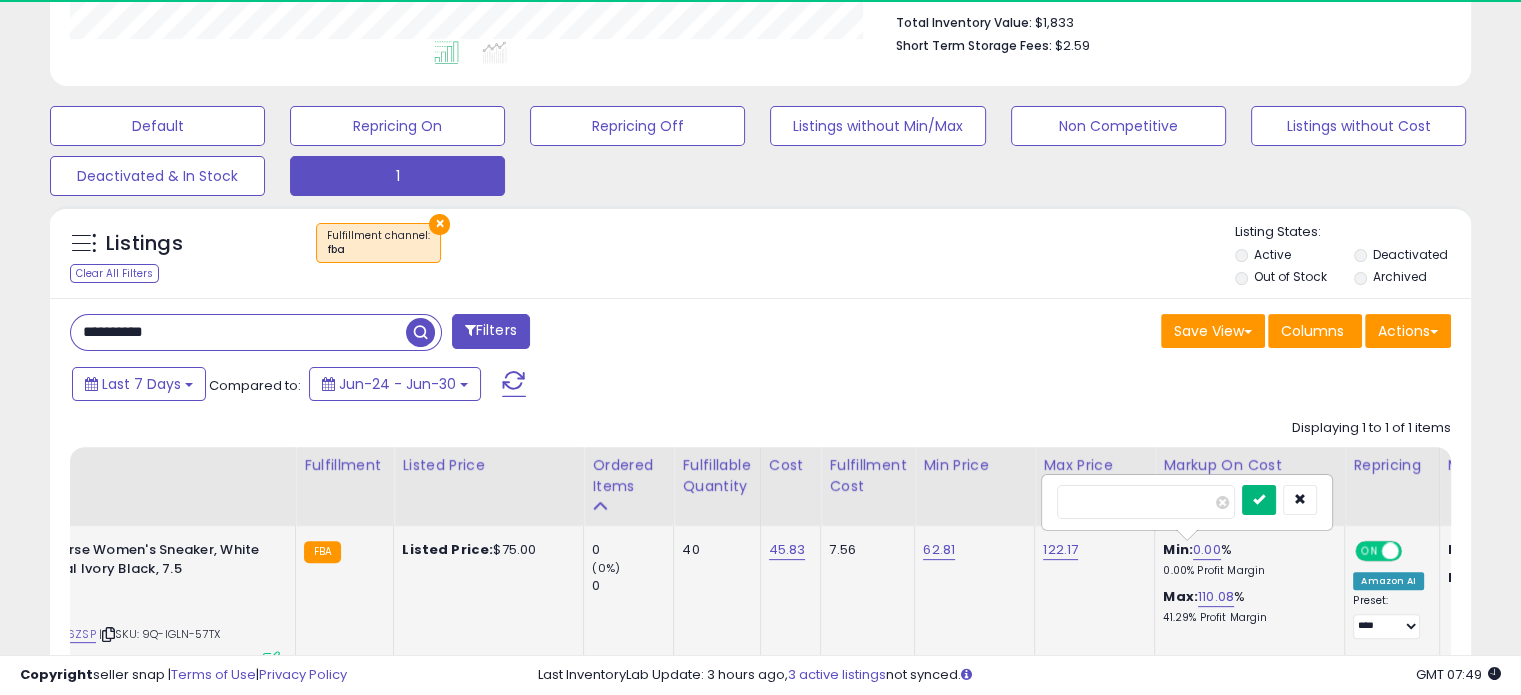 type on "**" 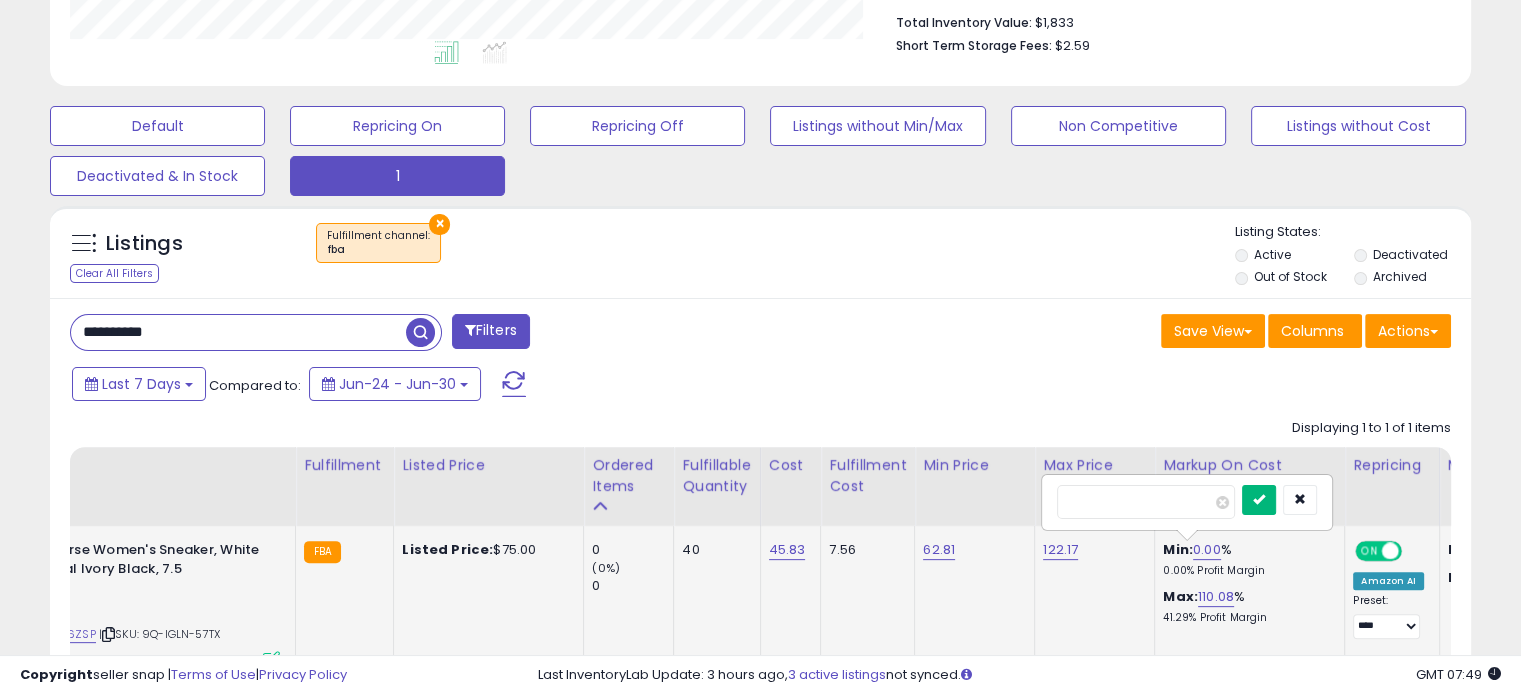 click at bounding box center (1259, 500) 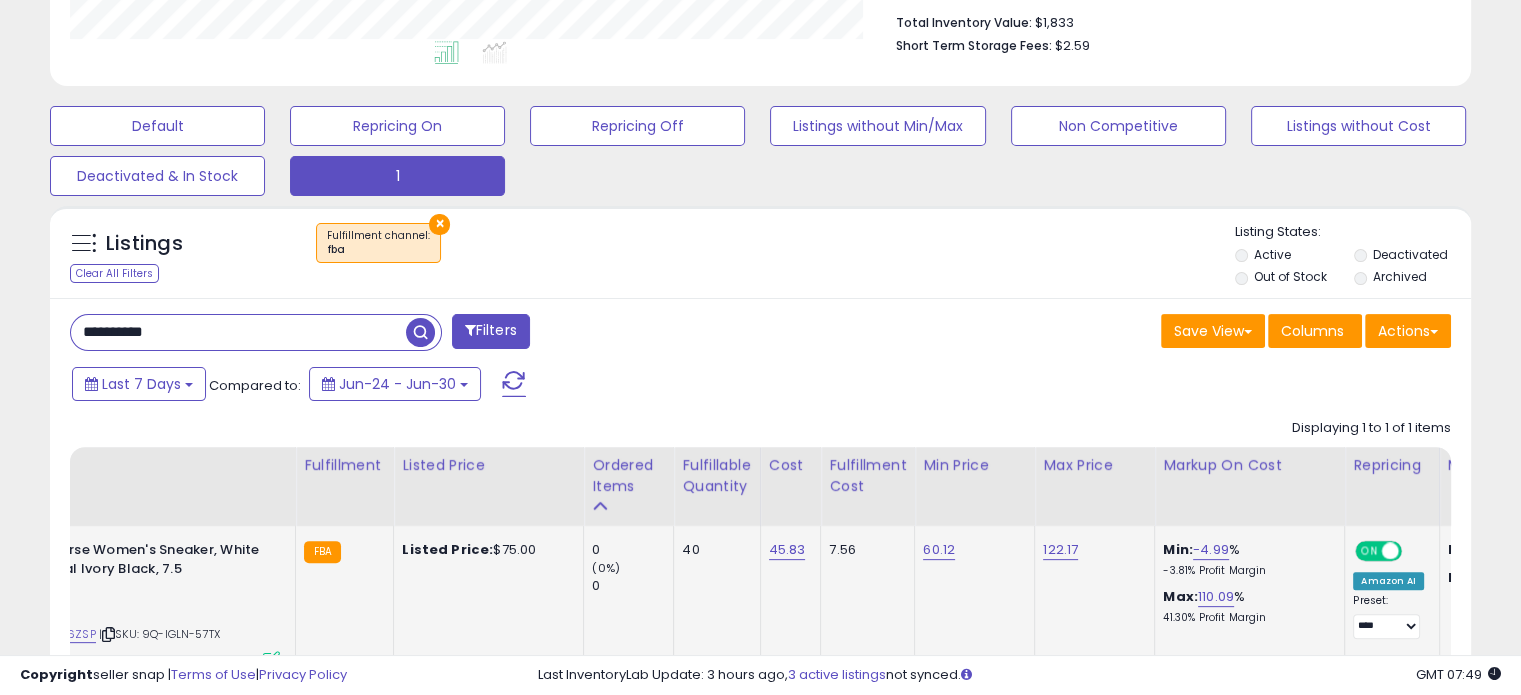 drag, startPoint x: 113, startPoint y: 314, endPoint x: 50, endPoint y: 312, distance: 63.03174 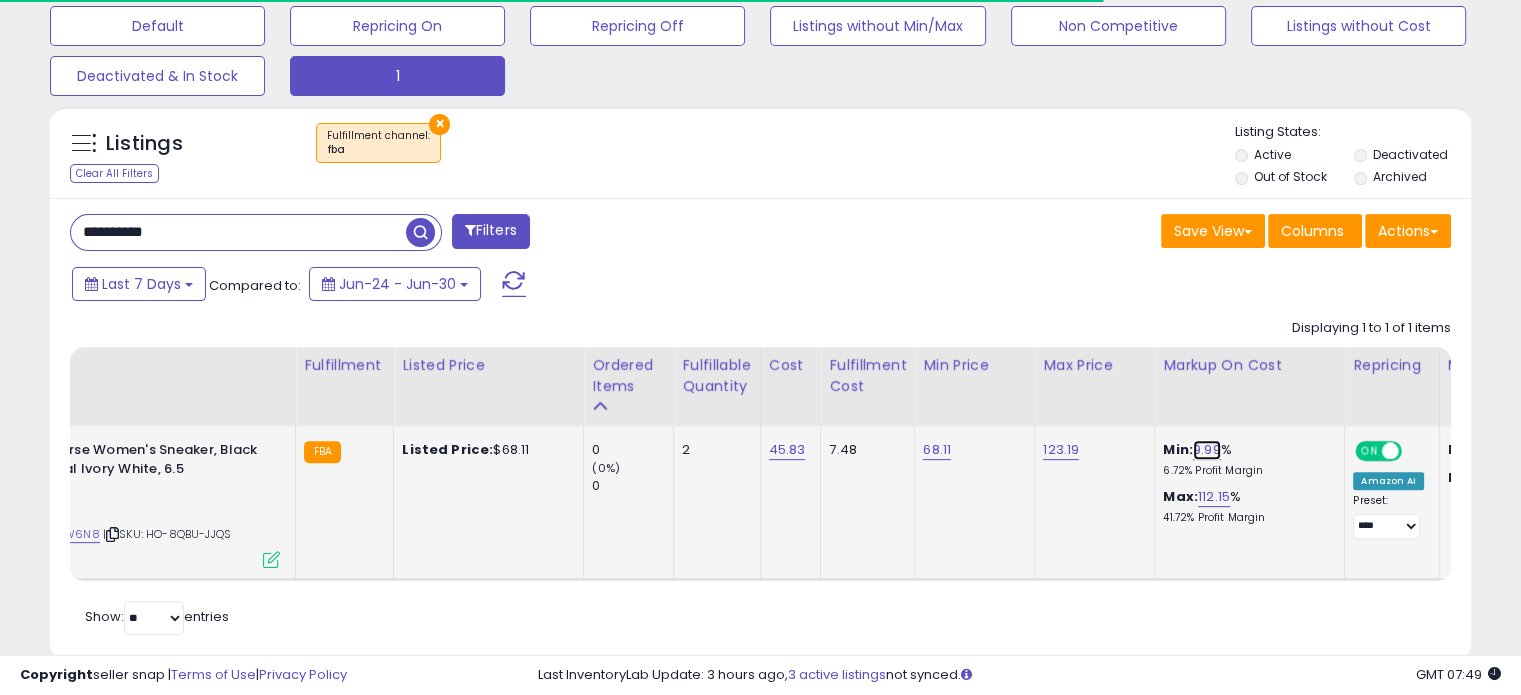 click on "9.99" at bounding box center (1207, 450) 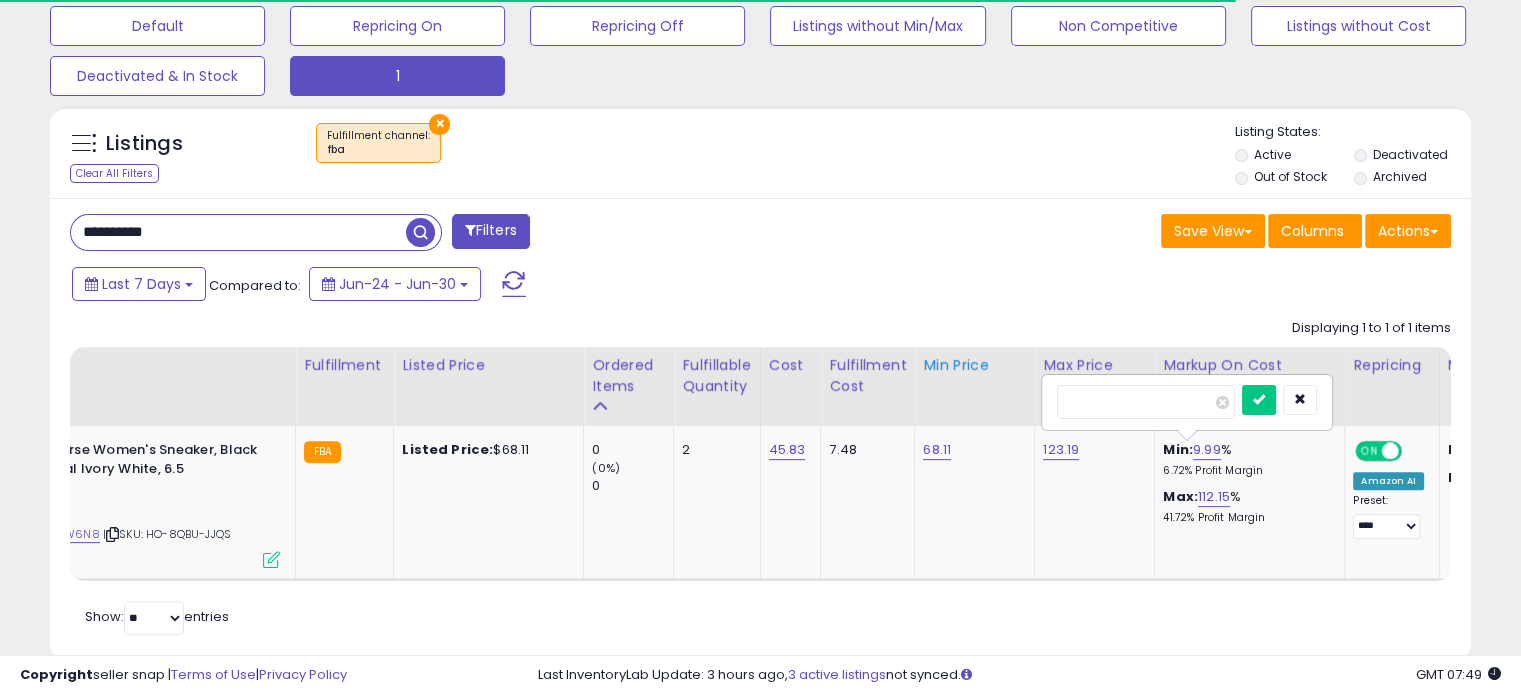 drag, startPoint x: 1140, startPoint y: 402, endPoint x: 972, endPoint y: 397, distance: 168.07439 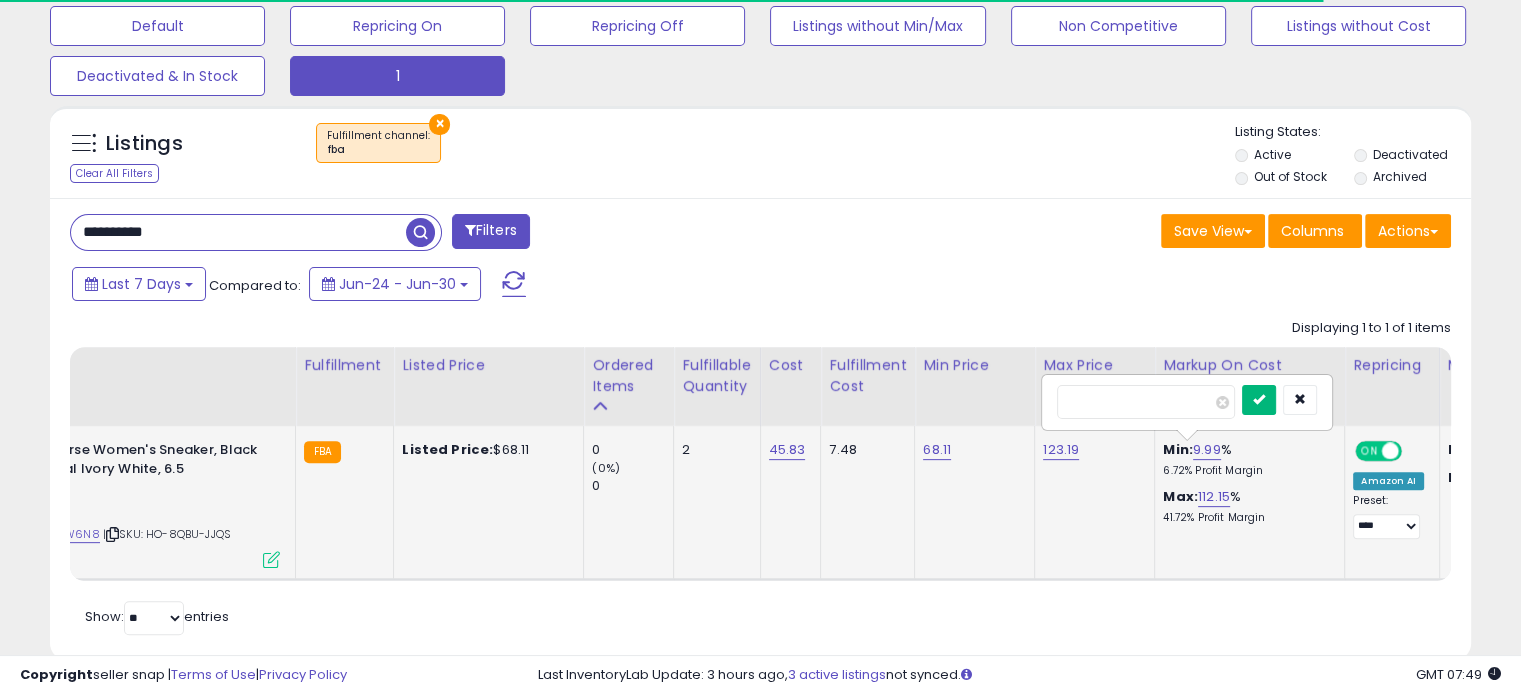 type on "*" 